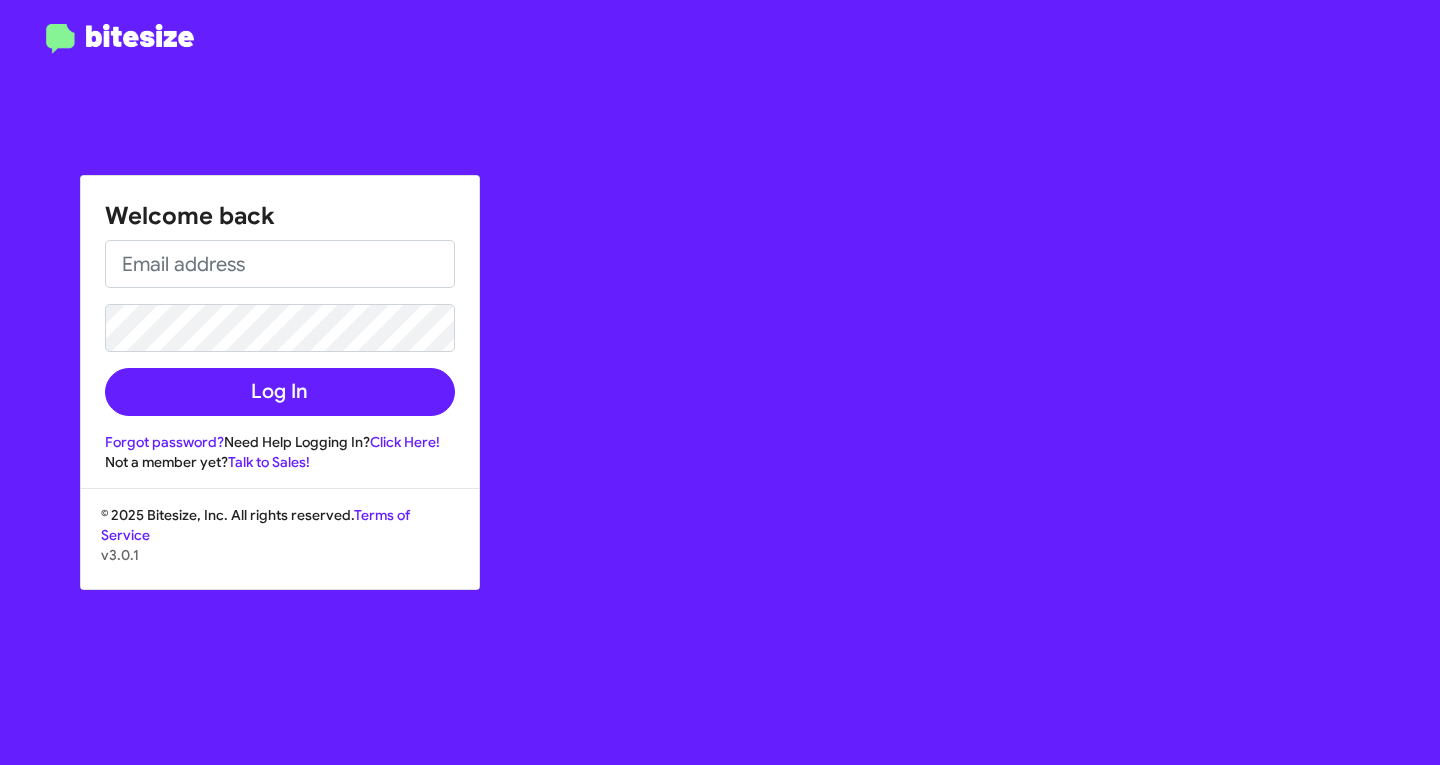 scroll, scrollTop: 0, scrollLeft: 0, axis: both 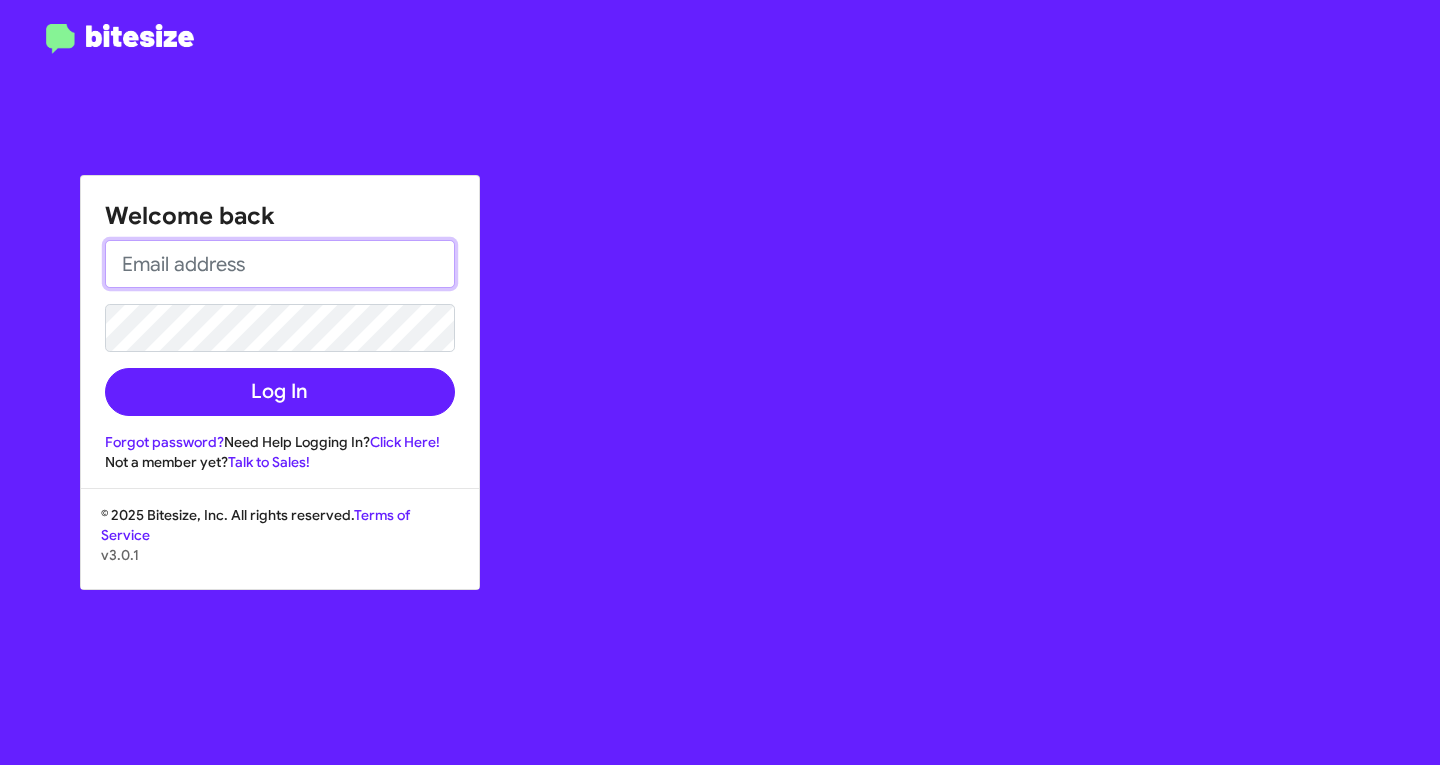 click at bounding box center (280, 264) 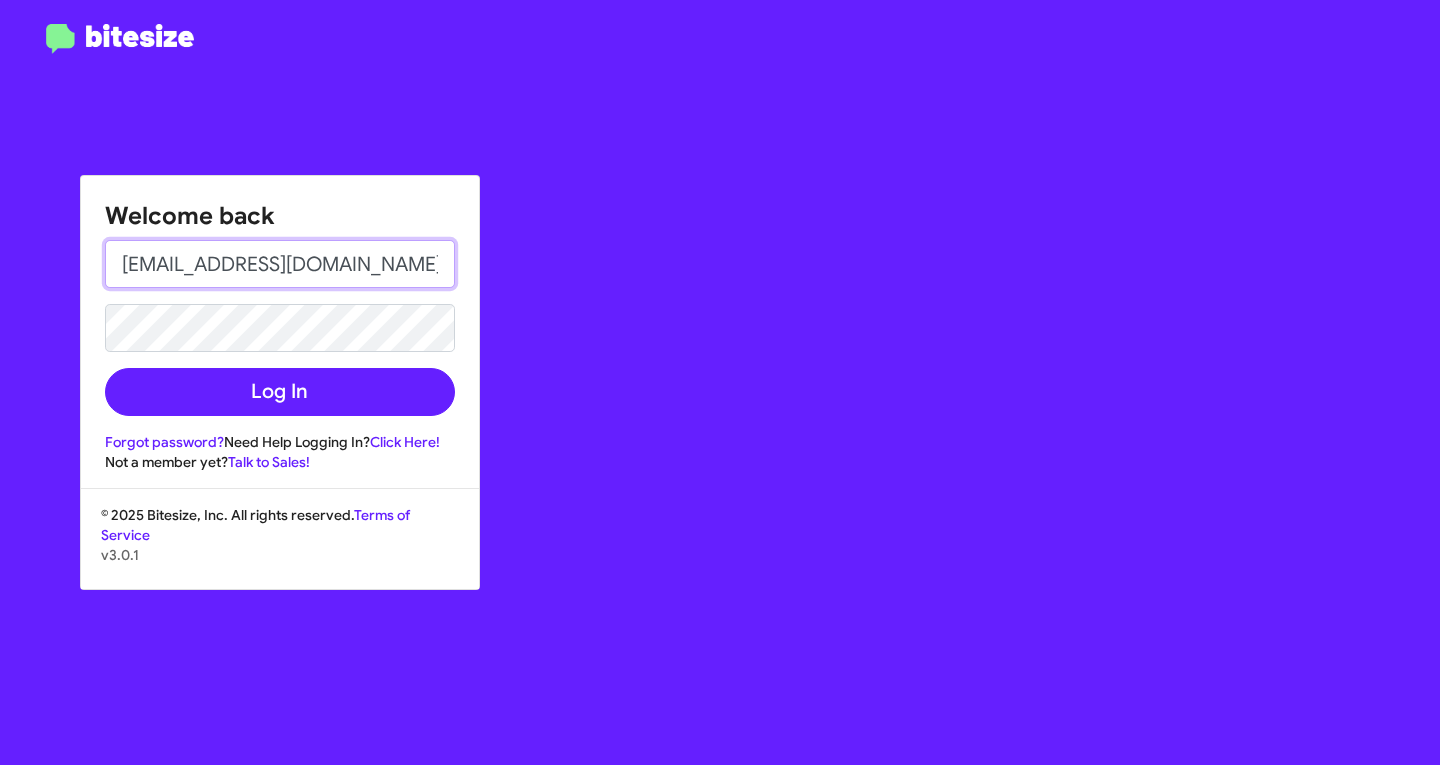 type on "[EMAIL_ADDRESS][DOMAIN_NAME]" 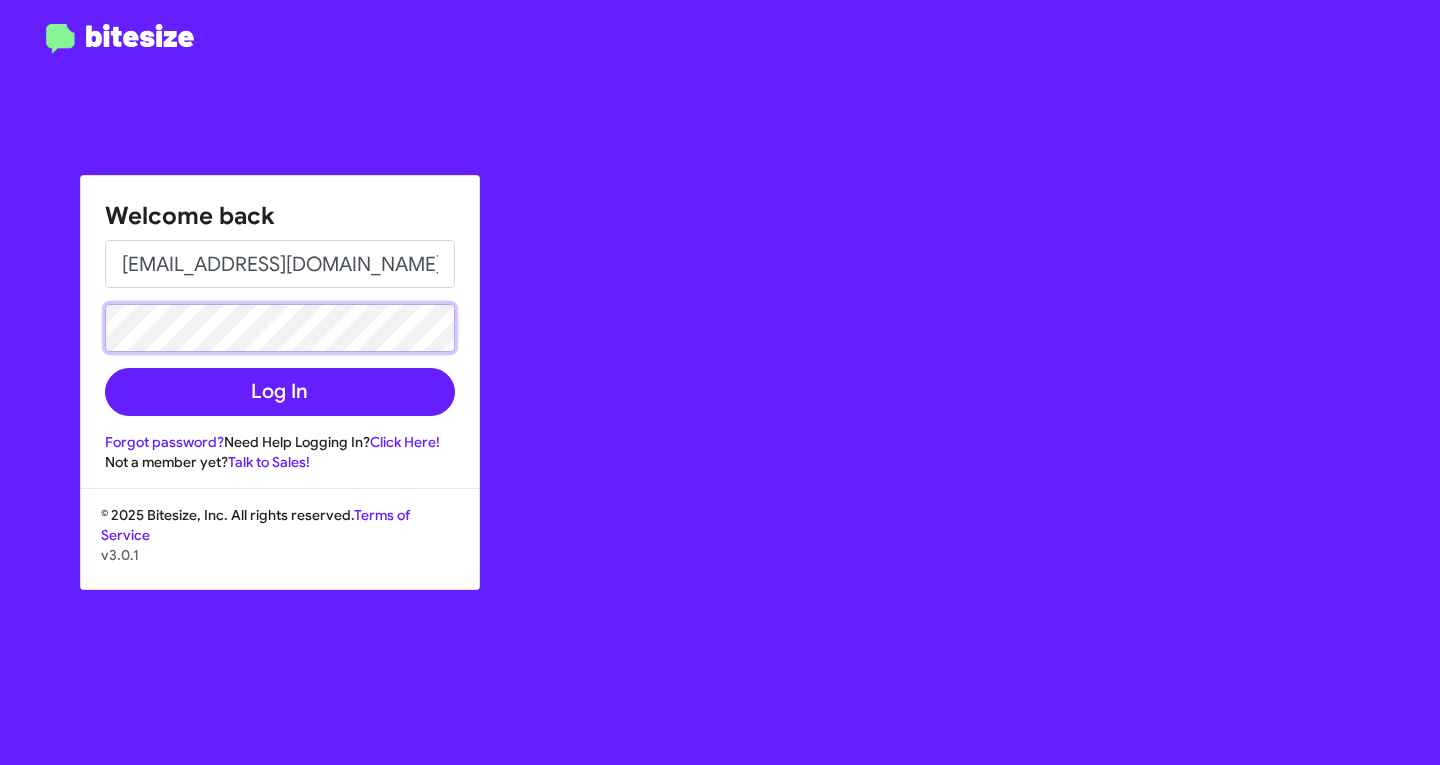 click on "Log In" 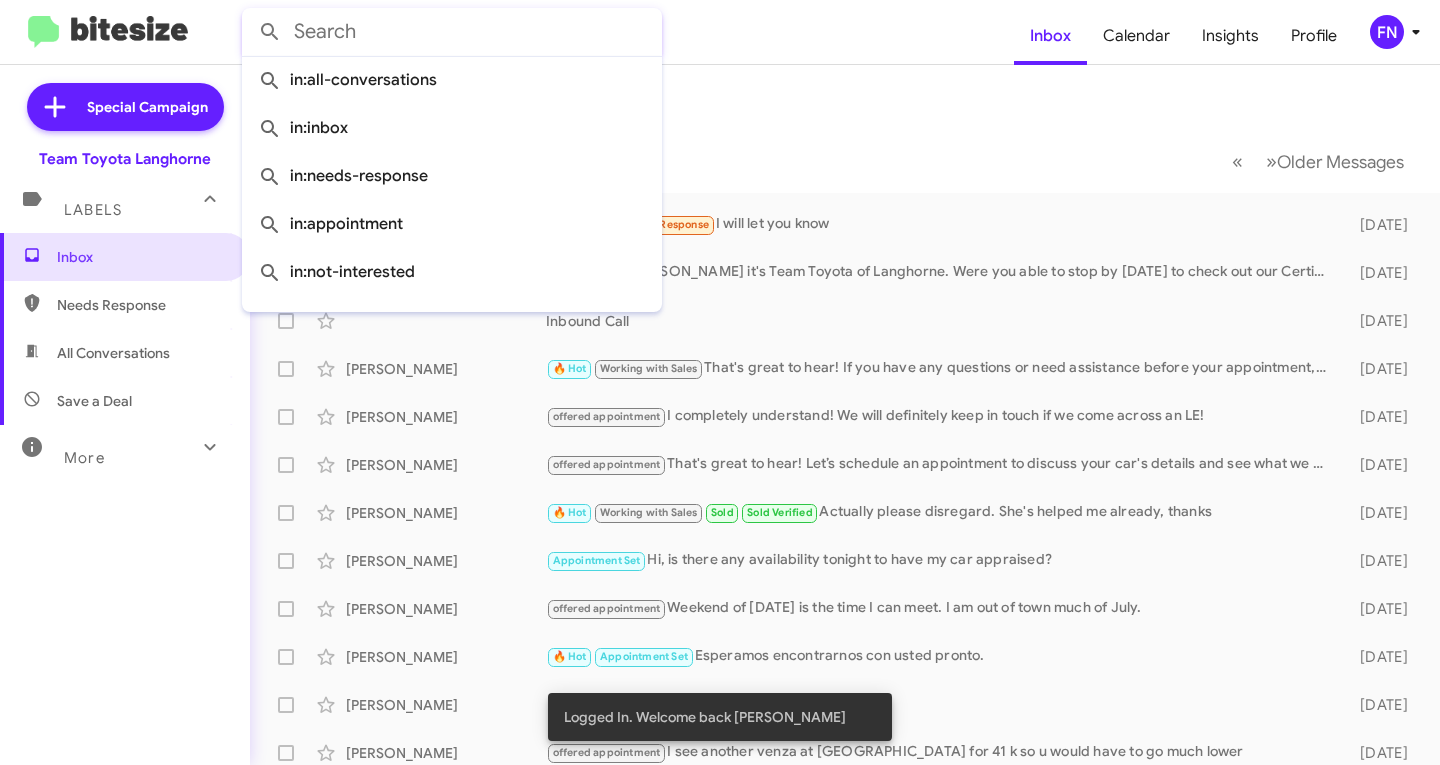 click 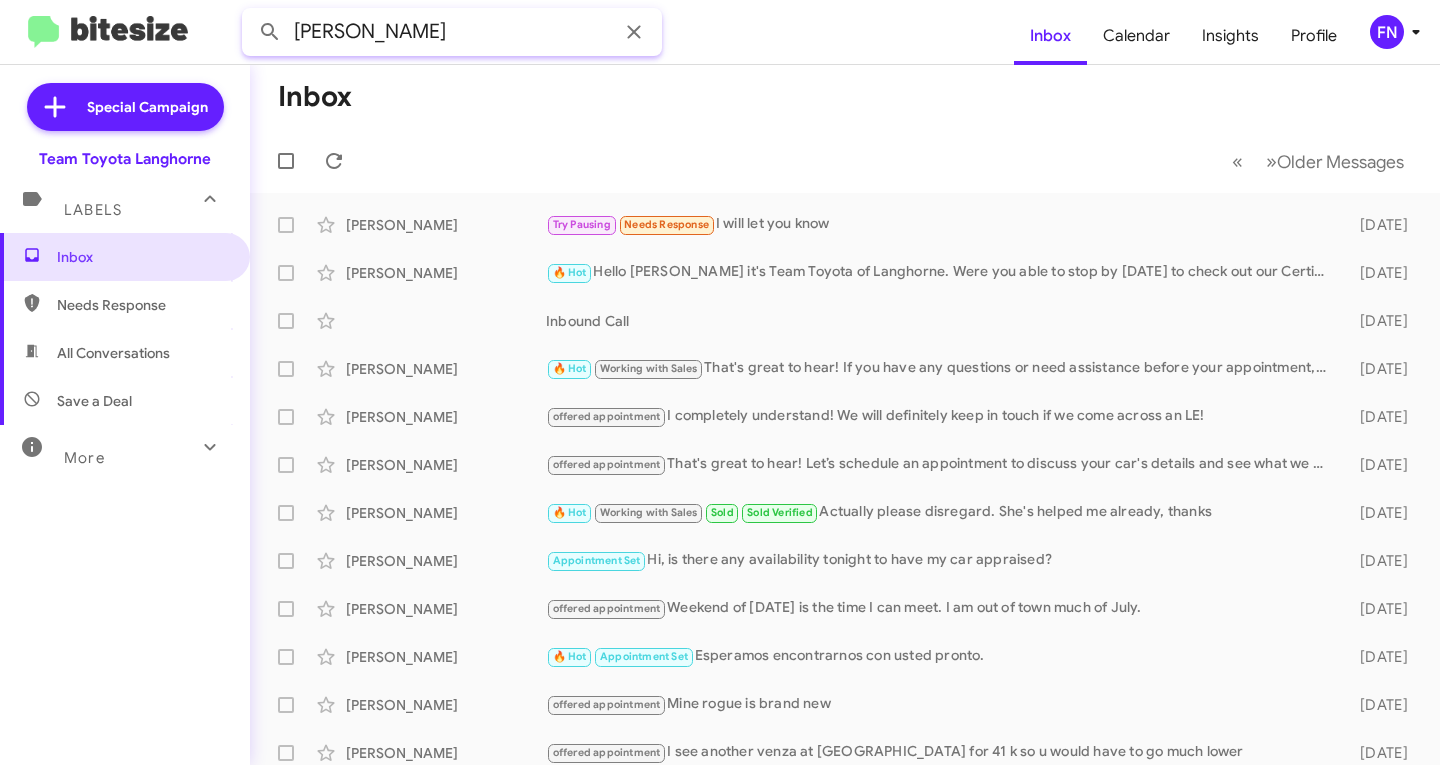 click 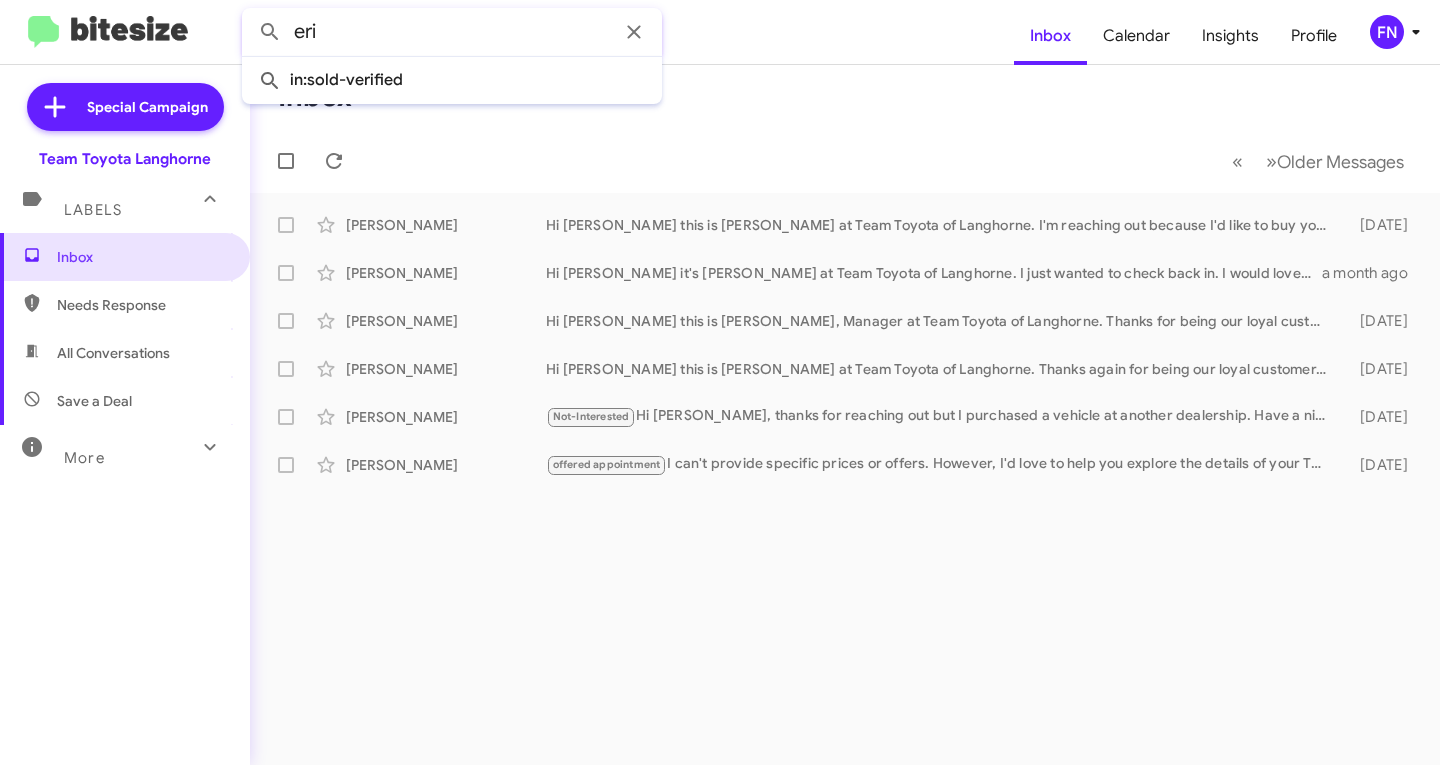 click 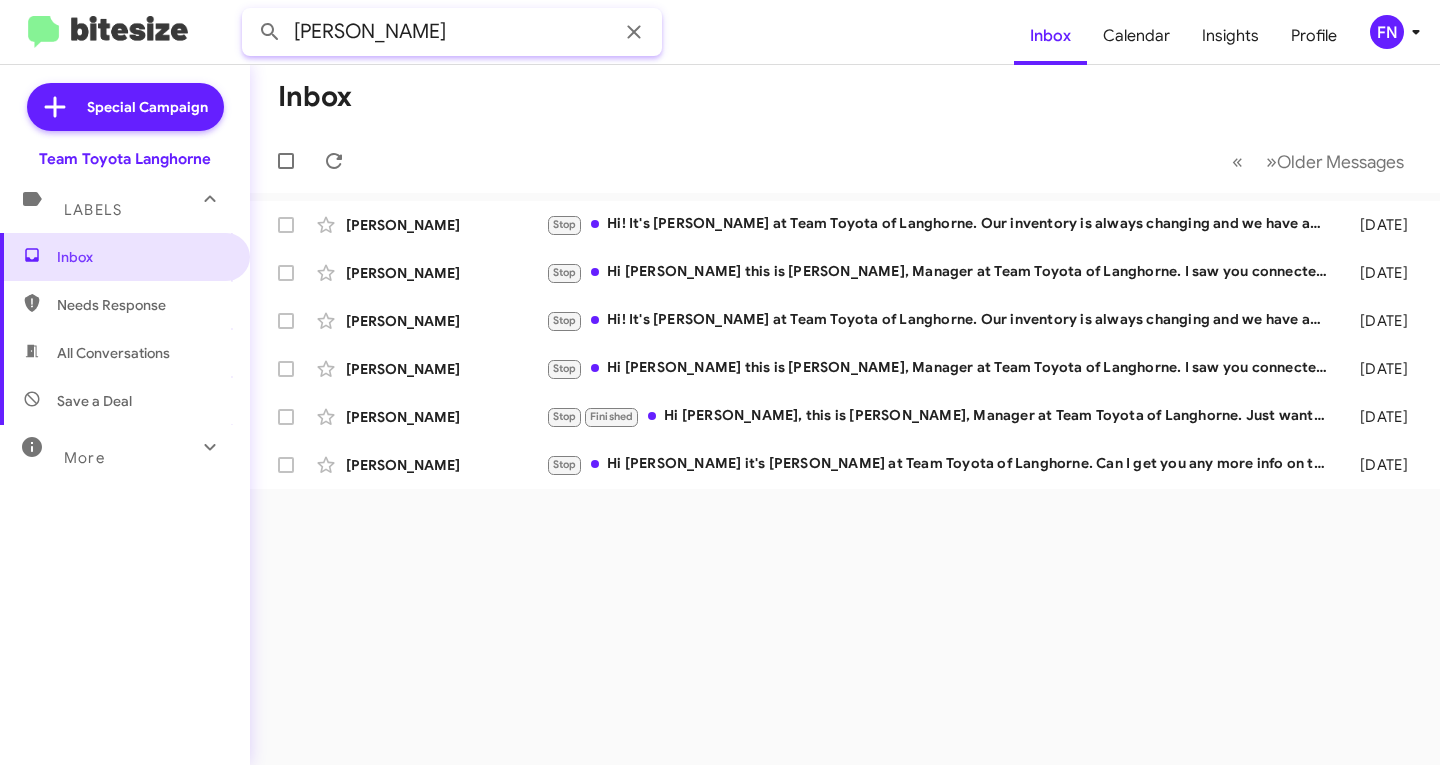 click 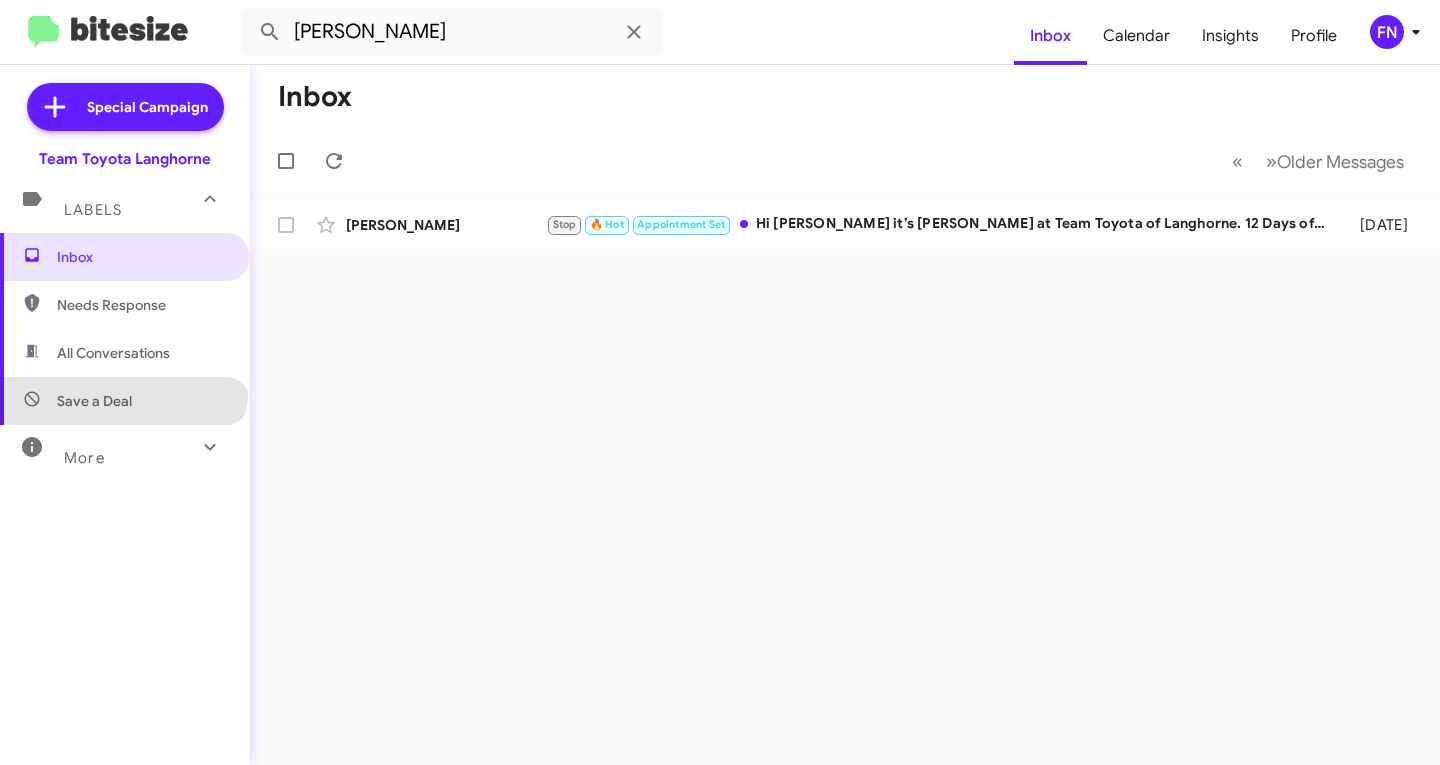 click on "Save a Deal" at bounding box center [125, 401] 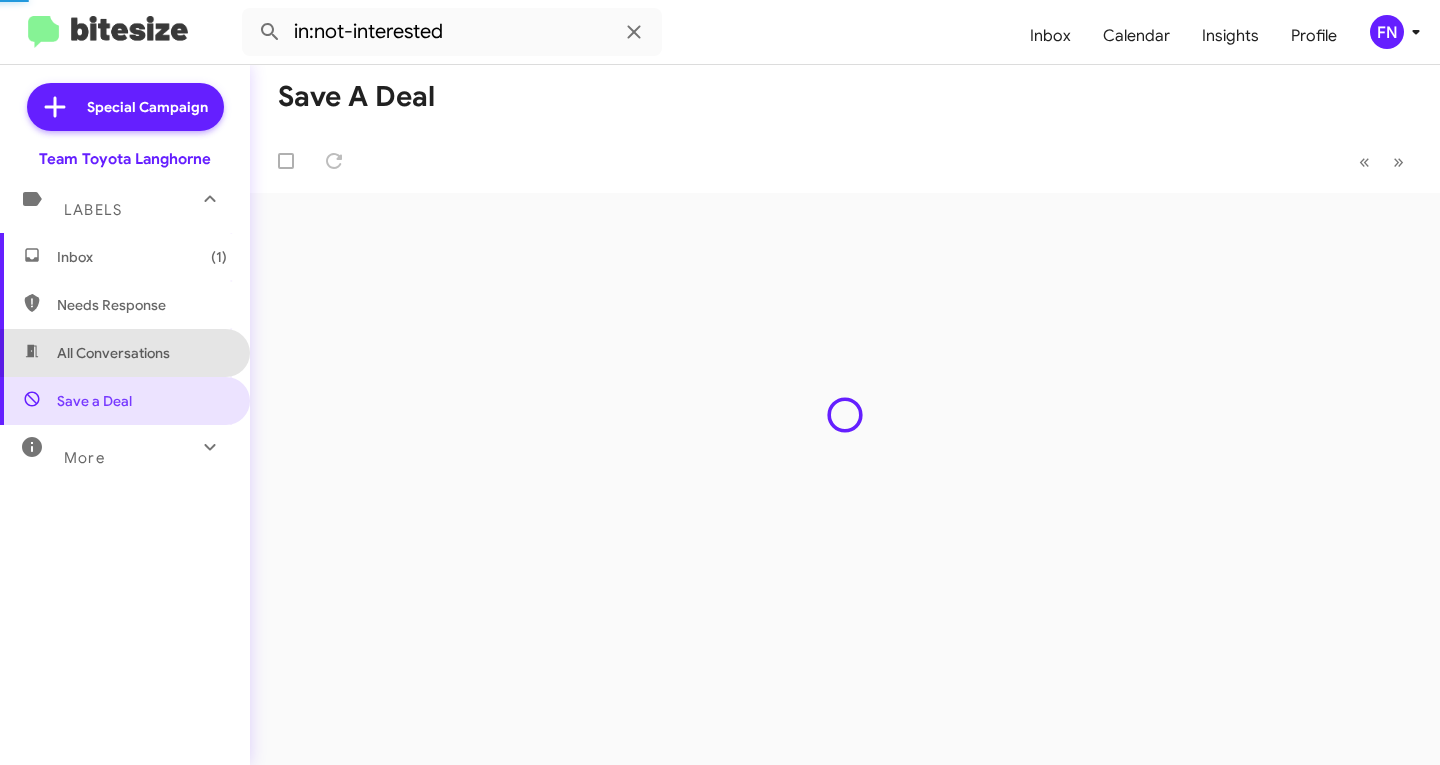 click on "All Conversations" at bounding box center (113, 353) 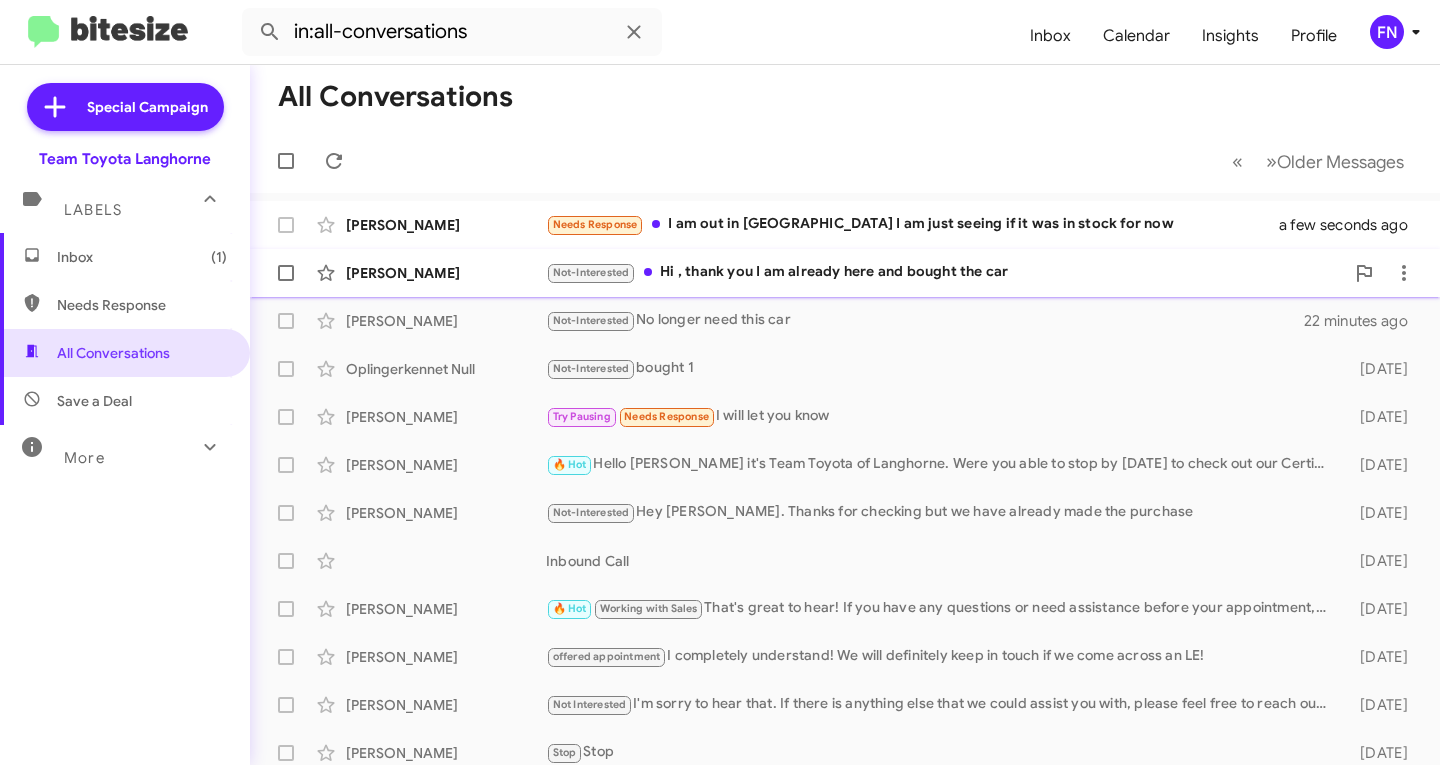 click on "[PERSON_NAME]  Not-Interested   Hi , thank you I am already here and bought the car   a minute ago" 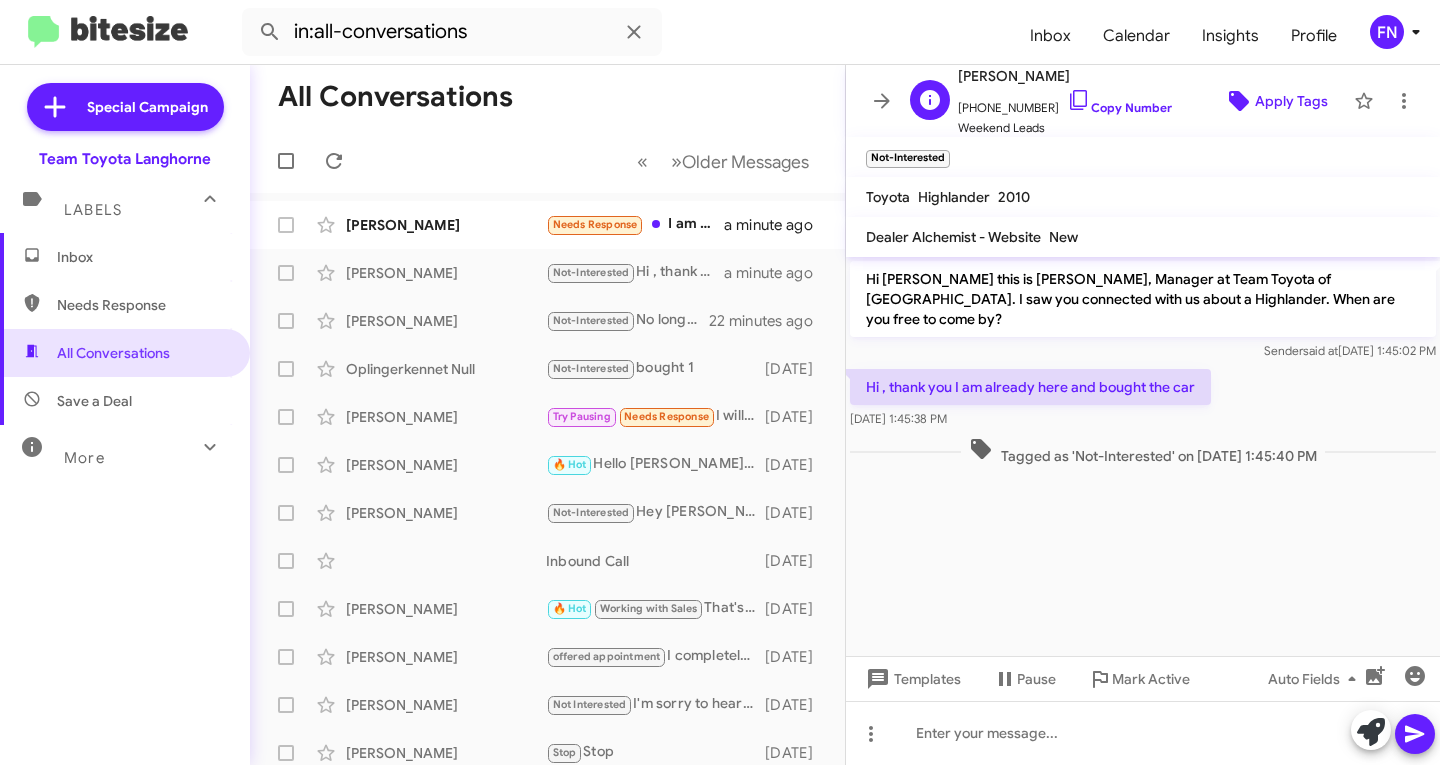 click on "Apply Tags" 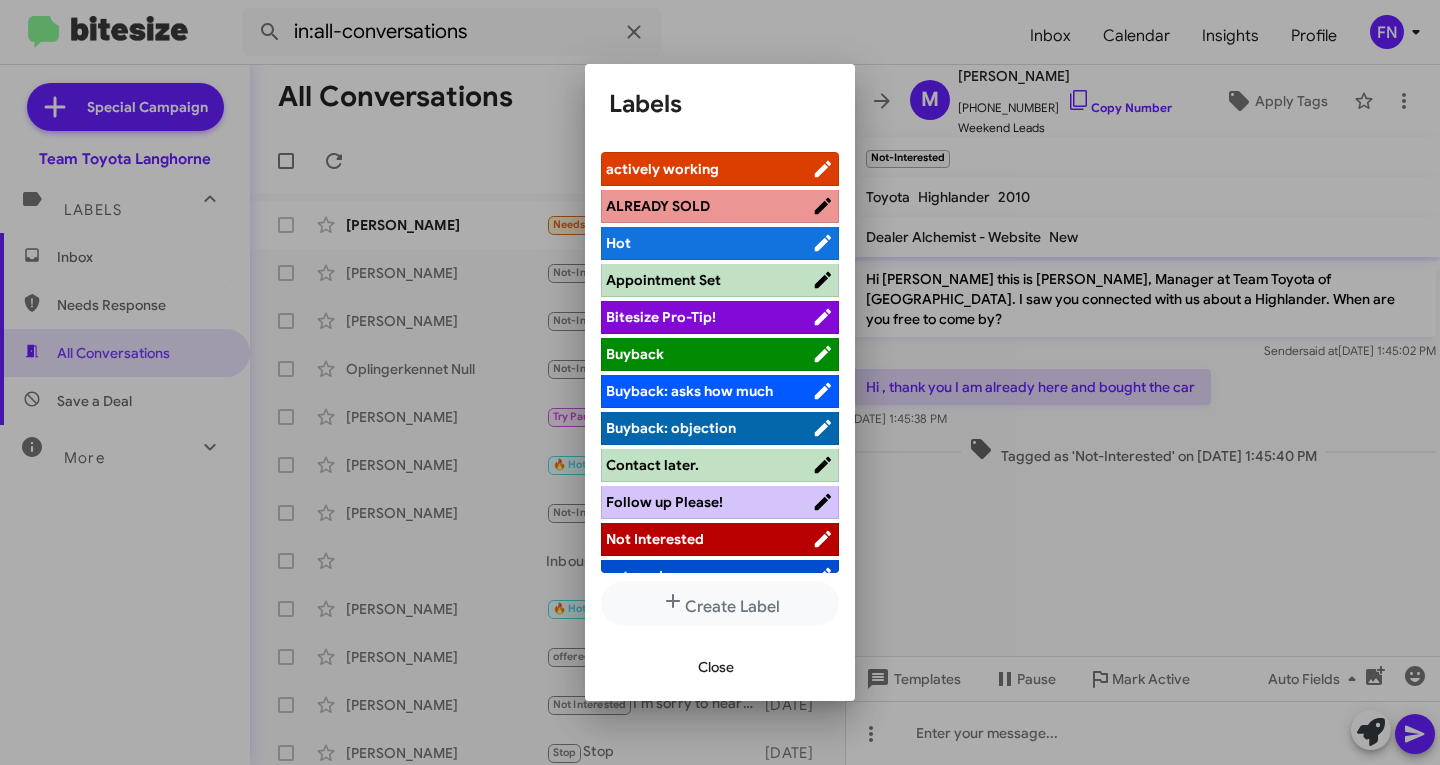 scroll, scrollTop: 283, scrollLeft: 0, axis: vertical 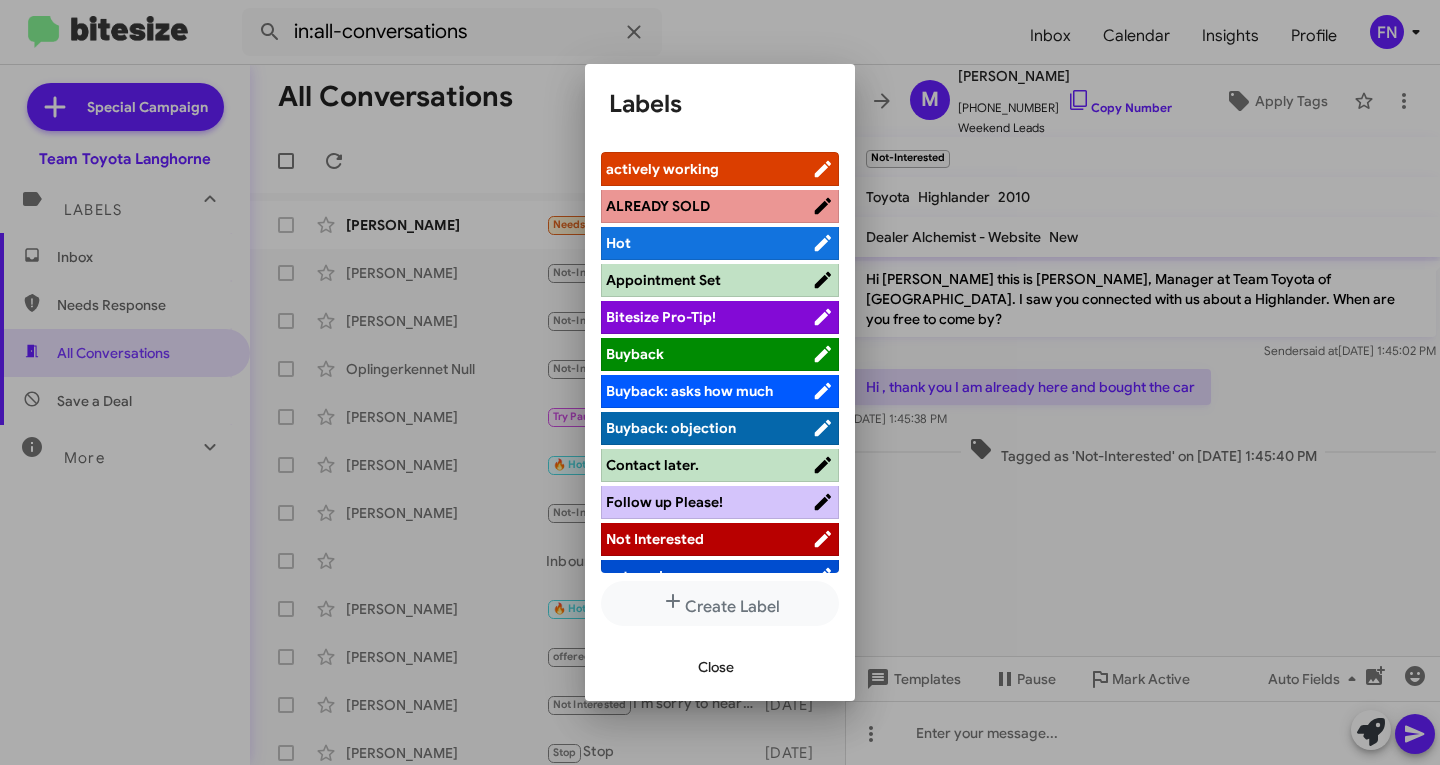 click on "ALREADY SOLD" at bounding box center [658, 206] 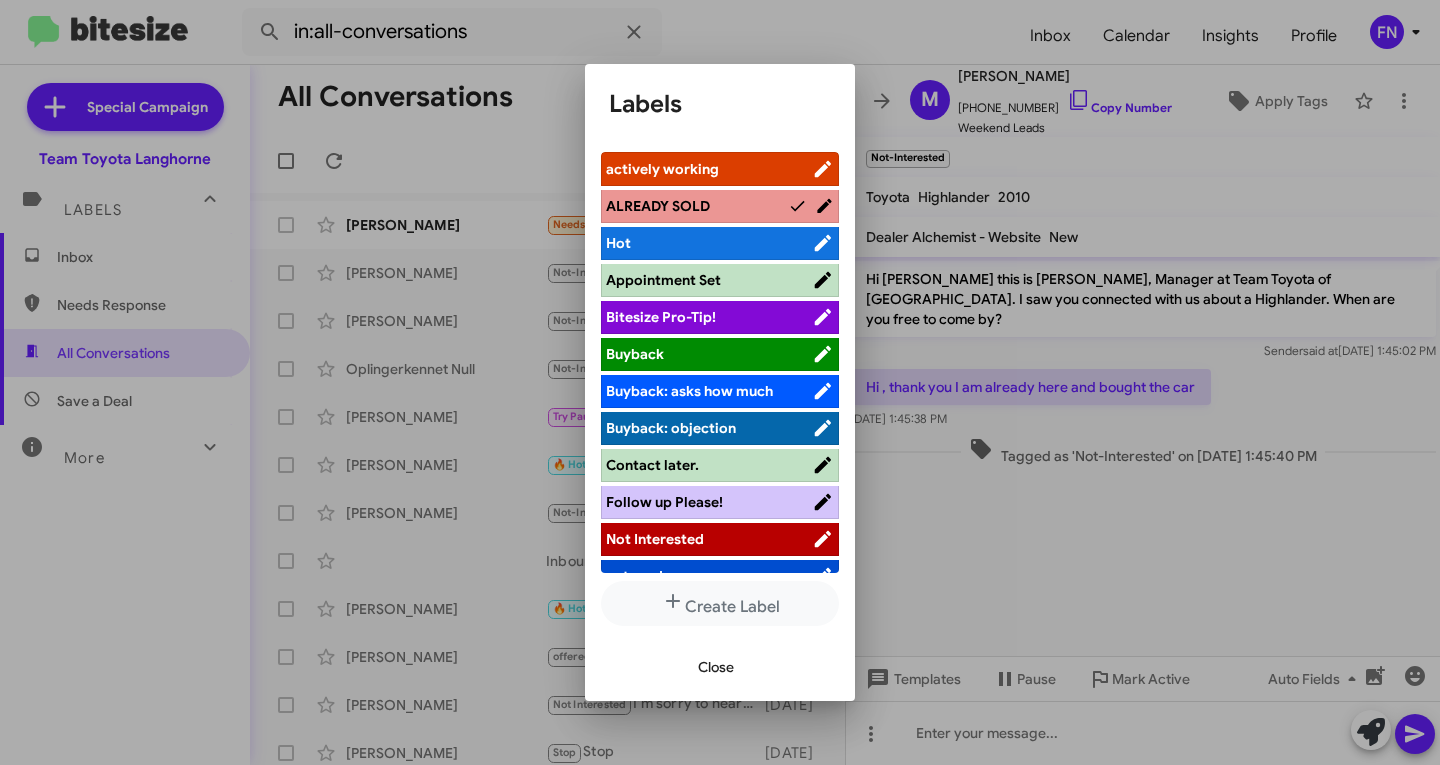 click on "Close" at bounding box center (716, 667) 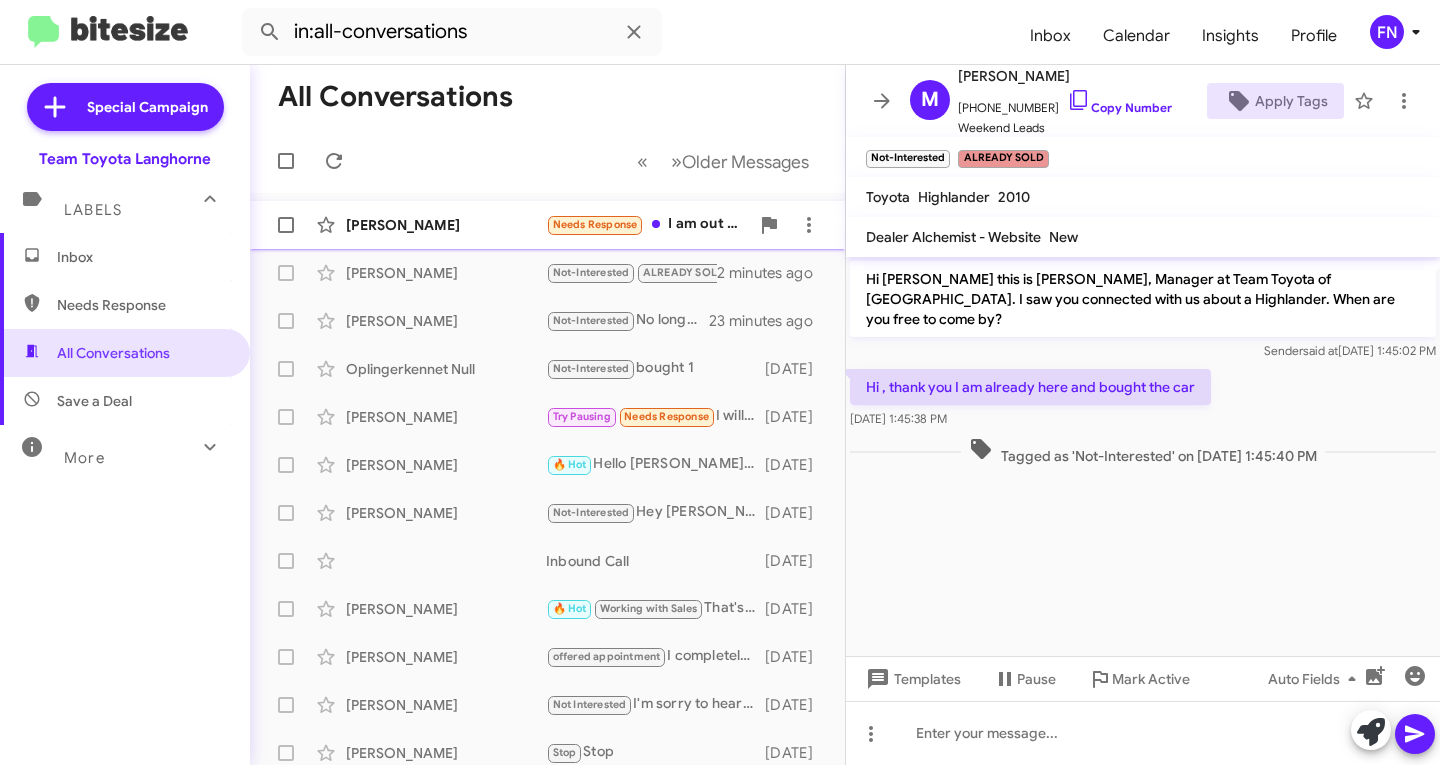 click on "[PERSON_NAME]  Needs Response   I am out in [GEOGRAPHIC_DATA] I am just seeing if it was in stock for now   a minute ago" 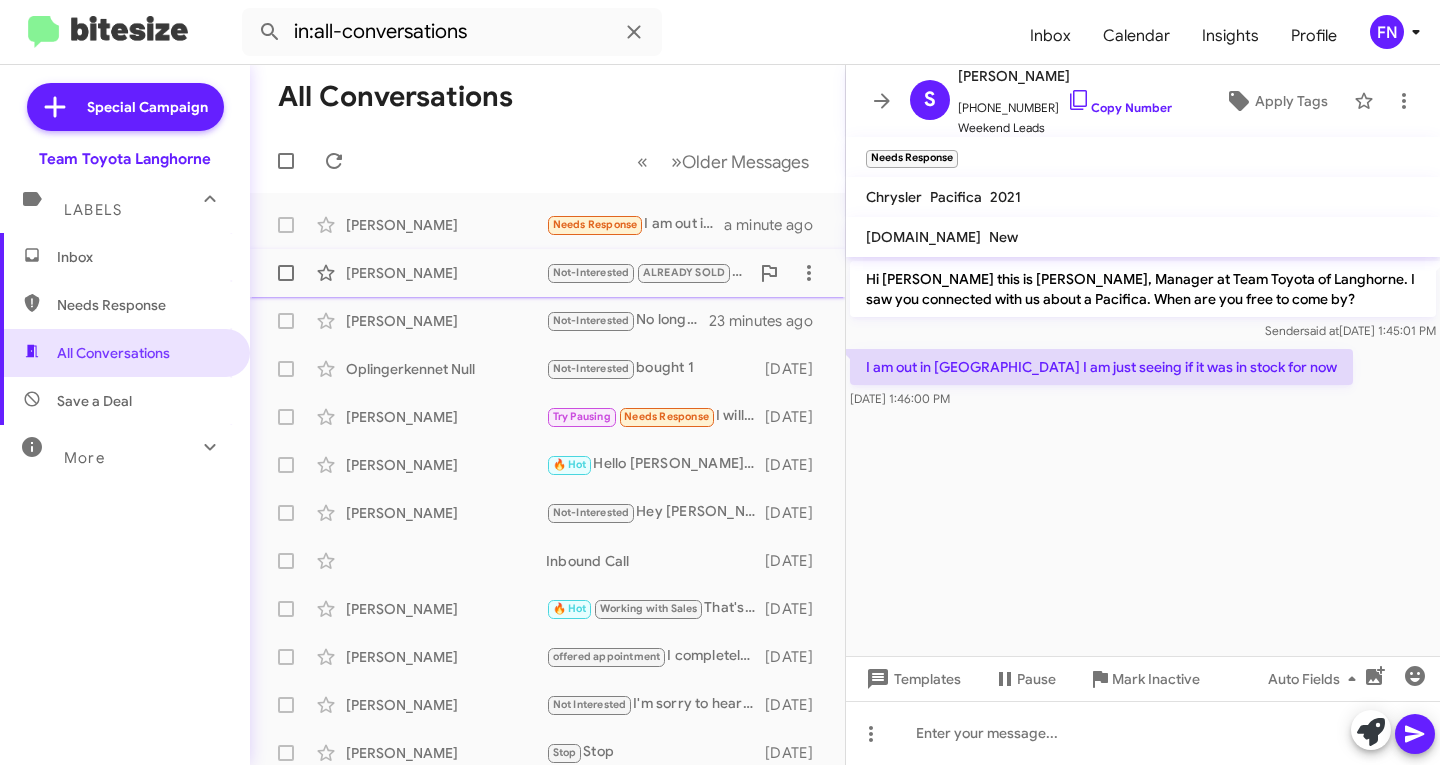 click on "[PERSON_NAME]" 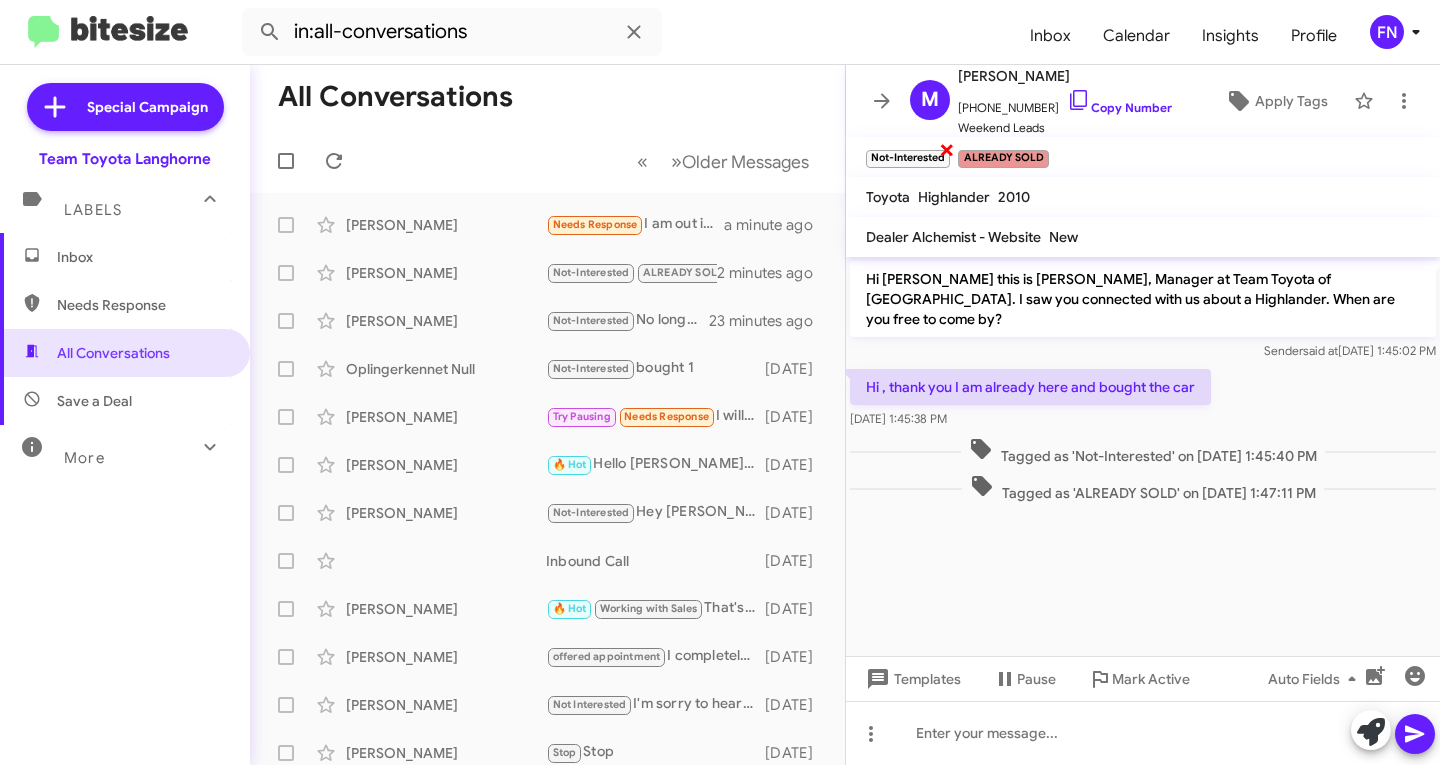 click on "×" 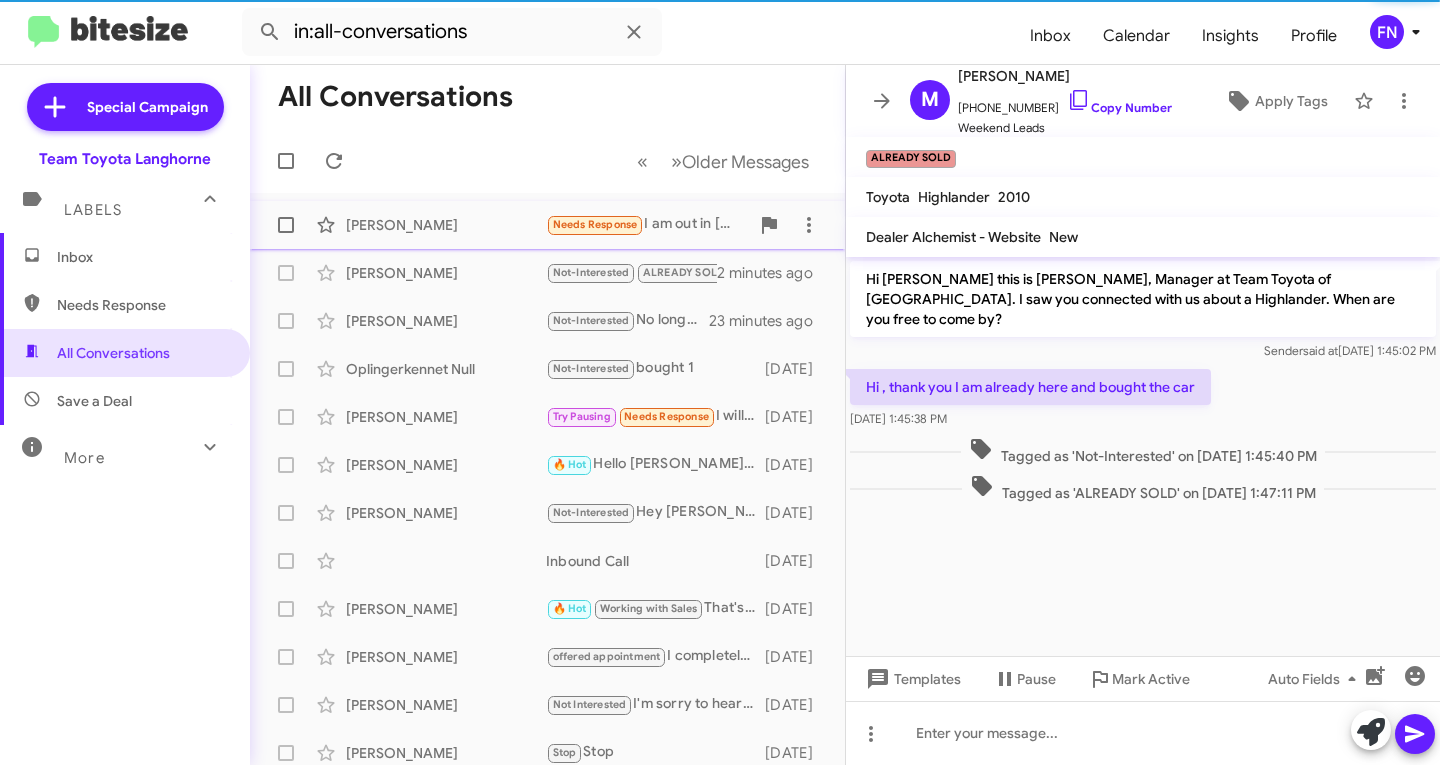 click on "[PERSON_NAME]" 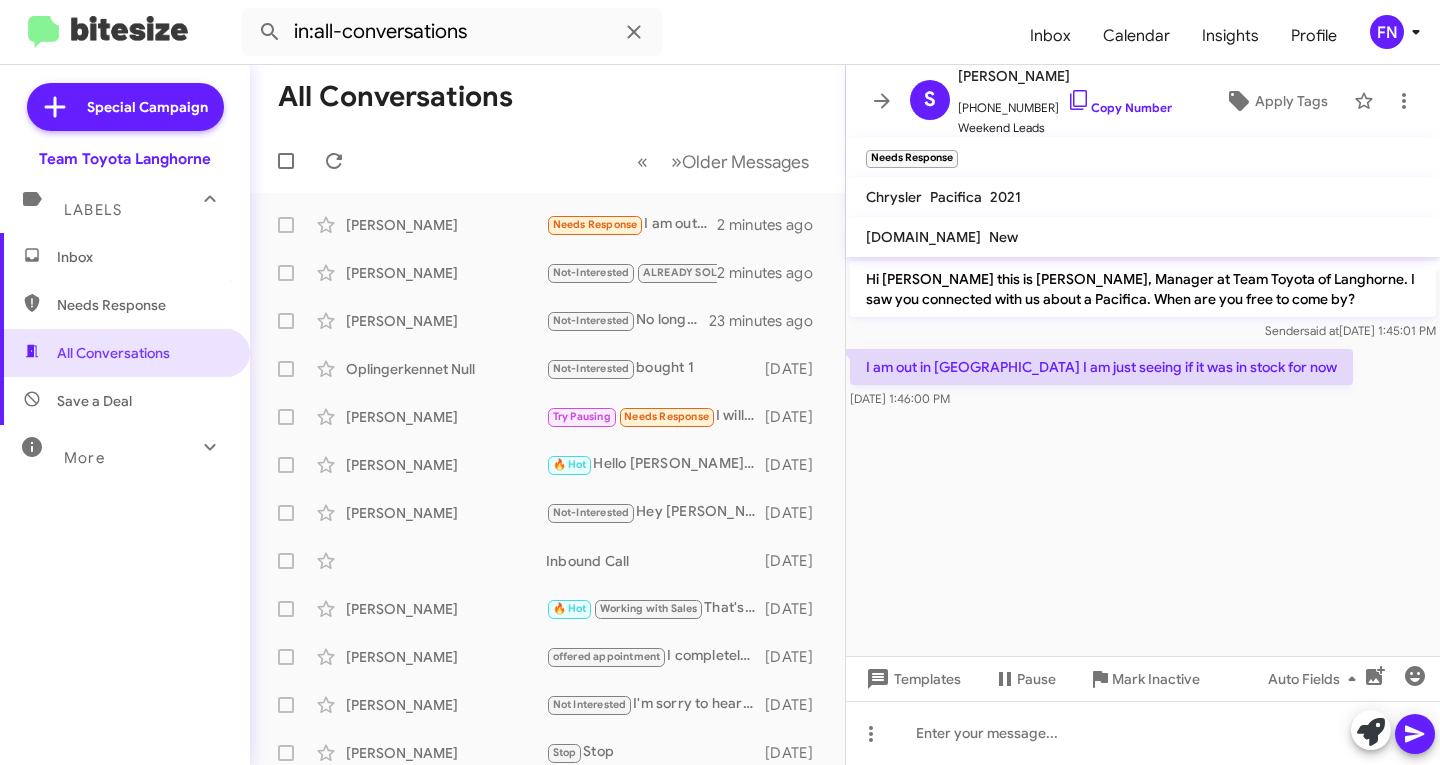 click on "Hi [PERSON_NAME] this is [PERSON_NAME], Manager at Team Toyota of Langhorne. I saw you connected with us about a Pacifica. When are you free to come by? [PERSON_NAME]   said at   [DATE] 1:45:01 PM  I am out in [GEOGRAPHIC_DATA] I am just seeing if it was in stock for now    [DATE] 1:46:00 PM" 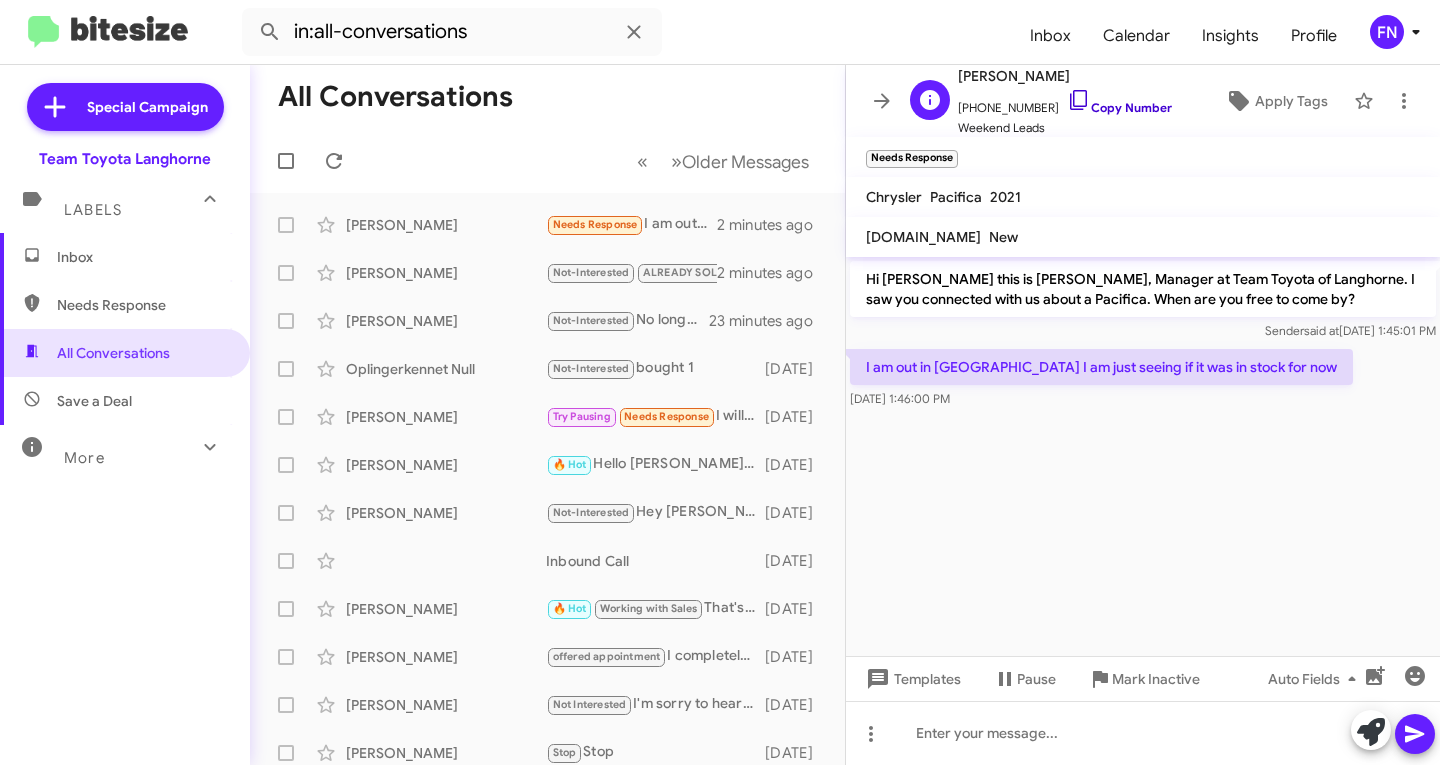 click on "Copy Number" 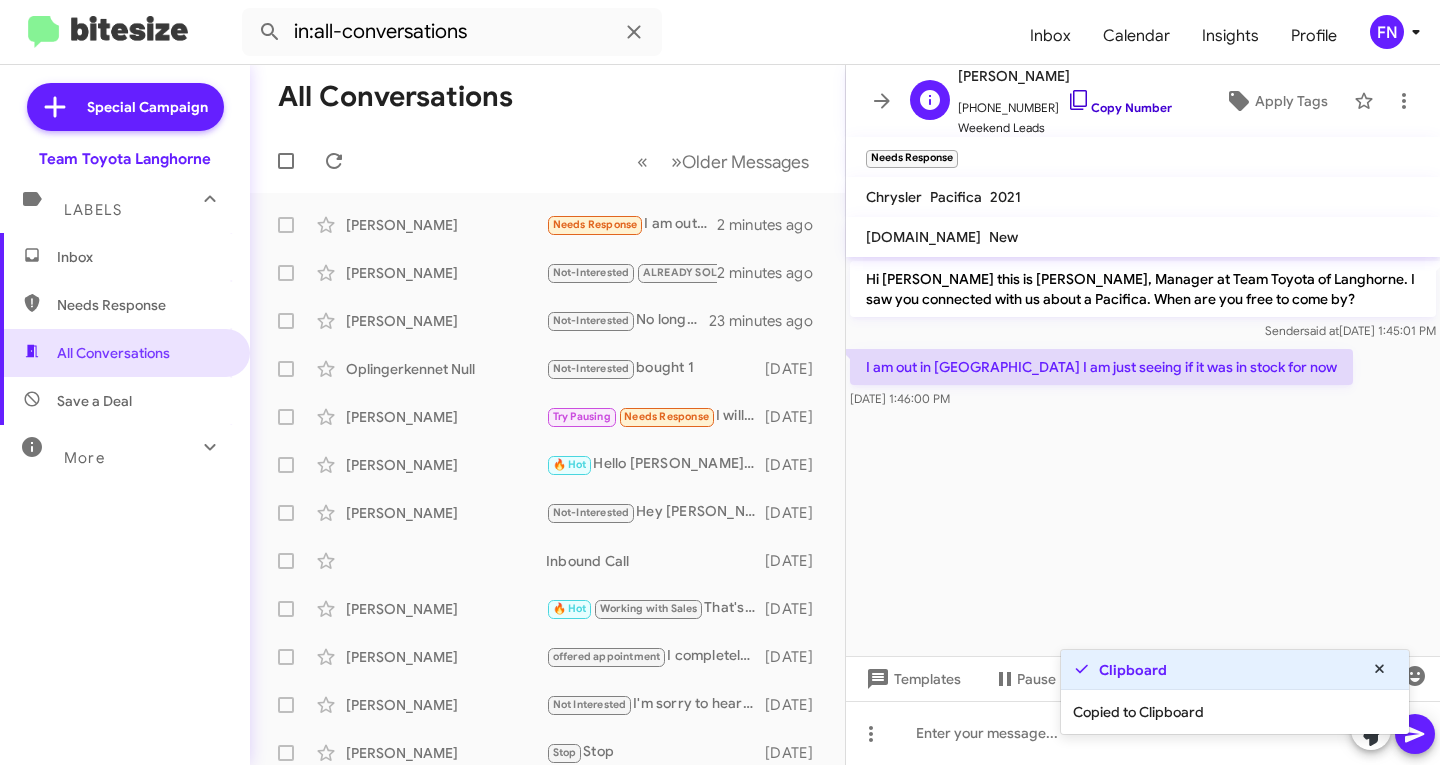 click on "Copy Number" 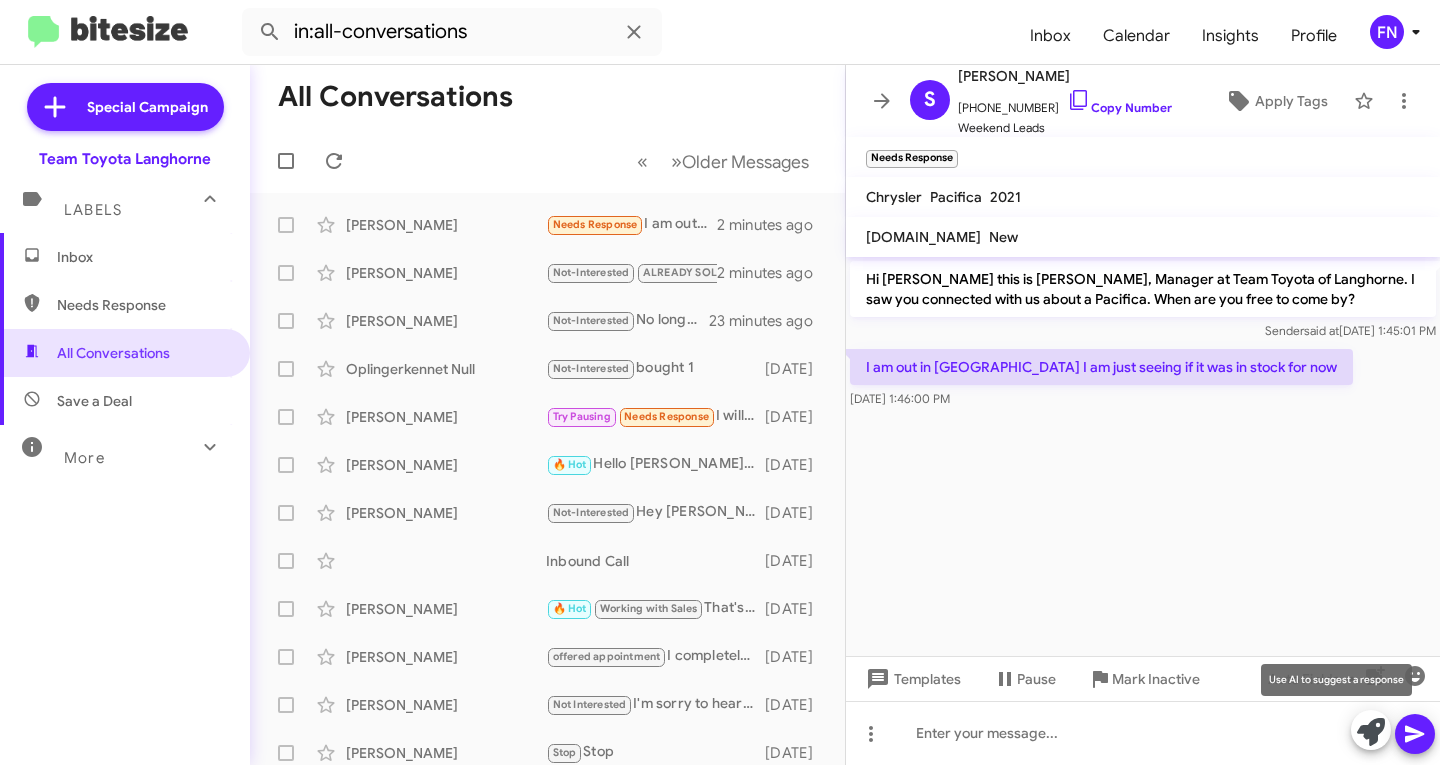 click 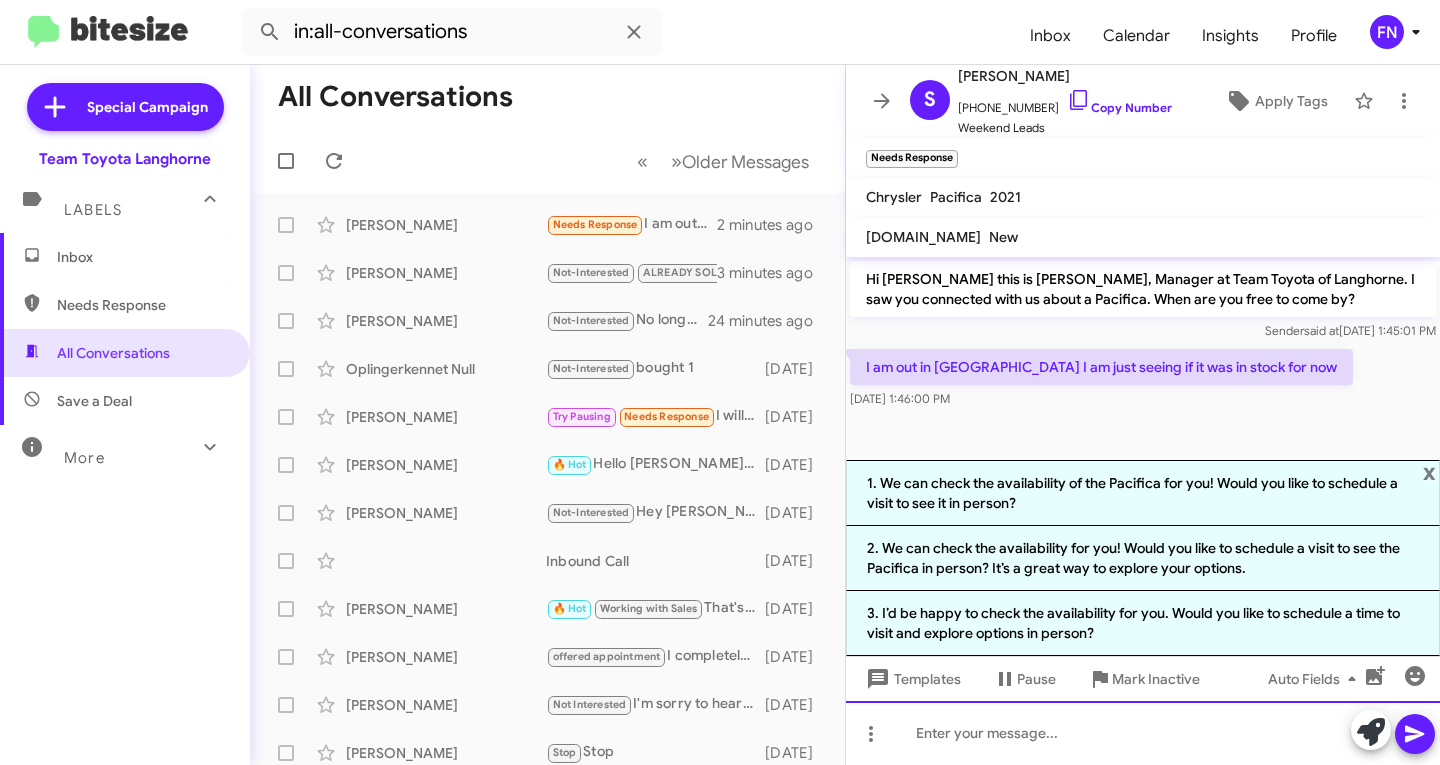 click 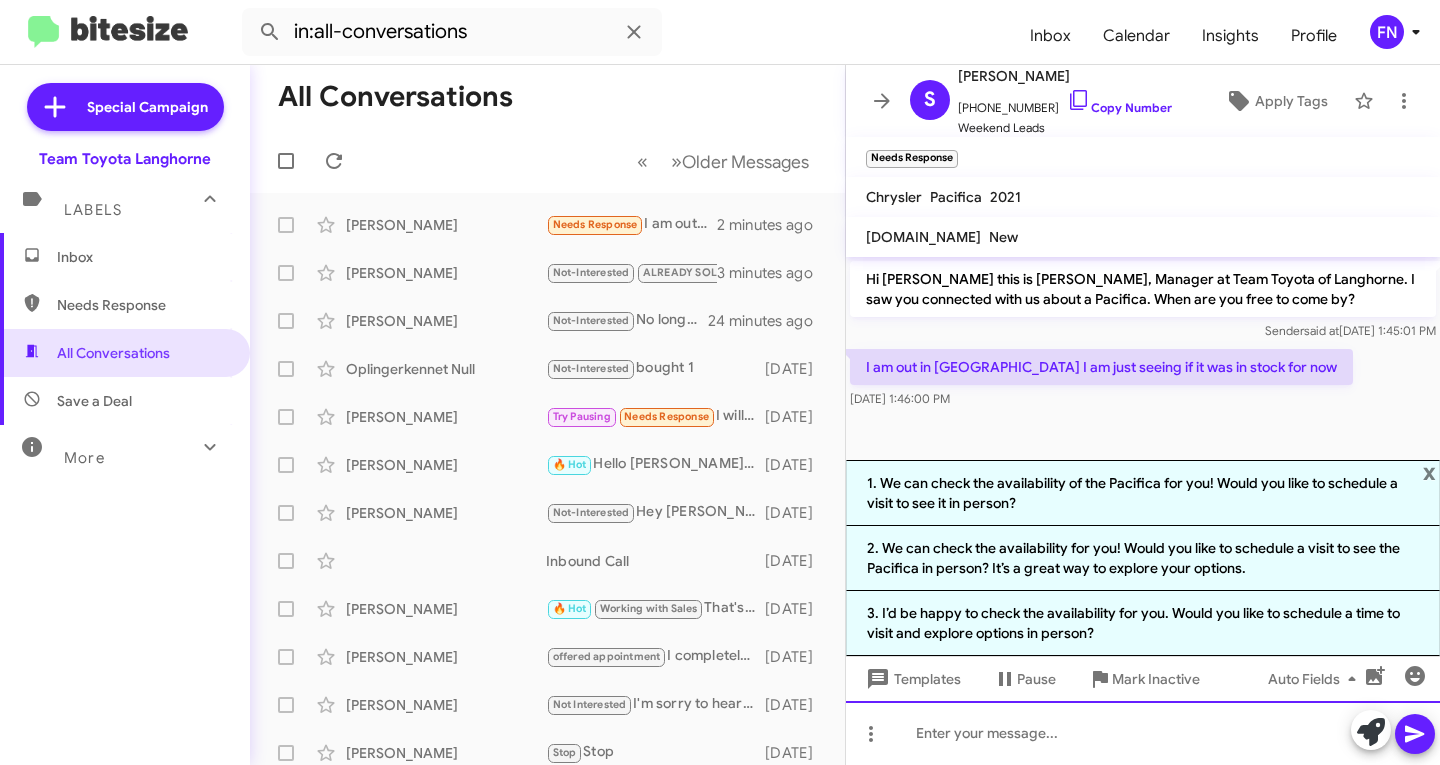 type 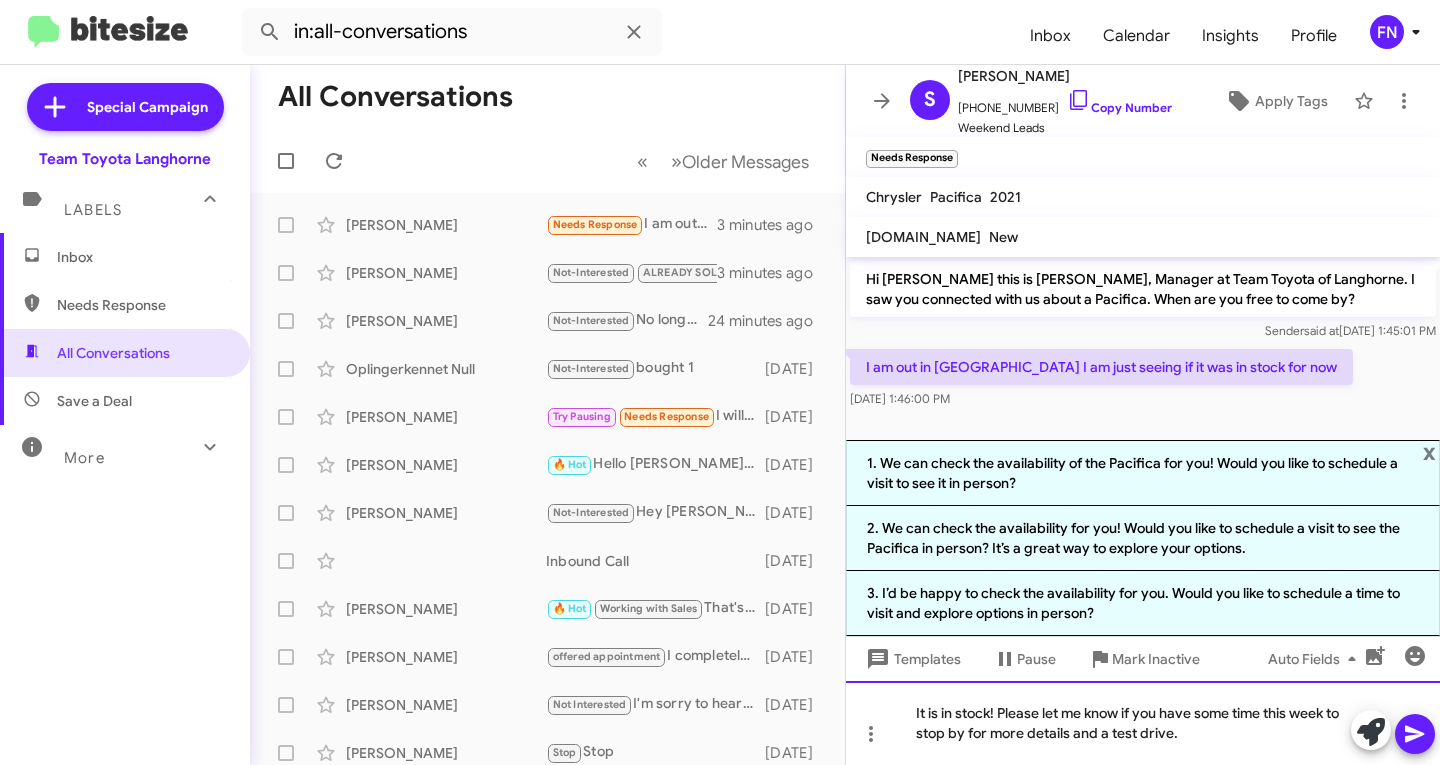 click on "It is in stock! Please let me know if you have some time this week to stop by for more details and a test drive." 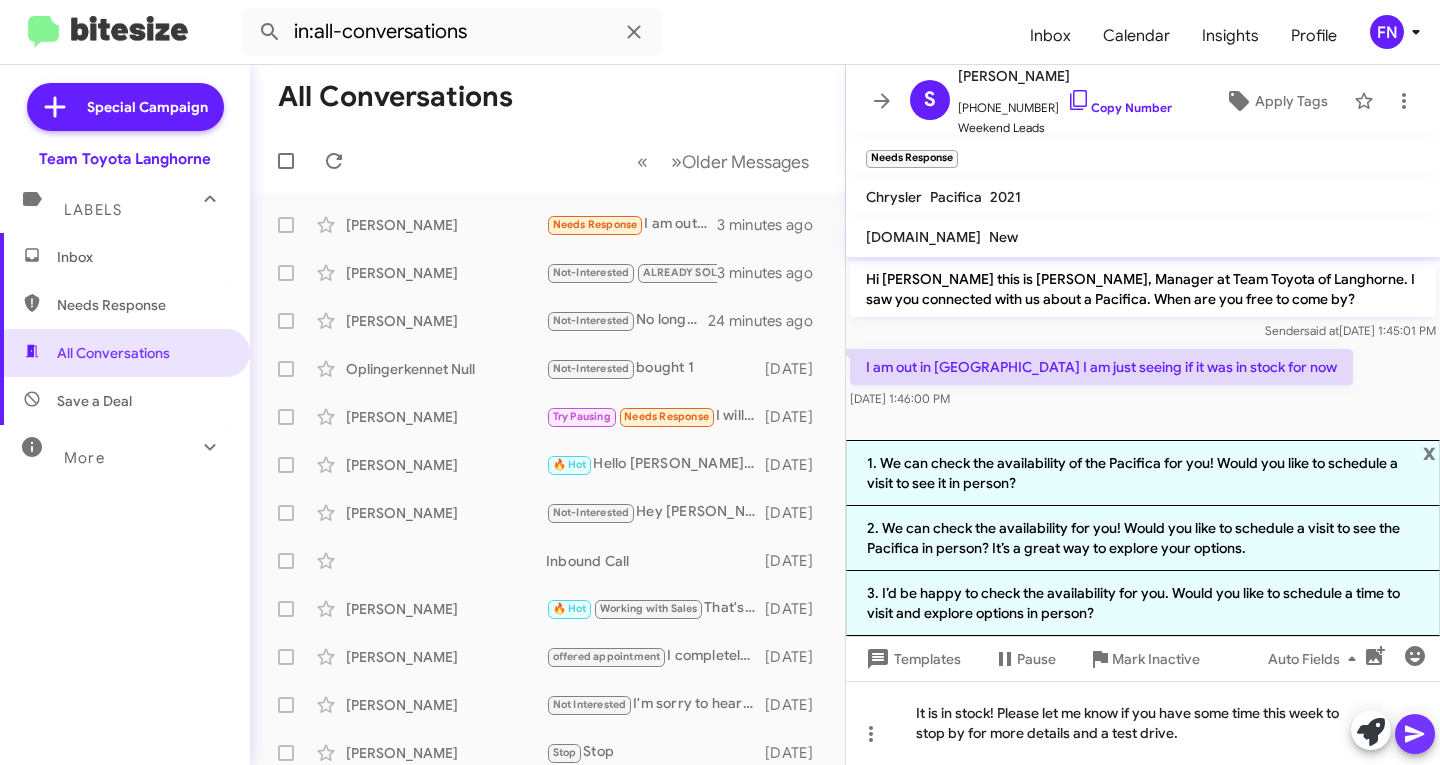 click 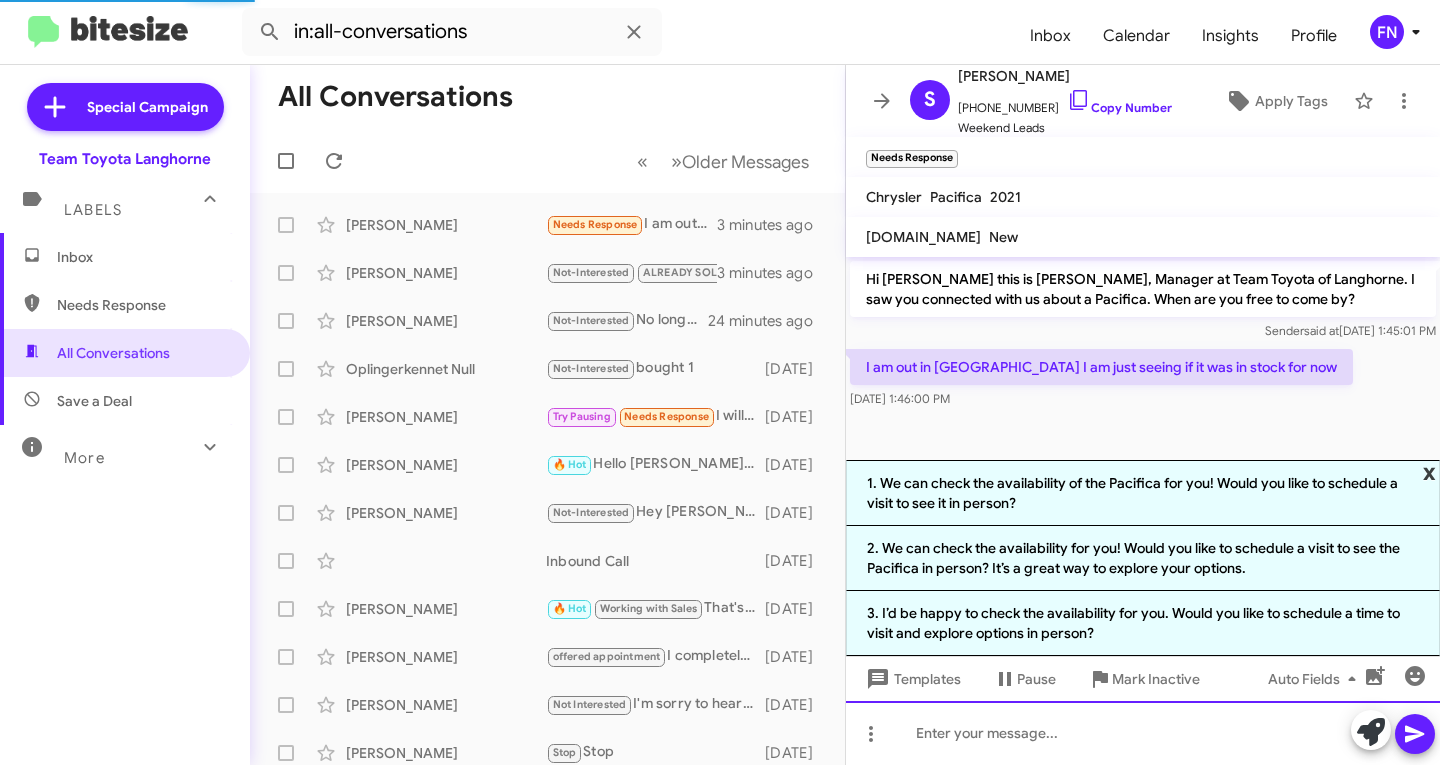 scroll, scrollTop: 56, scrollLeft: 0, axis: vertical 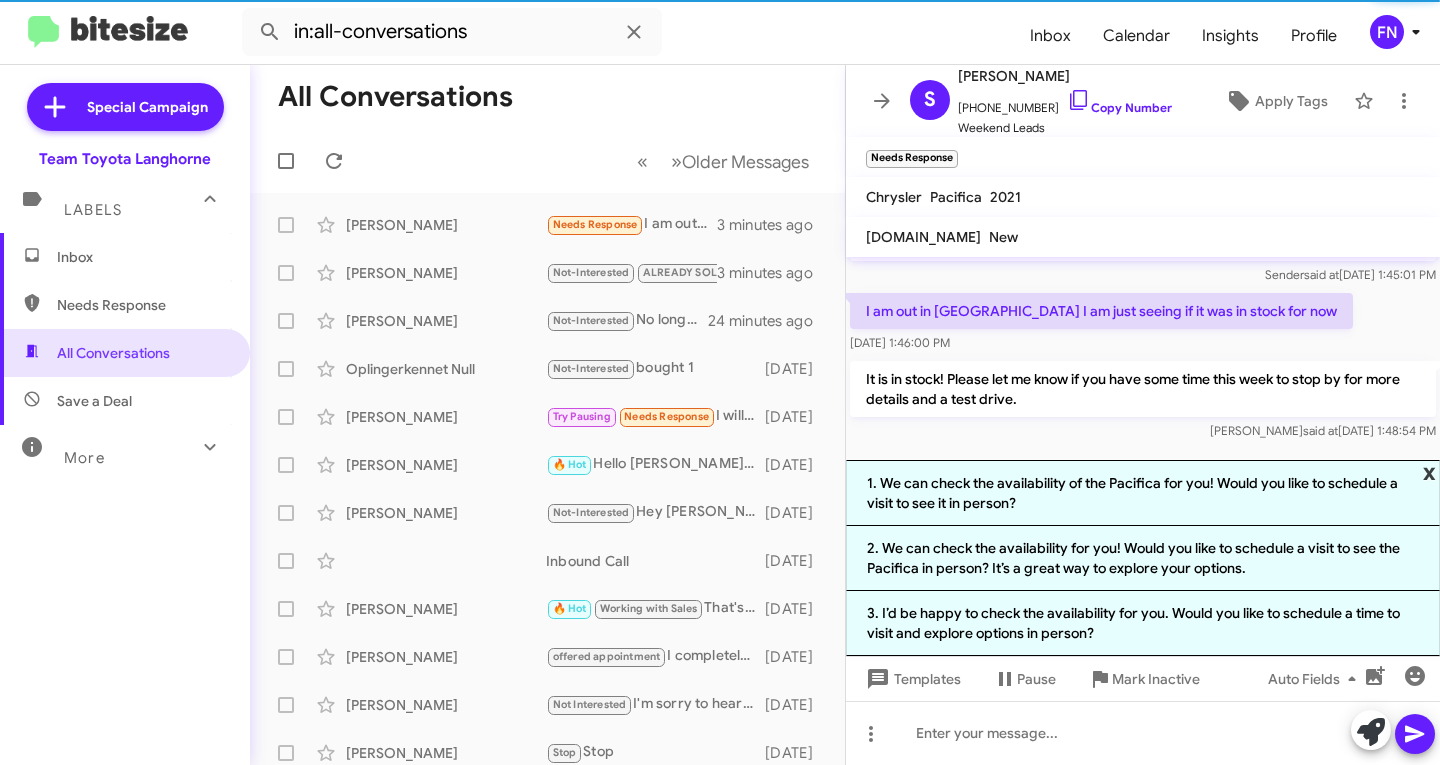 click on "x" 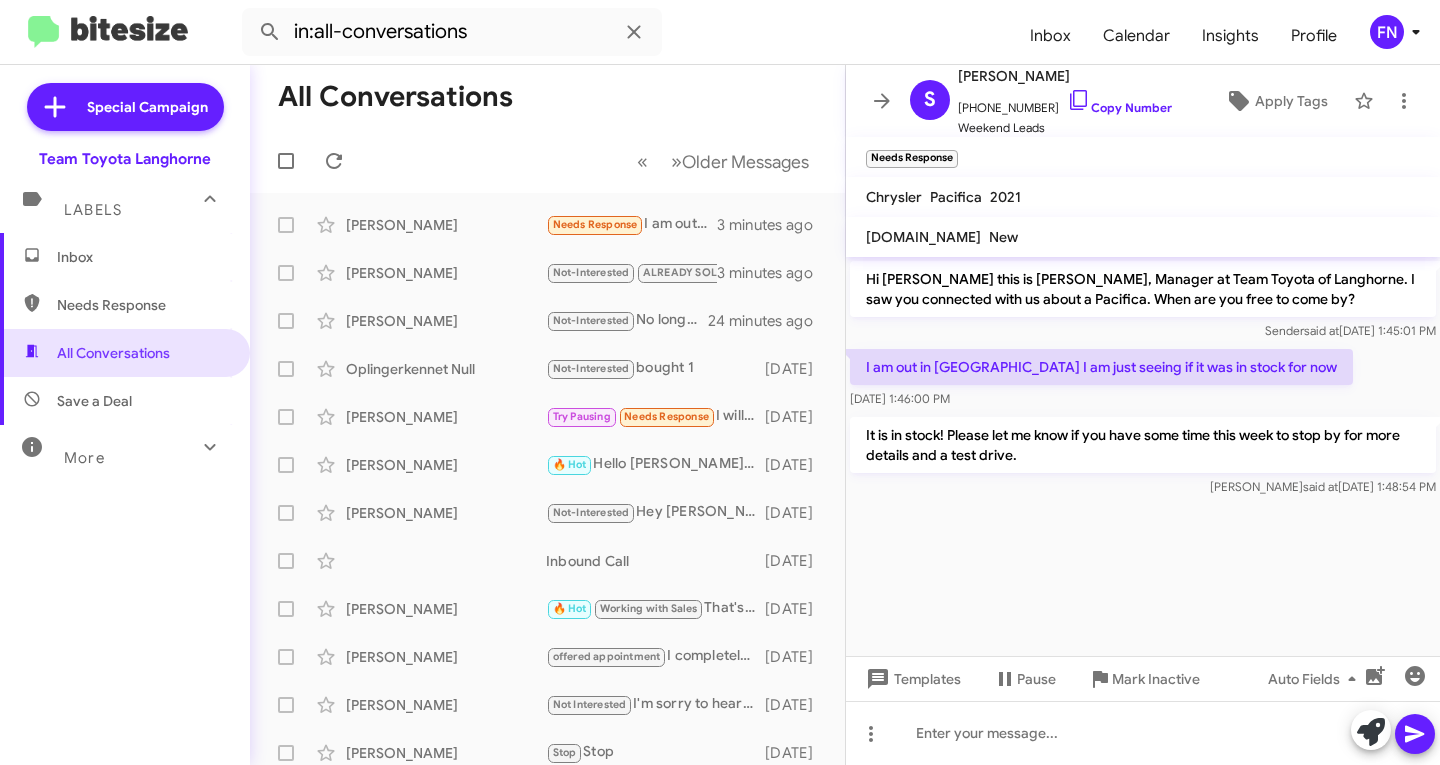 scroll, scrollTop: 0, scrollLeft: 0, axis: both 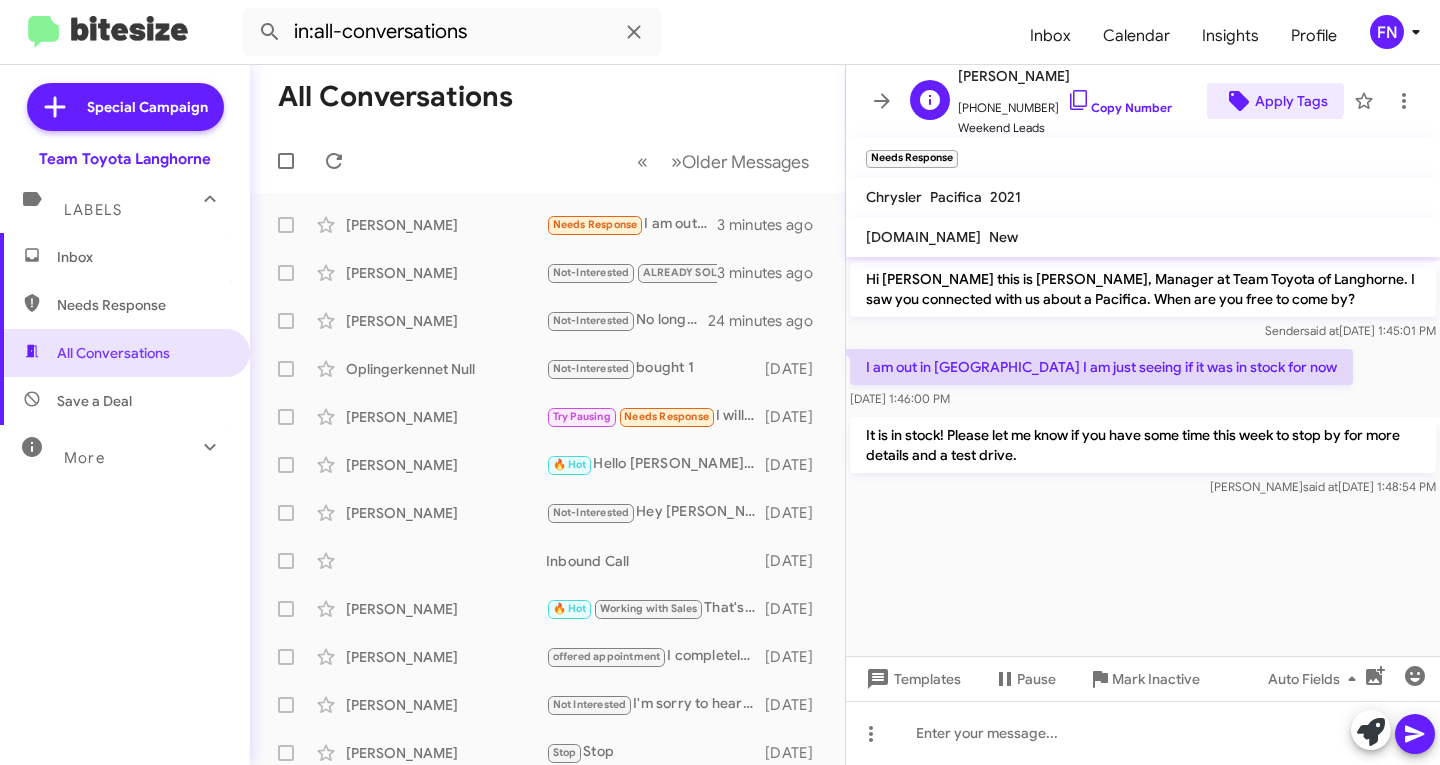click on "Apply Tags" 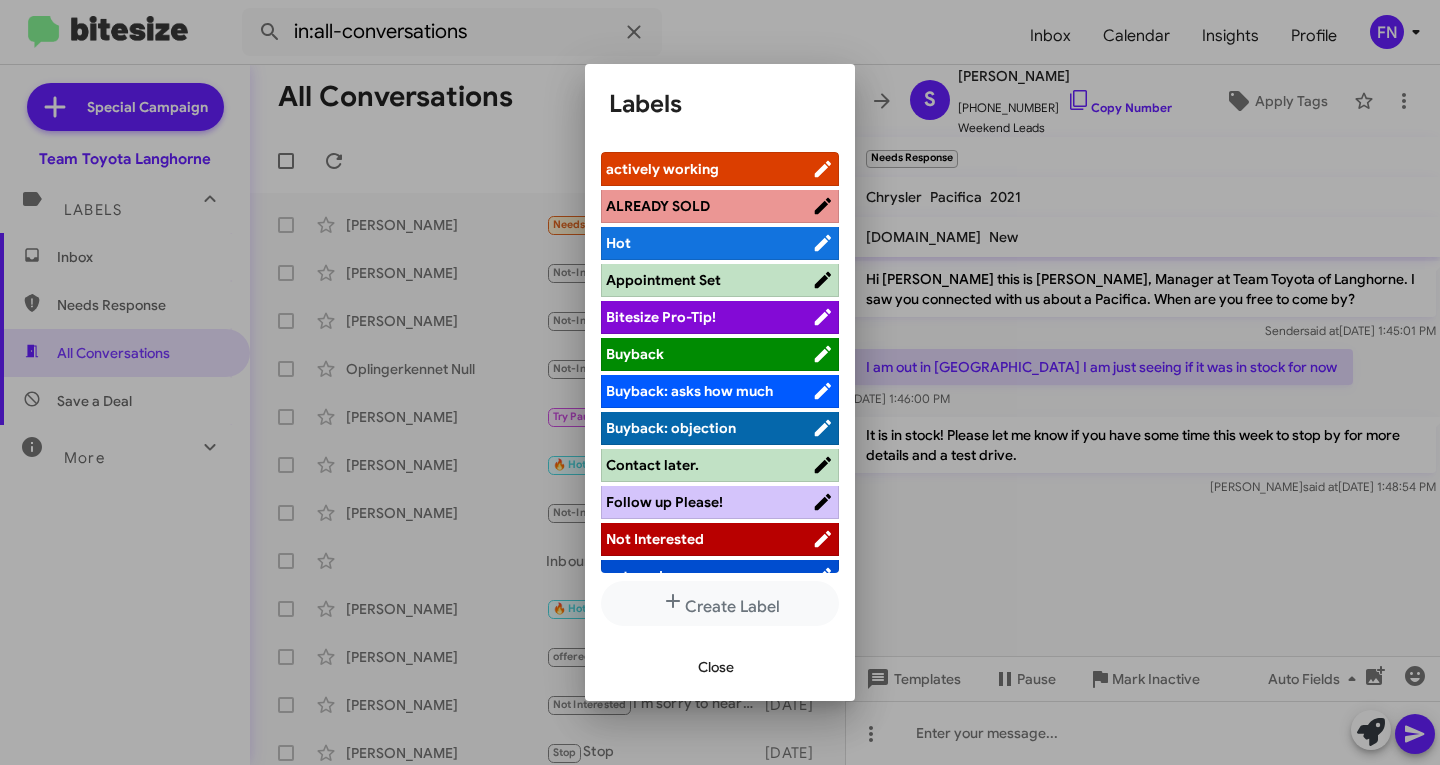 click on "actively working" at bounding box center [662, 169] 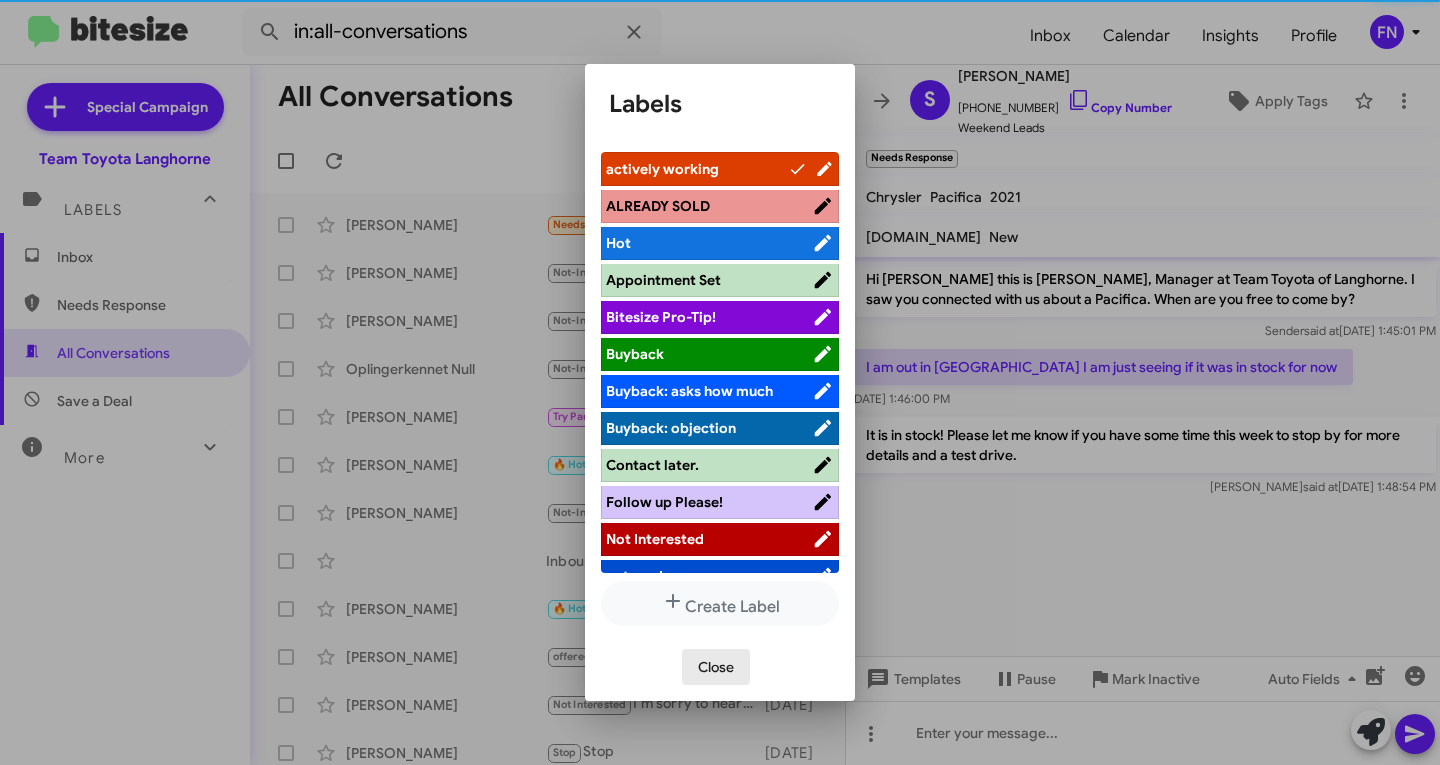 click on "Close" at bounding box center (716, 667) 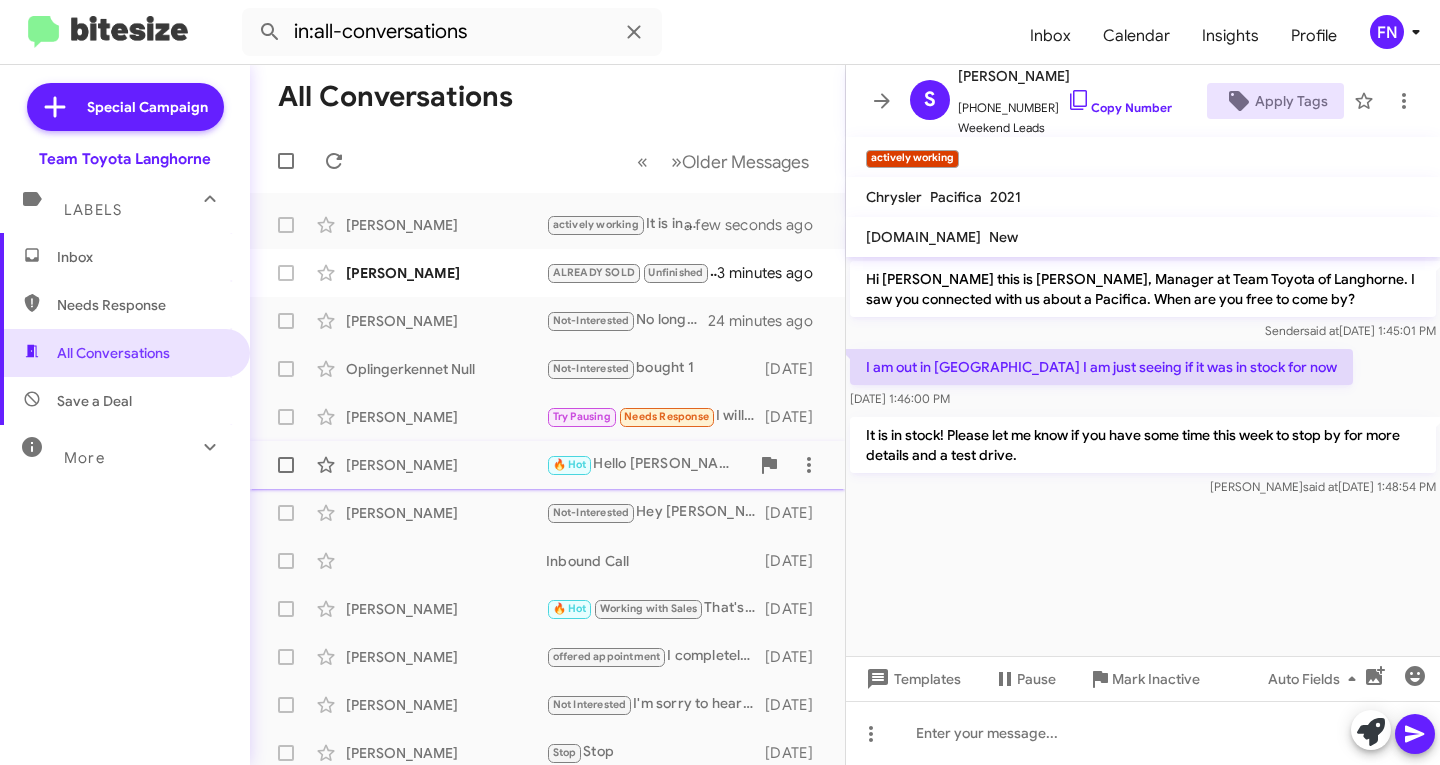 click on "[PERSON_NAME]  🔥 Hot   Hello [PERSON_NAME] it's Team Toyota of Langhorne. Were you able to stop by [DATE] to check out our Certified 2025 4Runner?   [DATE]" 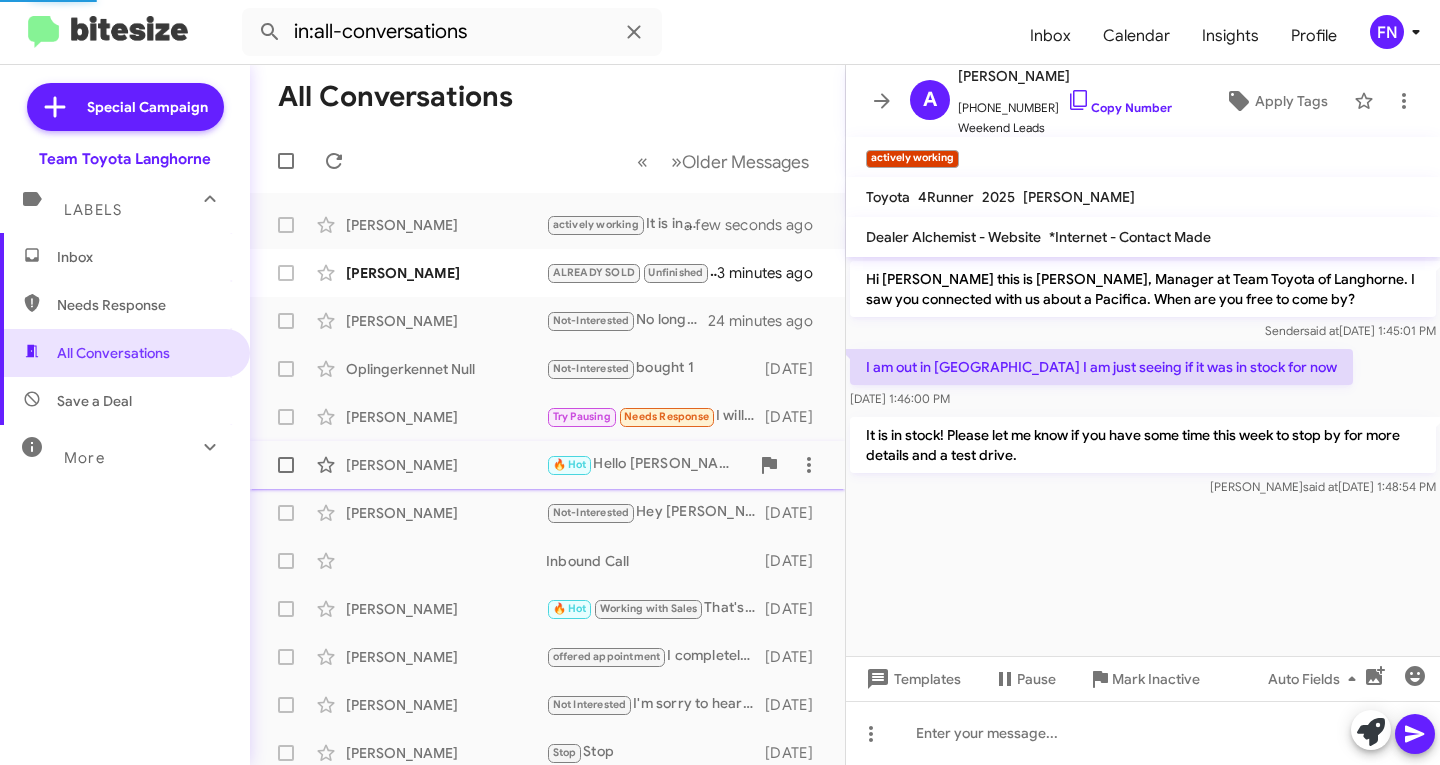 scroll, scrollTop: 26, scrollLeft: 0, axis: vertical 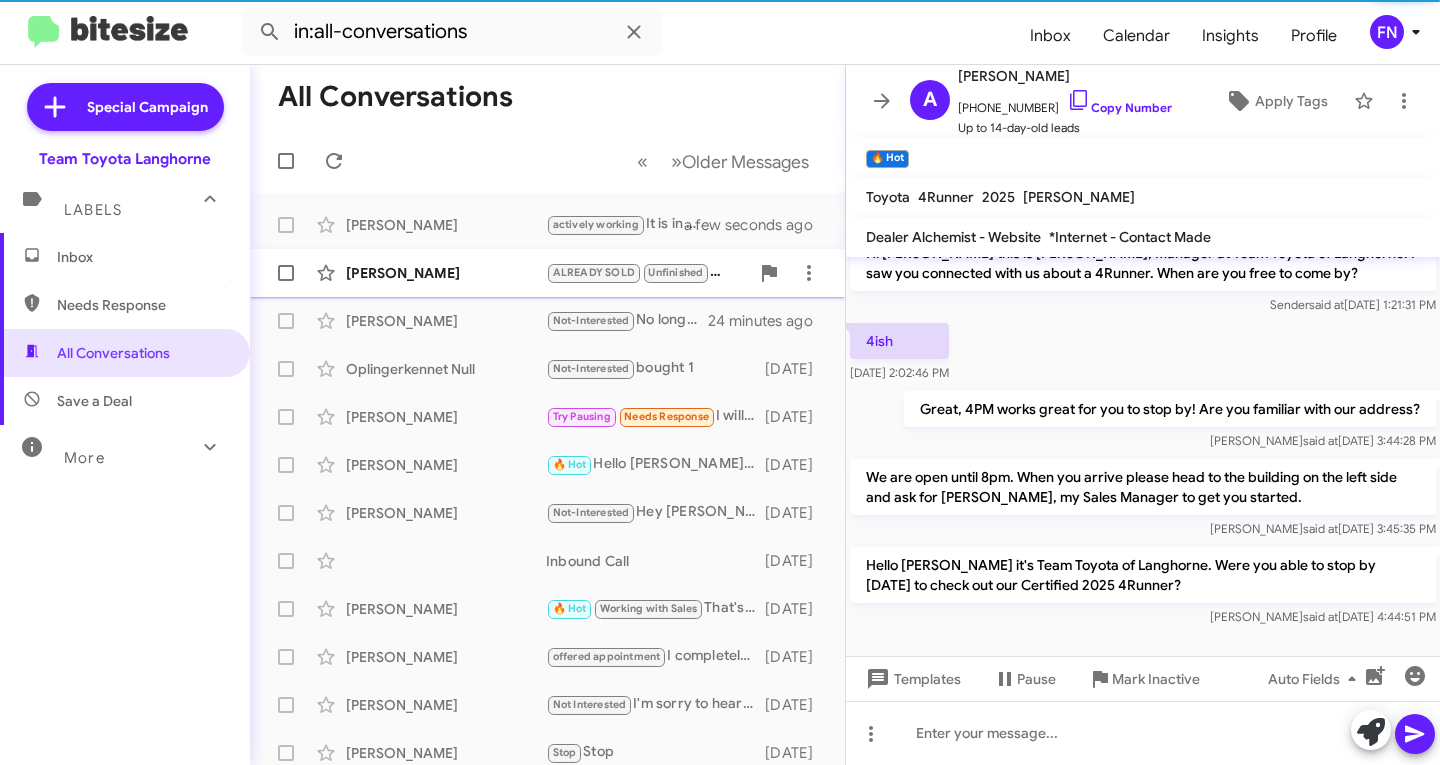 click on "[PERSON_NAME]  ALREADY SOLD   Unfinished   Hi , thank you I am already here and bought the car   3 minutes ago" 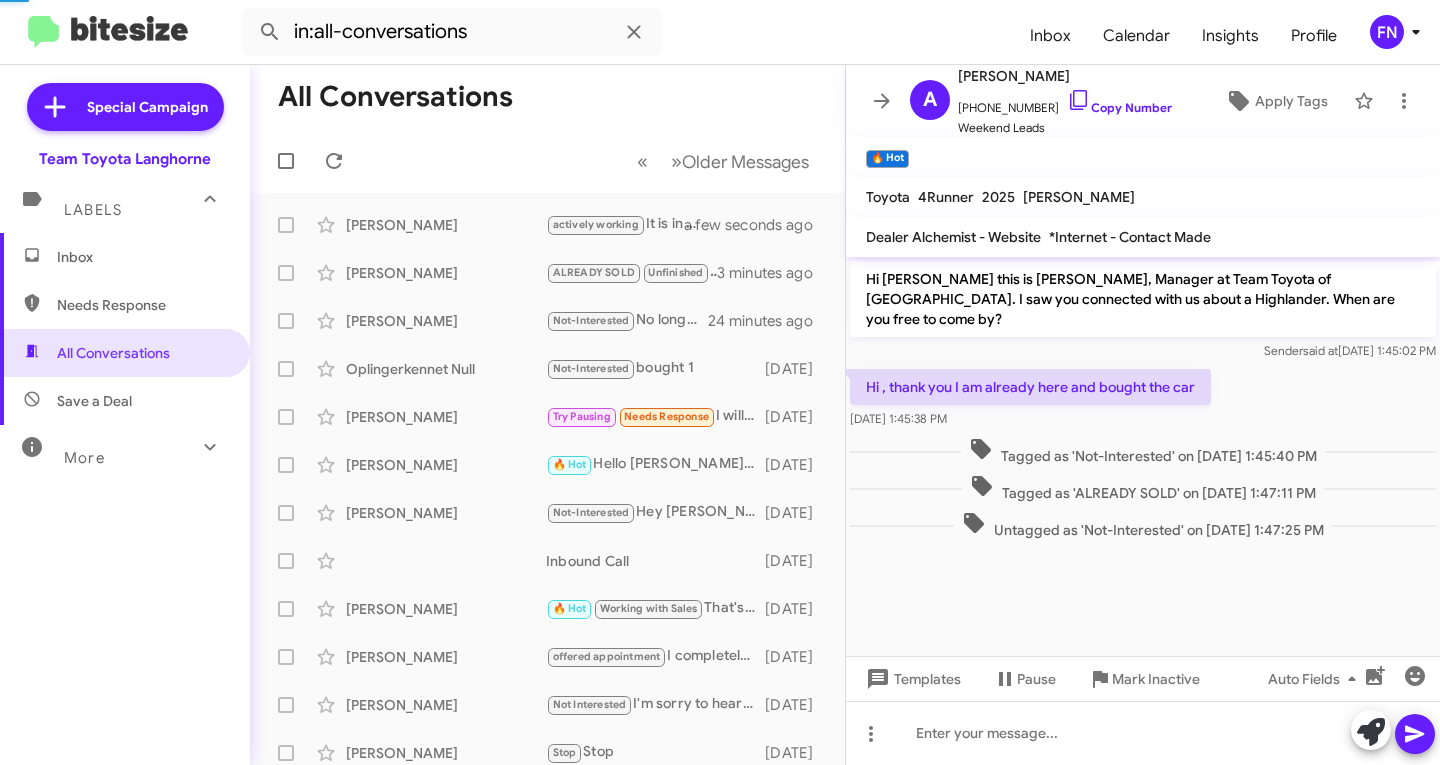 scroll, scrollTop: 0, scrollLeft: 0, axis: both 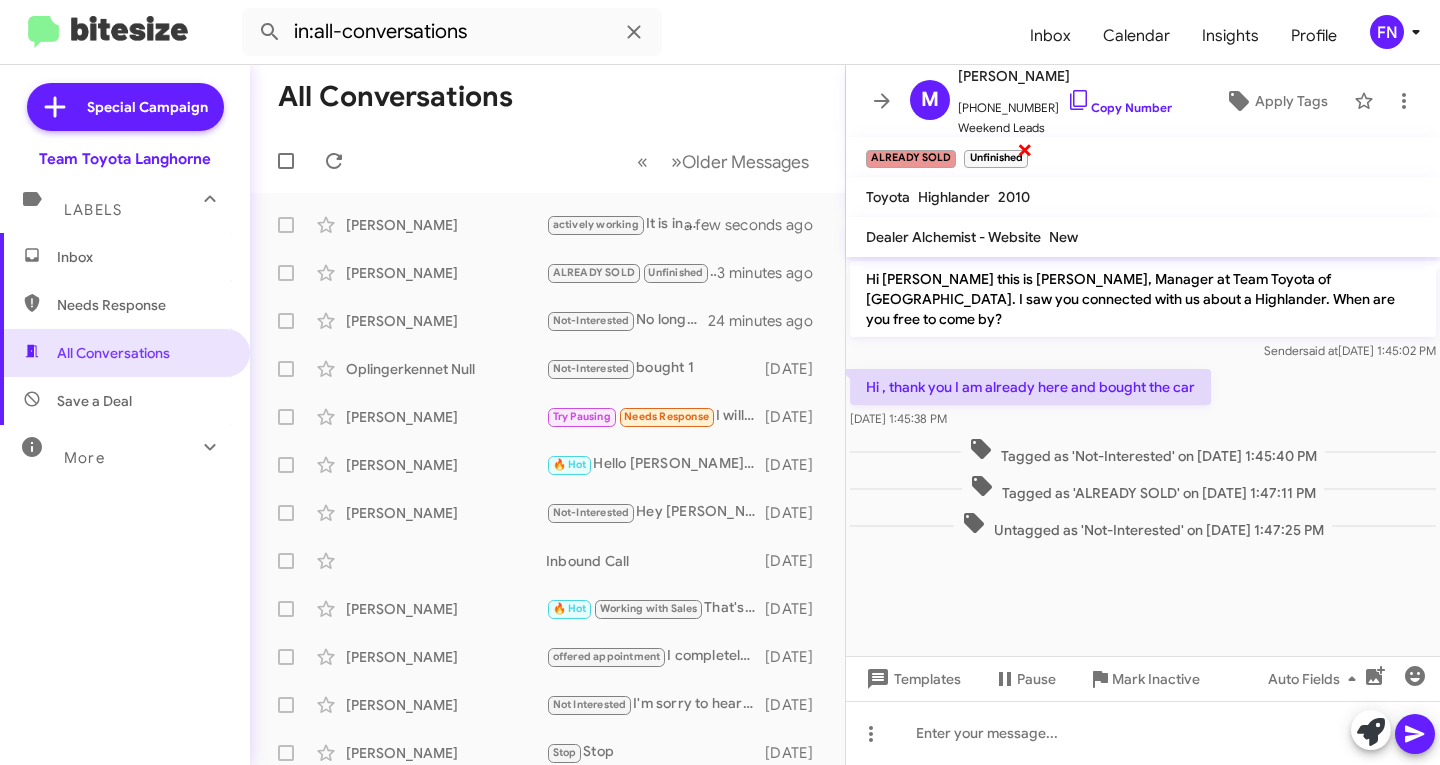 click on "×" 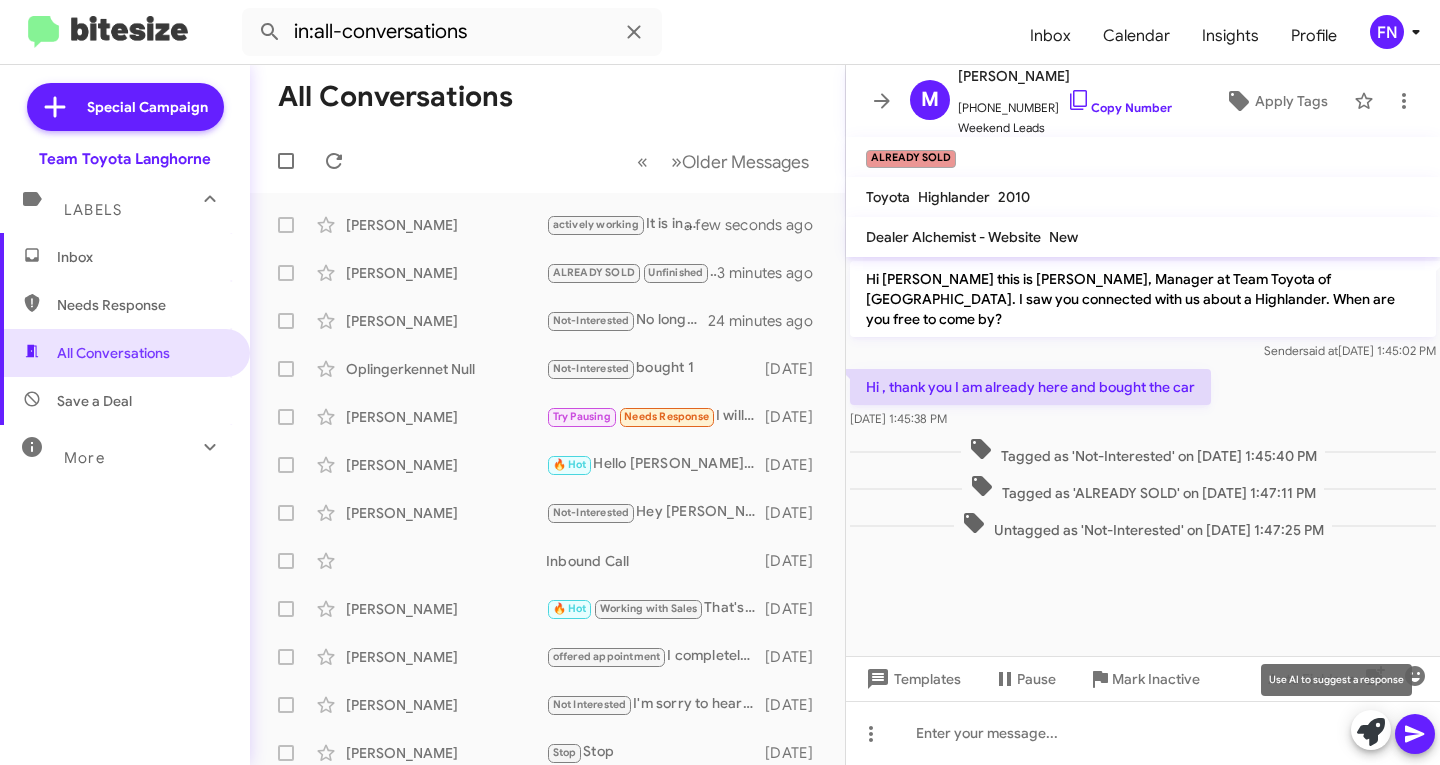 click 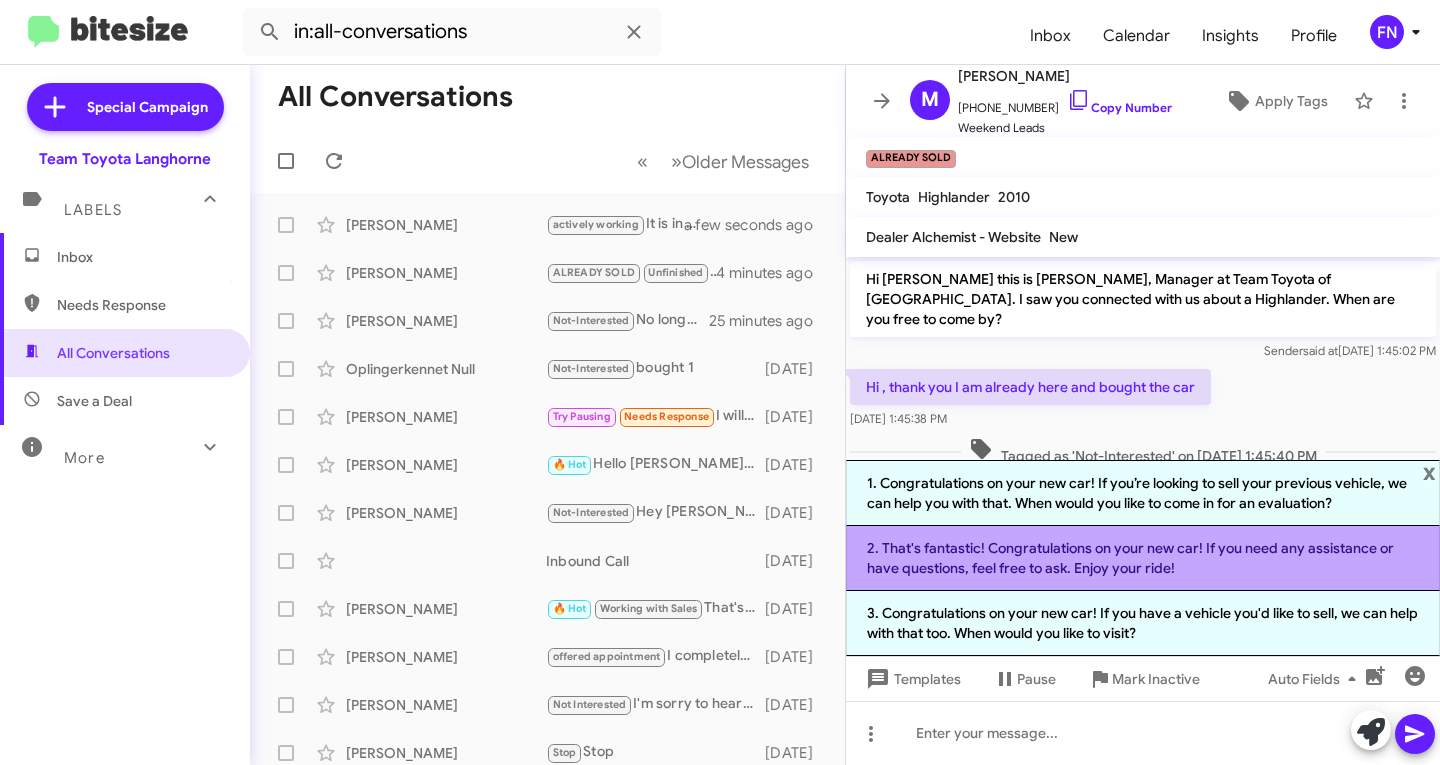 click on "2. That's fantastic! Congratulations on your new car! If you need any assistance or have questions, feel free to ask. Enjoy your ride!" 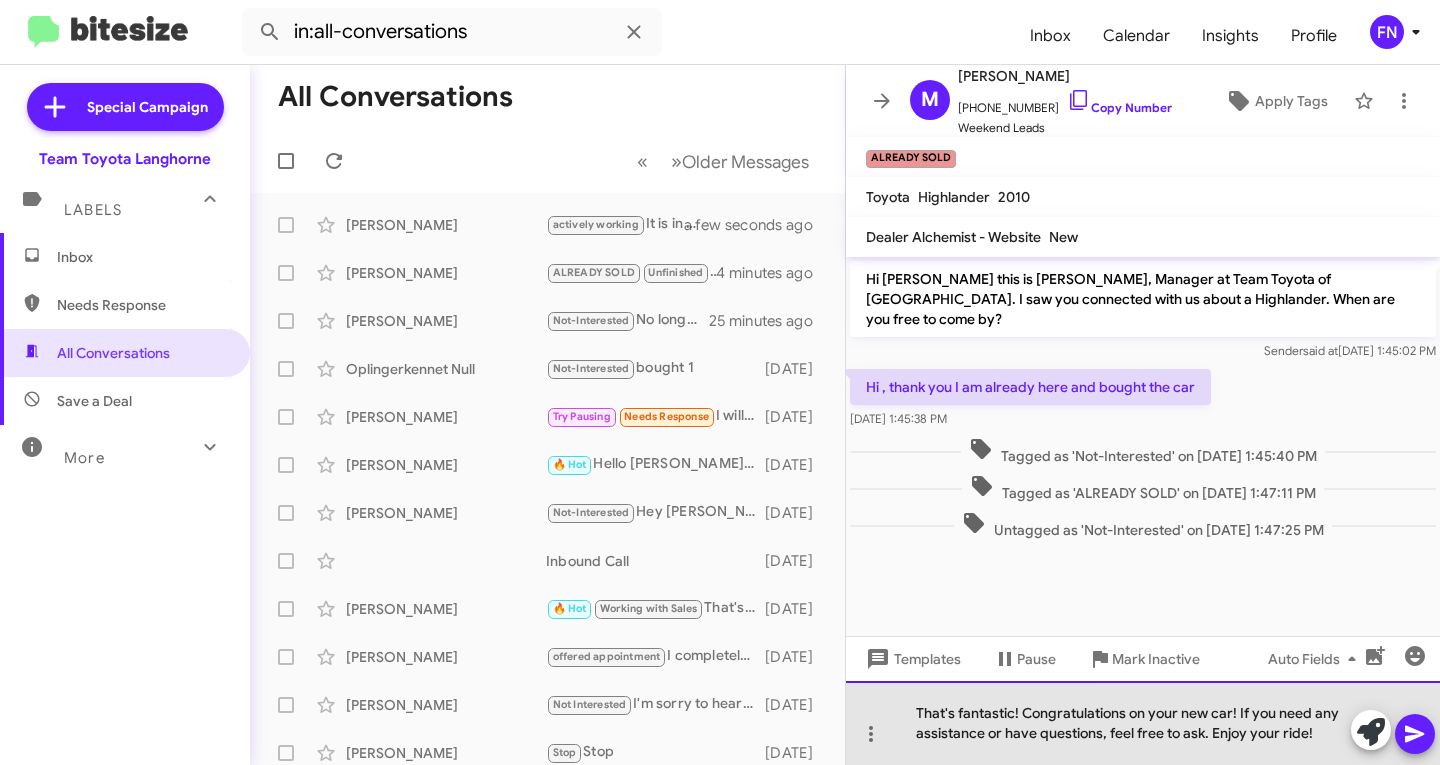 drag, startPoint x: 1317, startPoint y: 737, endPoint x: 1238, endPoint y: 709, distance: 83.81527 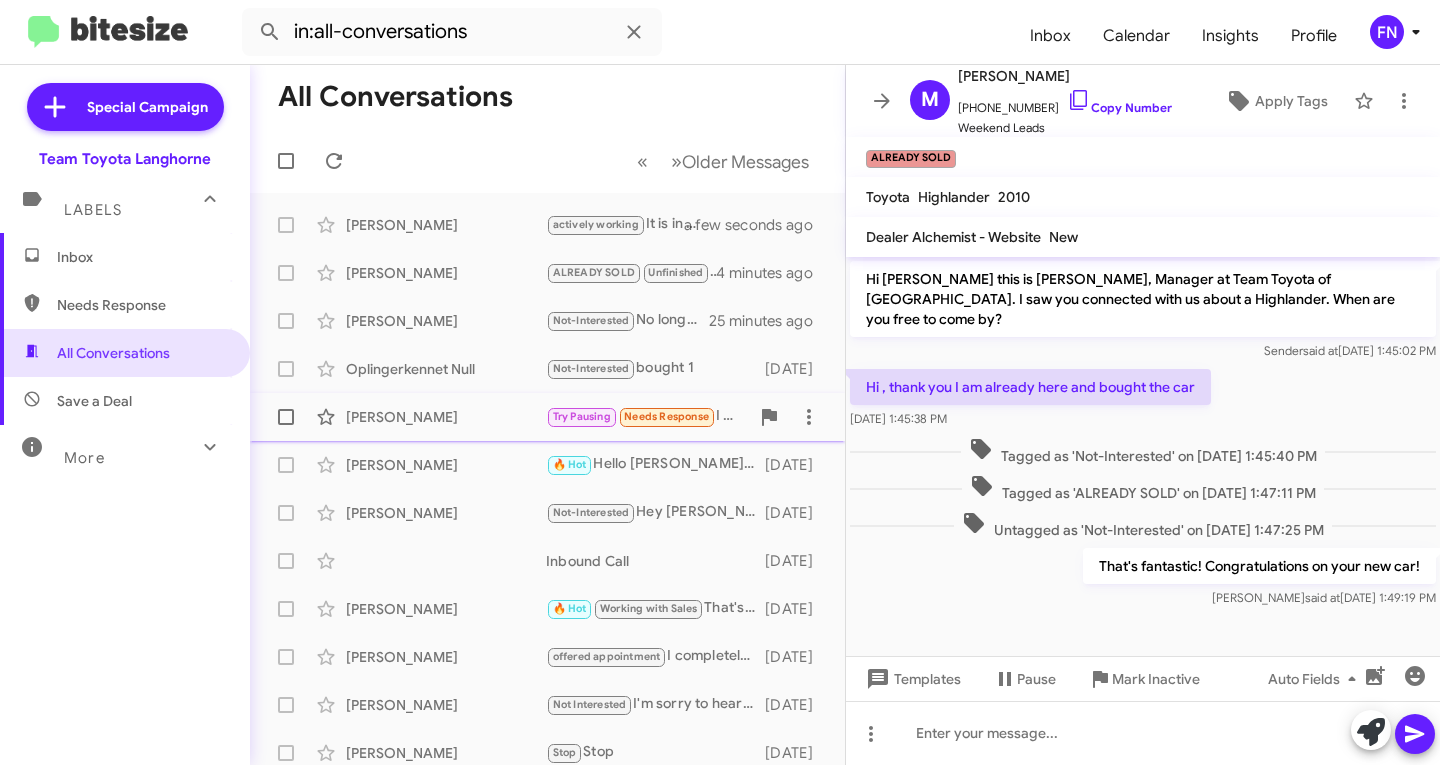 click on "[PERSON_NAME]" 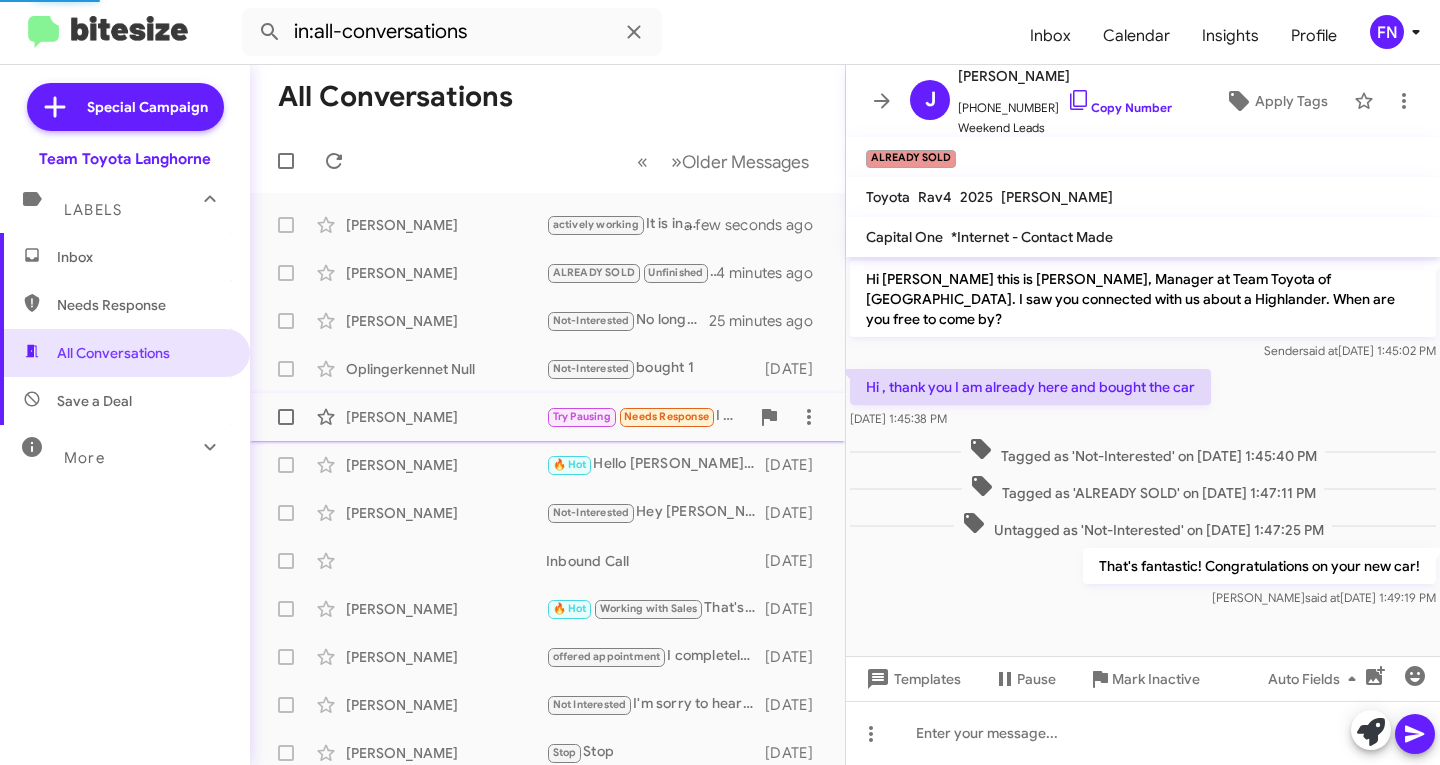 scroll, scrollTop: 1370, scrollLeft: 0, axis: vertical 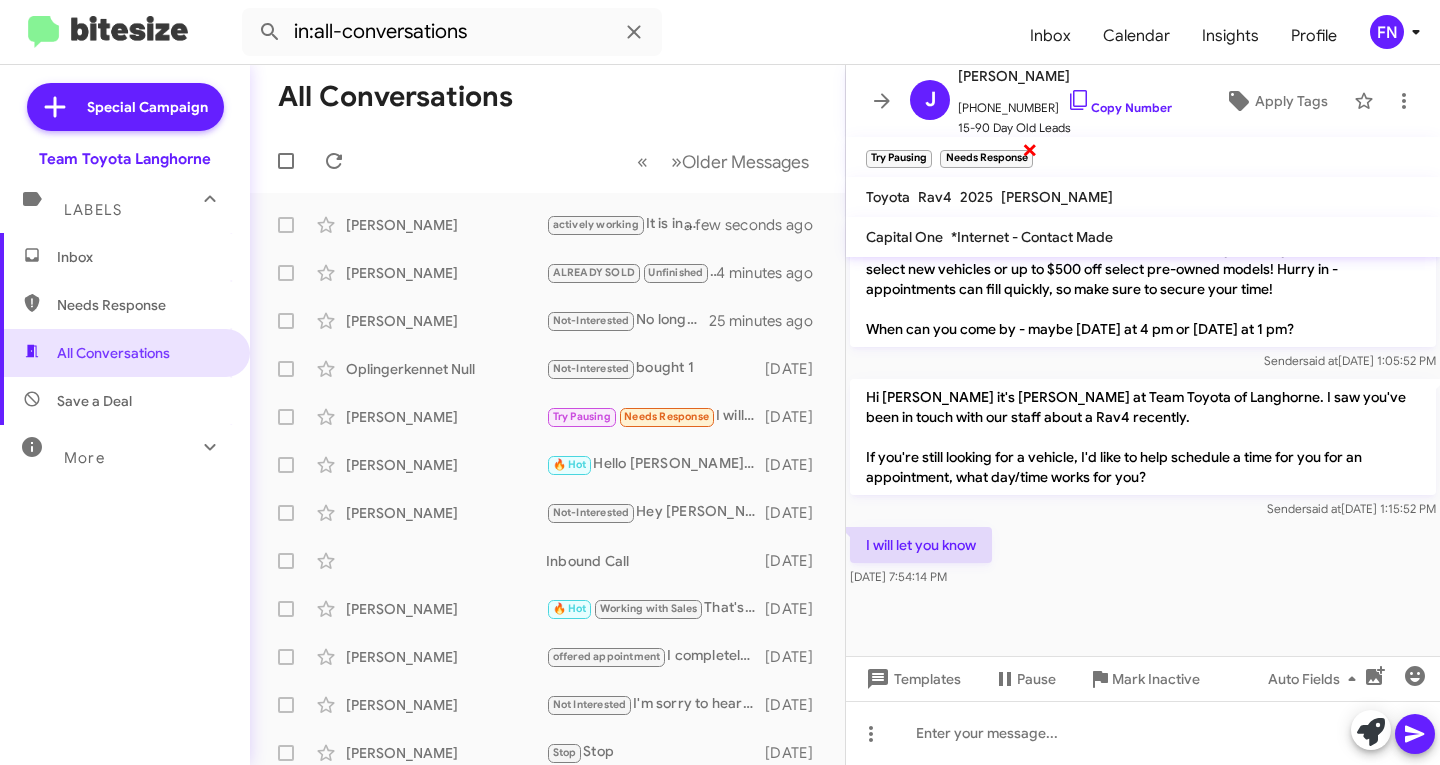 click on "×" 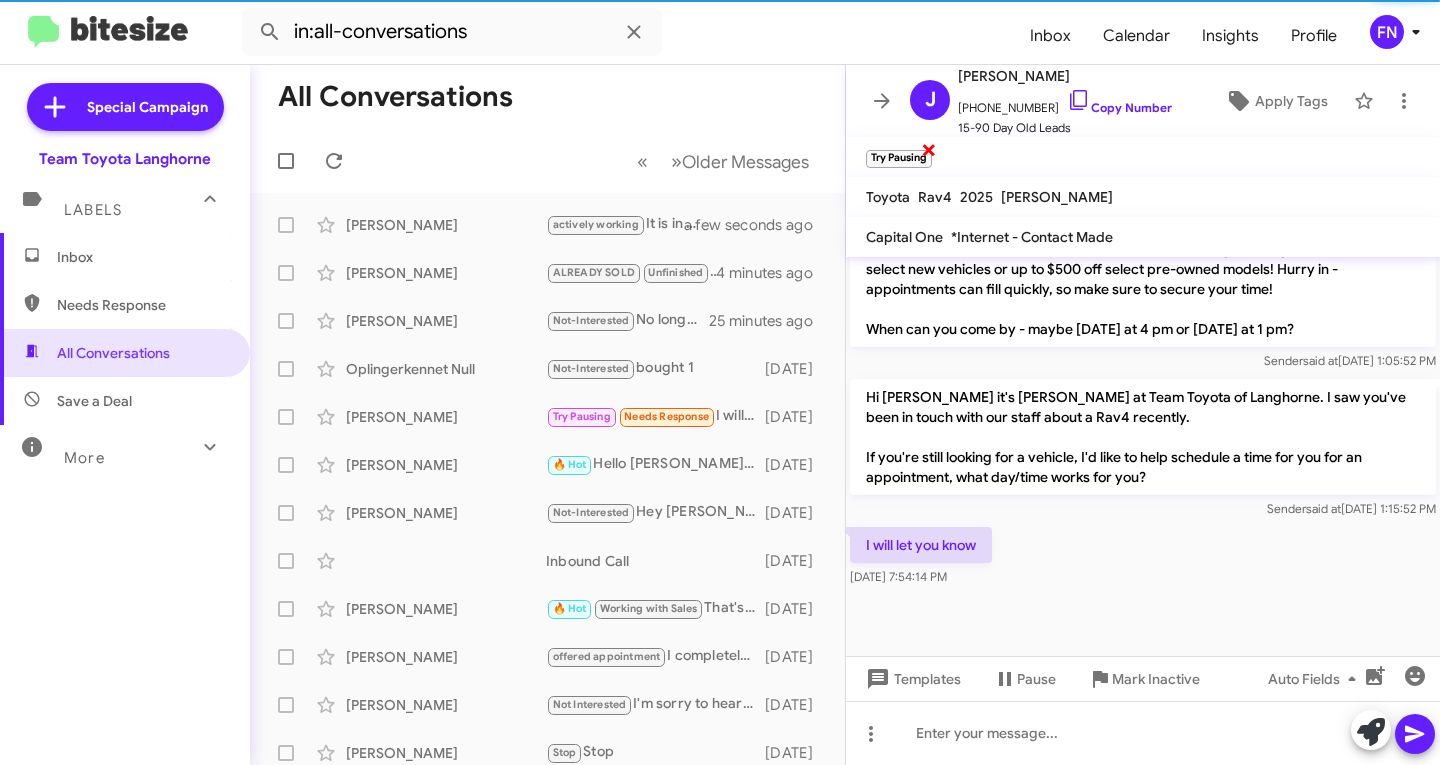 click on "×" 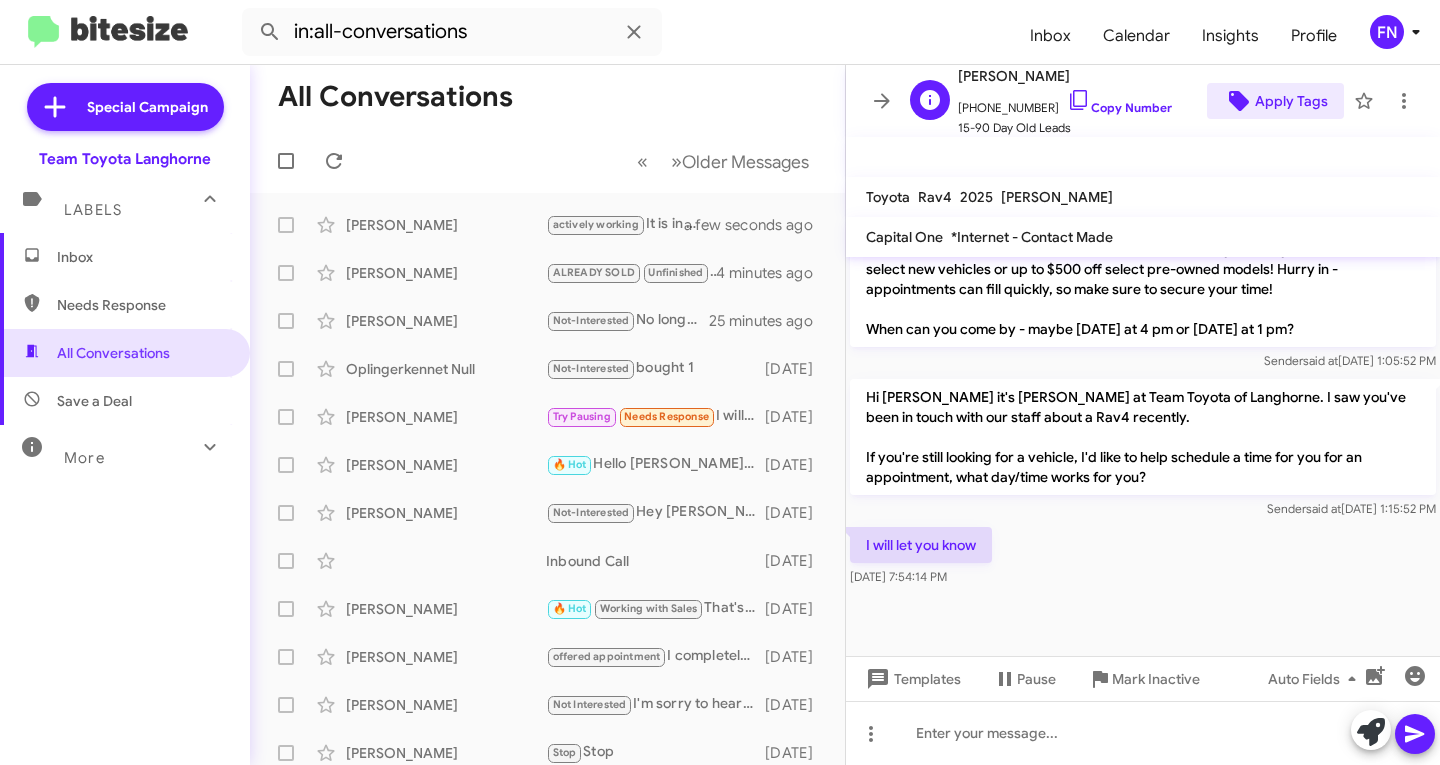 click on "Apply Tags" 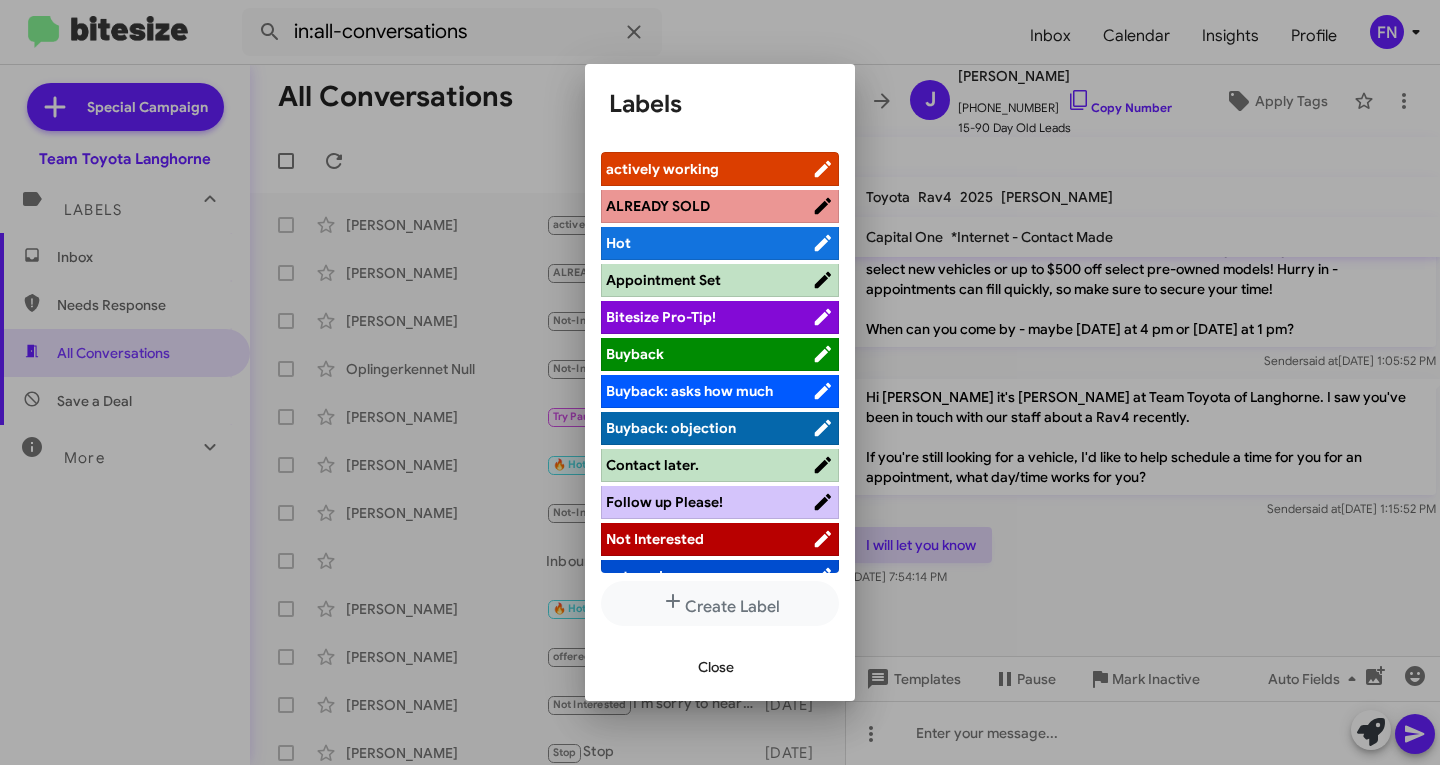 click at bounding box center [720, 382] 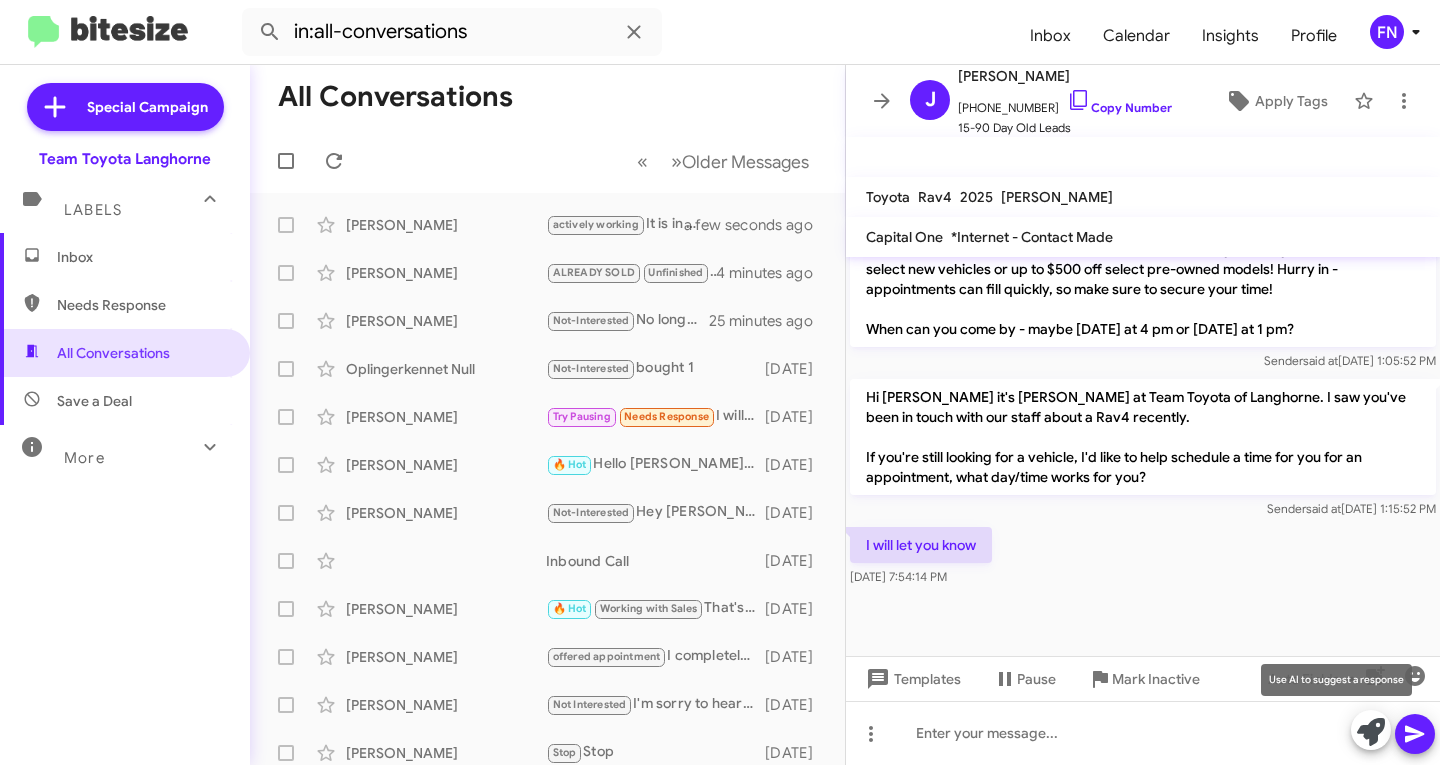 click 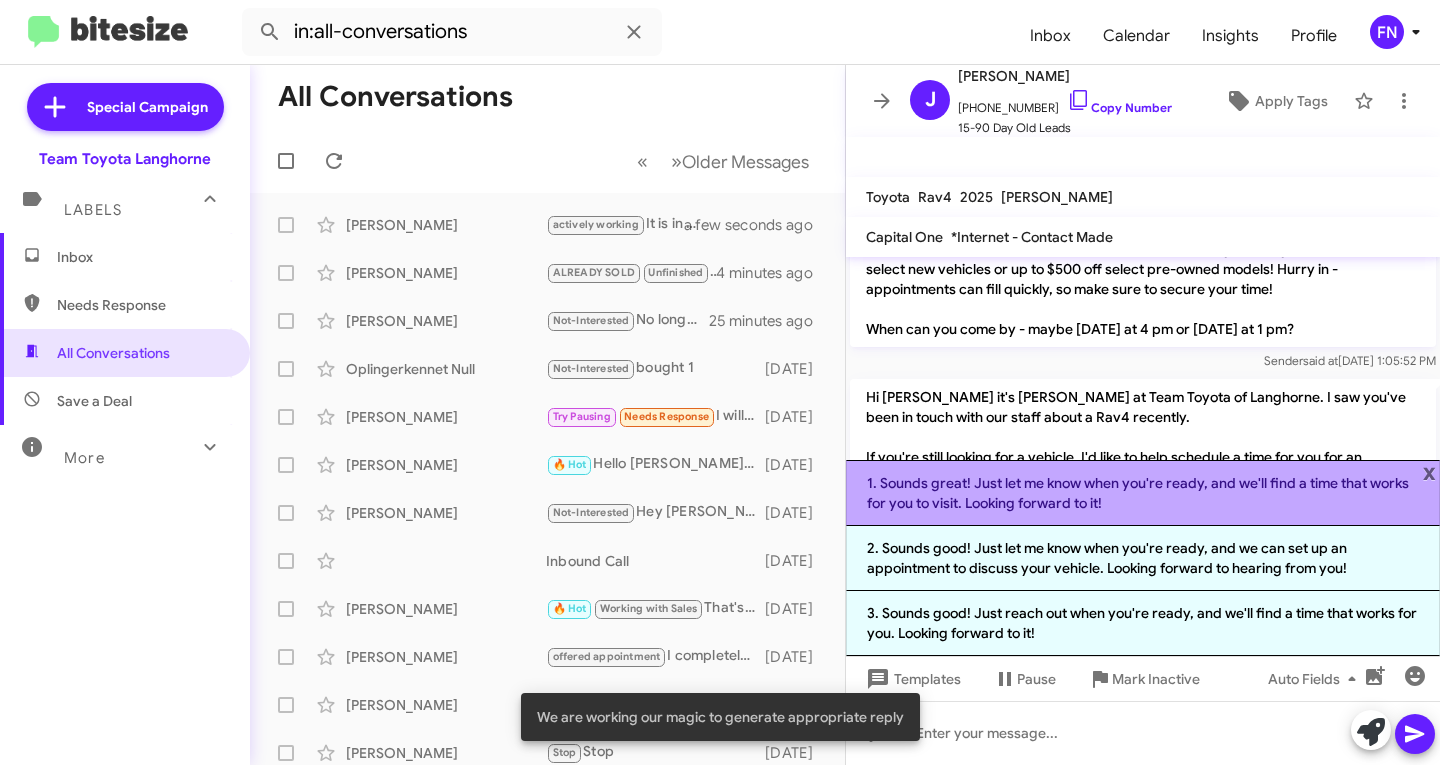 click on "1. Sounds great! Just let me know when you're ready, and we'll find a time that works for you to visit. Looking forward to it!" 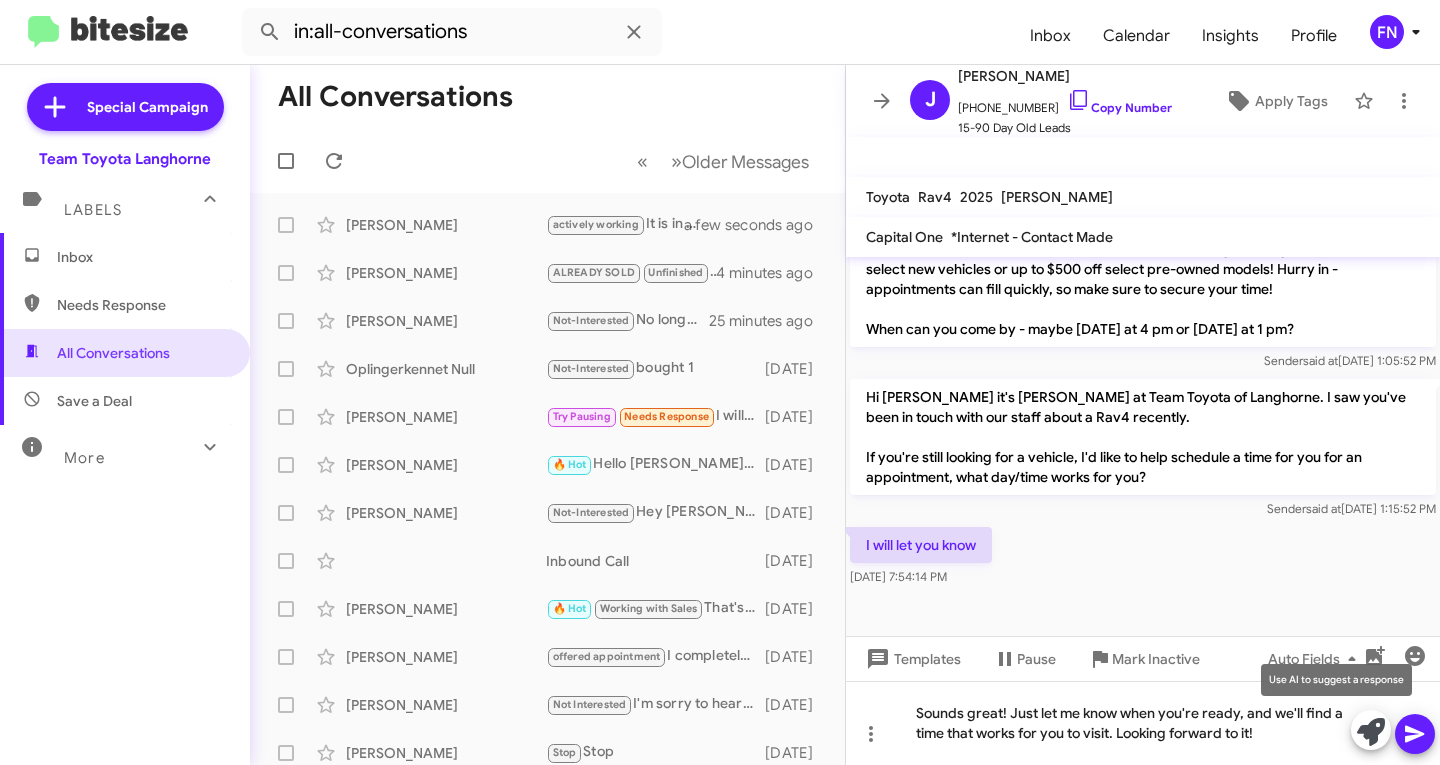click 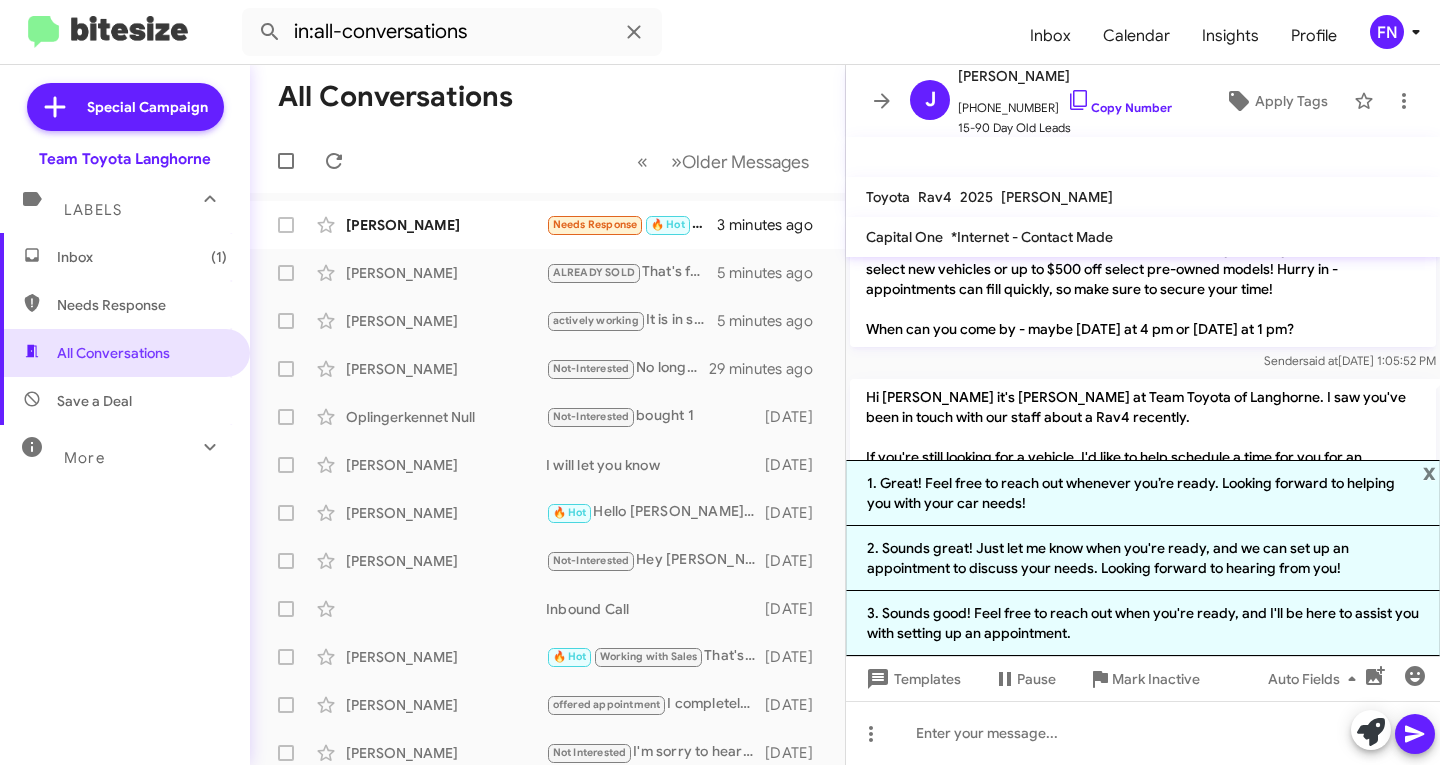 click on "[PERSON_NAME]  Needs Response   🔥 Hot   47630   3 minutes ago    [PERSON_NAME]  ALREADY SOLD   That's fantastic! Congratulations on your new car!   5 minutes ago    [PERSON_NAME]  actively working   It is in stock! Please let me know if you have some time this week to stop by for more details and a test drive.   5 minutes ago    [PERSON_NAME]  Not-Interested   No longer need this car   29 minutes ago    Oplingerkennet Null  Not-Interested   bought 1   [DATE]    [PERSON_NAME]  I will let you know   [DATE]    [PERSON_NAME]  🔥 Hot   Hello [PERSON_NAME] it's Team Toyota of Langhorne. Were you able to stop by [DATE] to check out our Certified 2025 4Runner?   [DATE]    [PERSON_NAME]  Not-Interested   Hey [PERSON_NAME]. Thanks for checking but we have already made the purchase   [DATE]     Inbound Call   [DATE]    [PERSON_NAME]  🔥 Hot   Working with Sales   [DATE]    [PERSON_NAME]  offered appointment   [DATE]    [PERSON_NAME]  Not Interested   [DATE]     Stop" 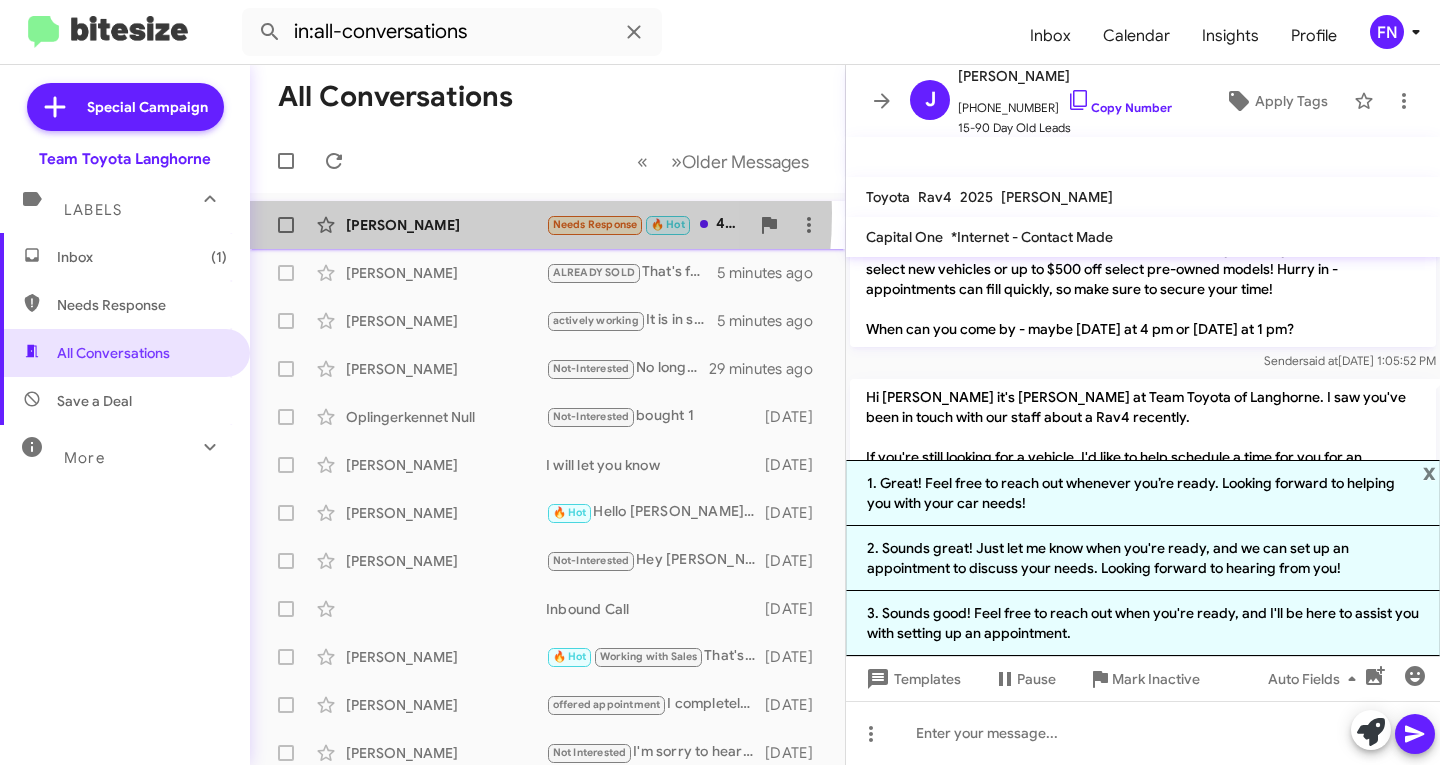 click on "[PERSON_NAME]  Needs Response   🔥 Hot   47630   3 minutes ago" 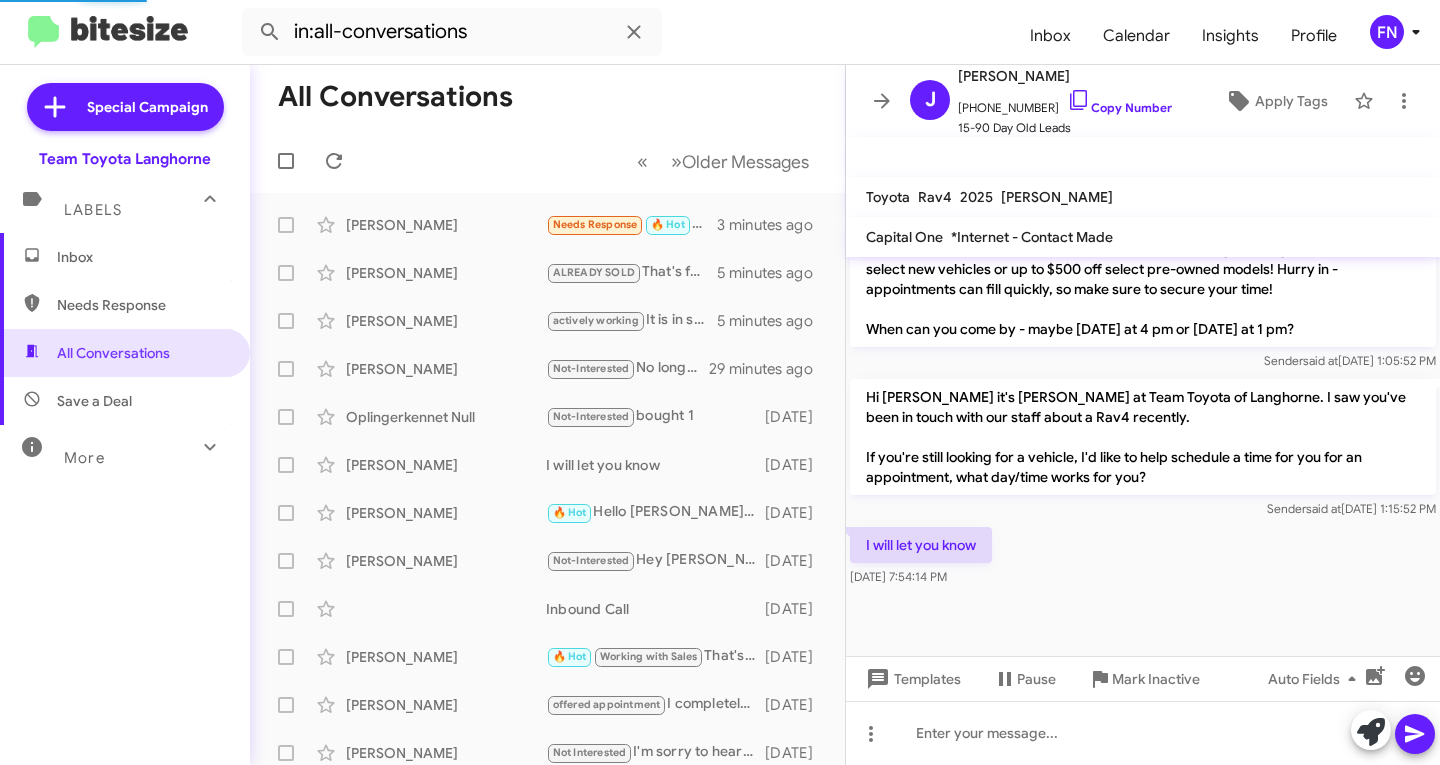 scroll, scrollTop: 0, scrollLeft: 0, axis: both 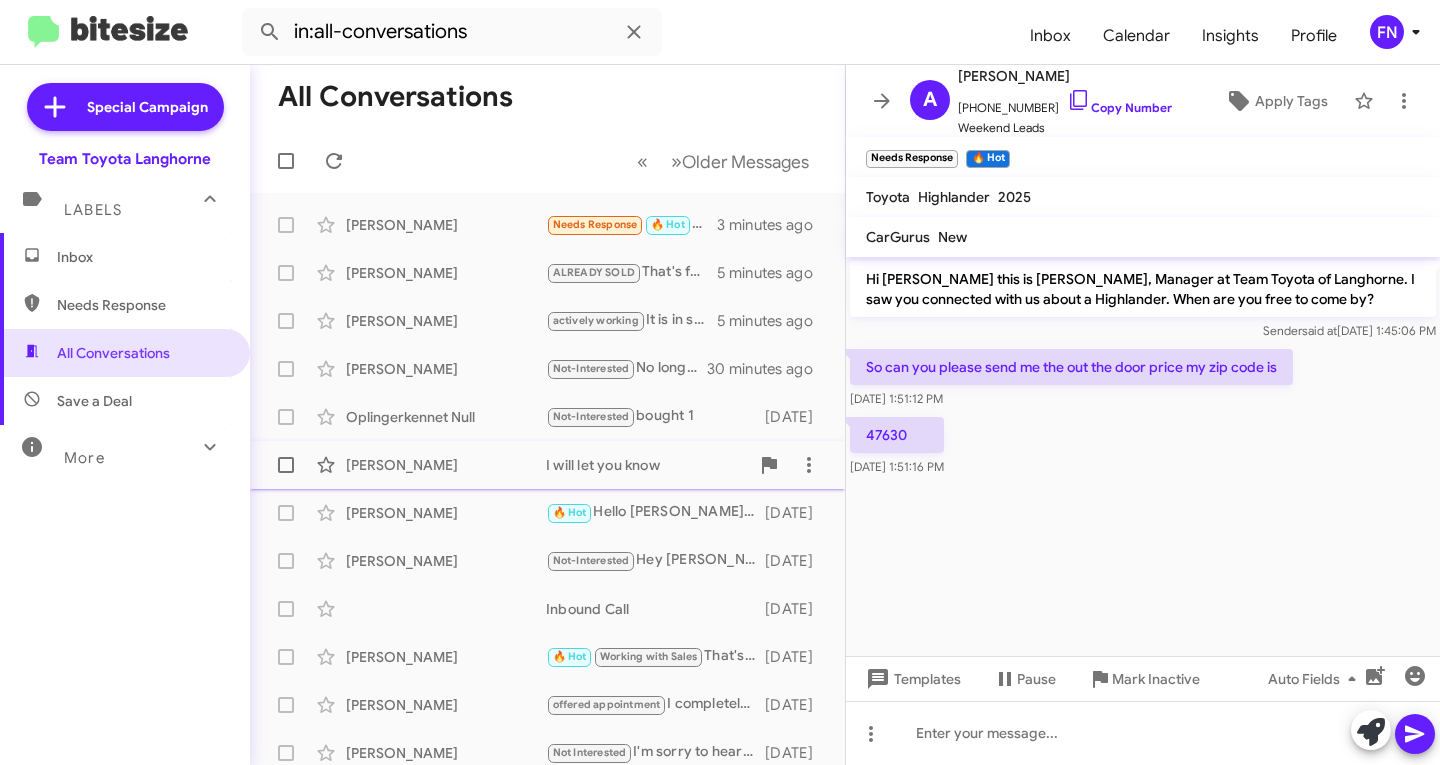 drag, startPoint x: 927, startPoint y: 430, endPoint x: 823, endPoint y: 444, distance: 104.93808 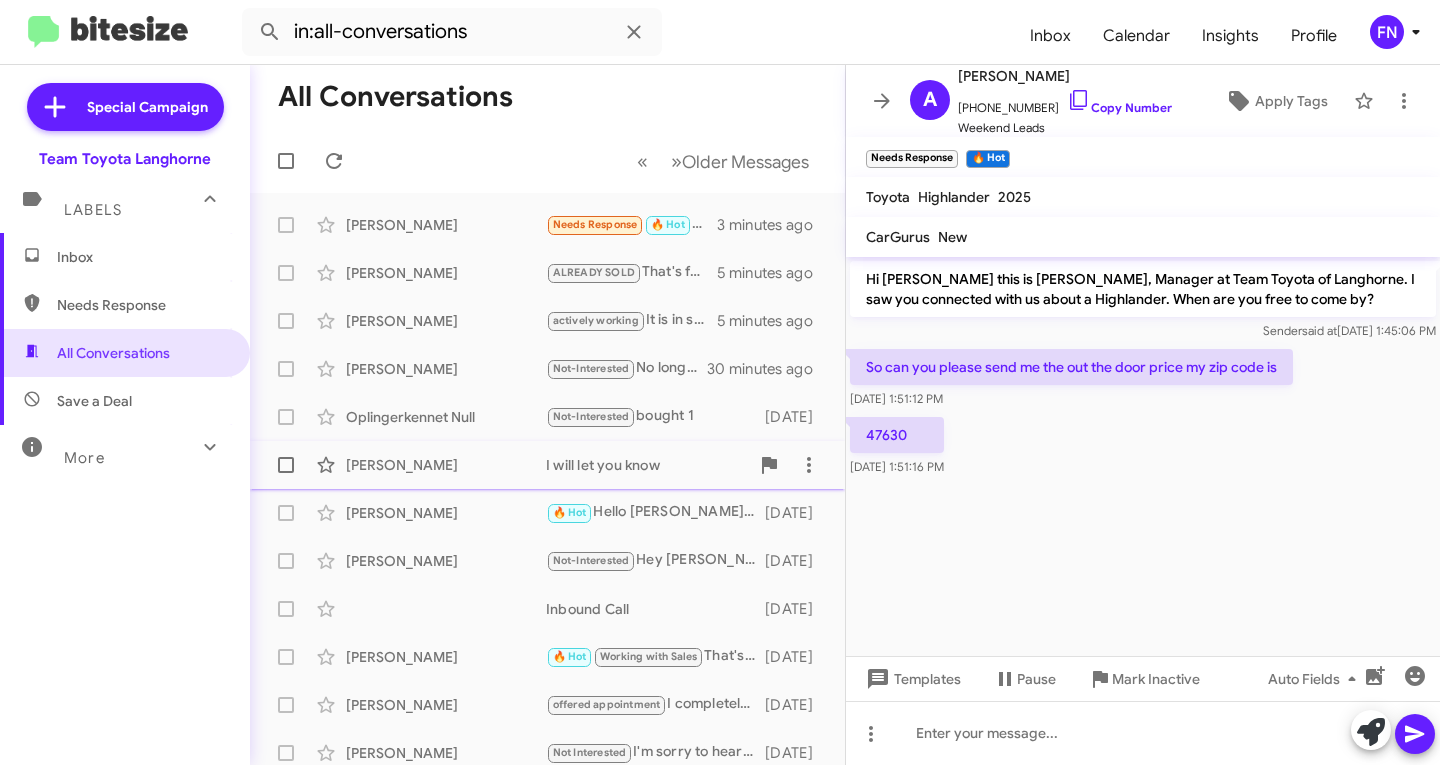 click on "All Conversations   « Previous » Next   Older Messages   [PERSON_NAME]  Needs Response   🔥 Hot   47630   3 minutes ago    [PERSON_NAME]  ALREADY SOLD   That's fantastic! Congratulations on your new car!   5 minutes ago    [PERSON_NAME]  actively working   It is in stock! Please let me know if you have some time this week to stop by for more details and a test drive.   5 minutes ago    [PERSON_NAME]  Not-Interested   No longer need this car   30 minutes ago    Oplingerkennet Null  Not-Interested   bought 1   [DATE]    [PERSON_NAME]  I will let you know   [DATE]    [PERSON_NAME]  🔥 Hot   Hello [PERSON_NAME] it's Team Toyota of Langhorne. Were you able to stop by [DATE] to check out our Certified 2025 4Runner?   [DATE]    [PERSON_NAME]  Not-Interested   Hey [PERSON_NAME]. Thanks for checking but we have already made the purchase   [DATE]     Inbound Call   [DATE]    [PERSON_NAME]  🔥 Hot   Working with Sales   [DATE]    [PERSON_NAME]  offered appointment   [DATE]" 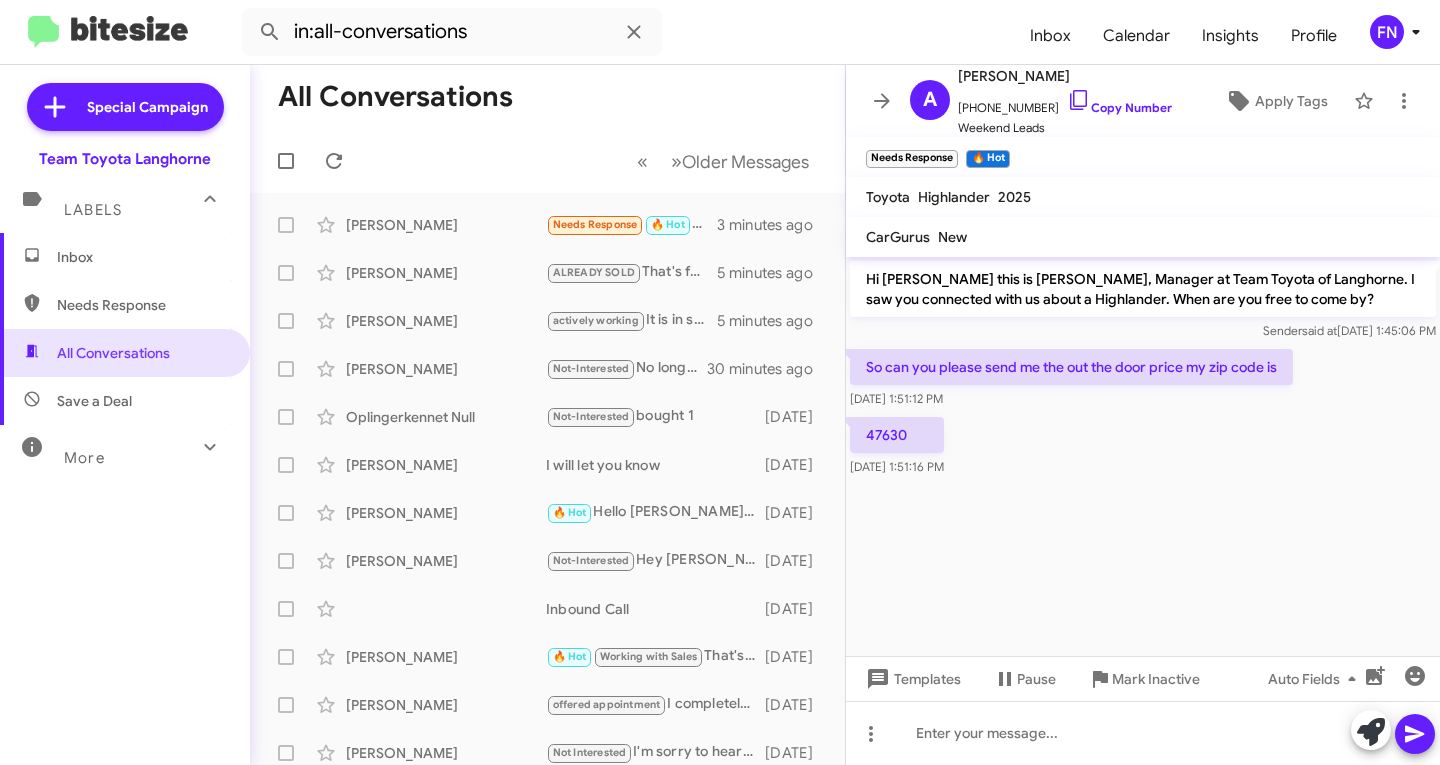 click on "47630" 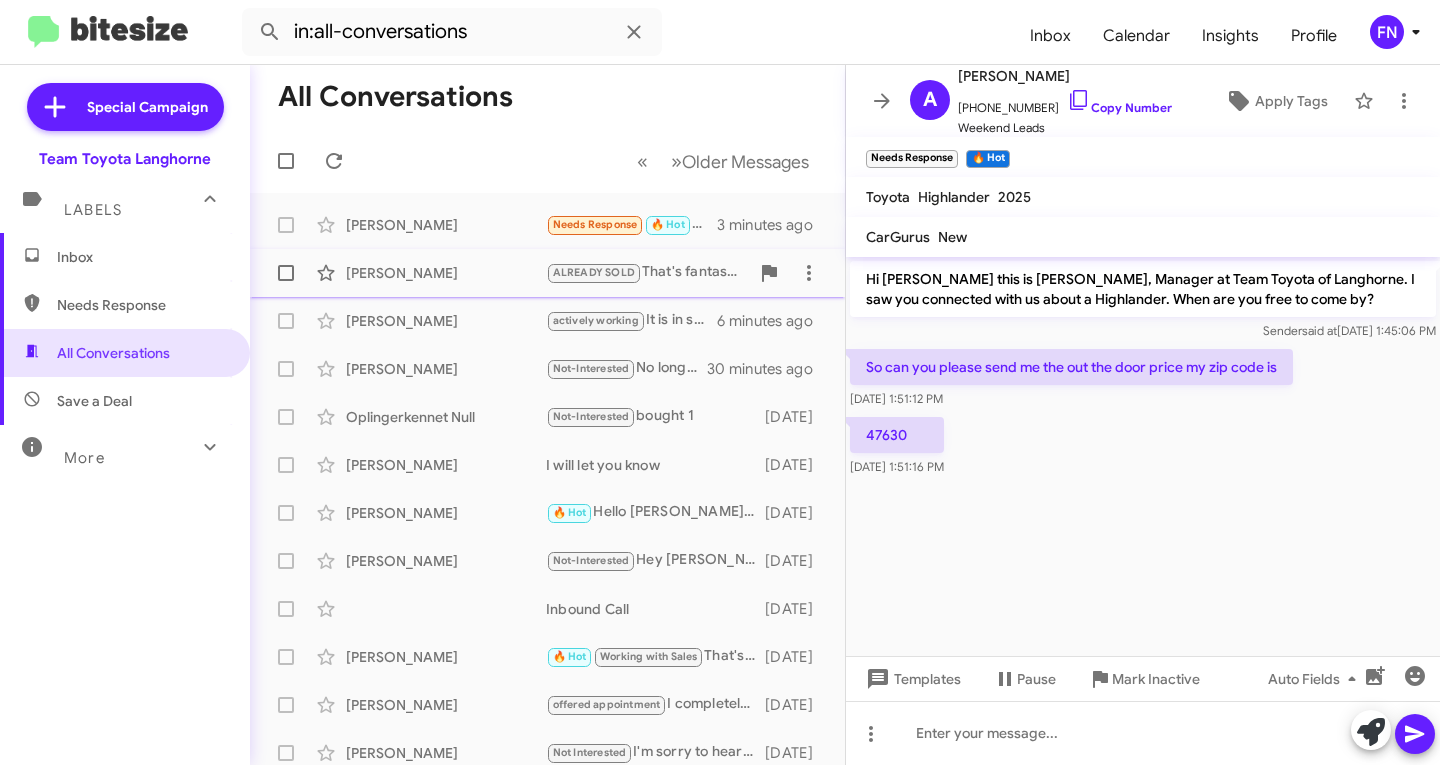 click on "[PERSON_NAME]  ALREADY SOLD   That's fantastic! Congratulations on your new car!   5 minutes ago" 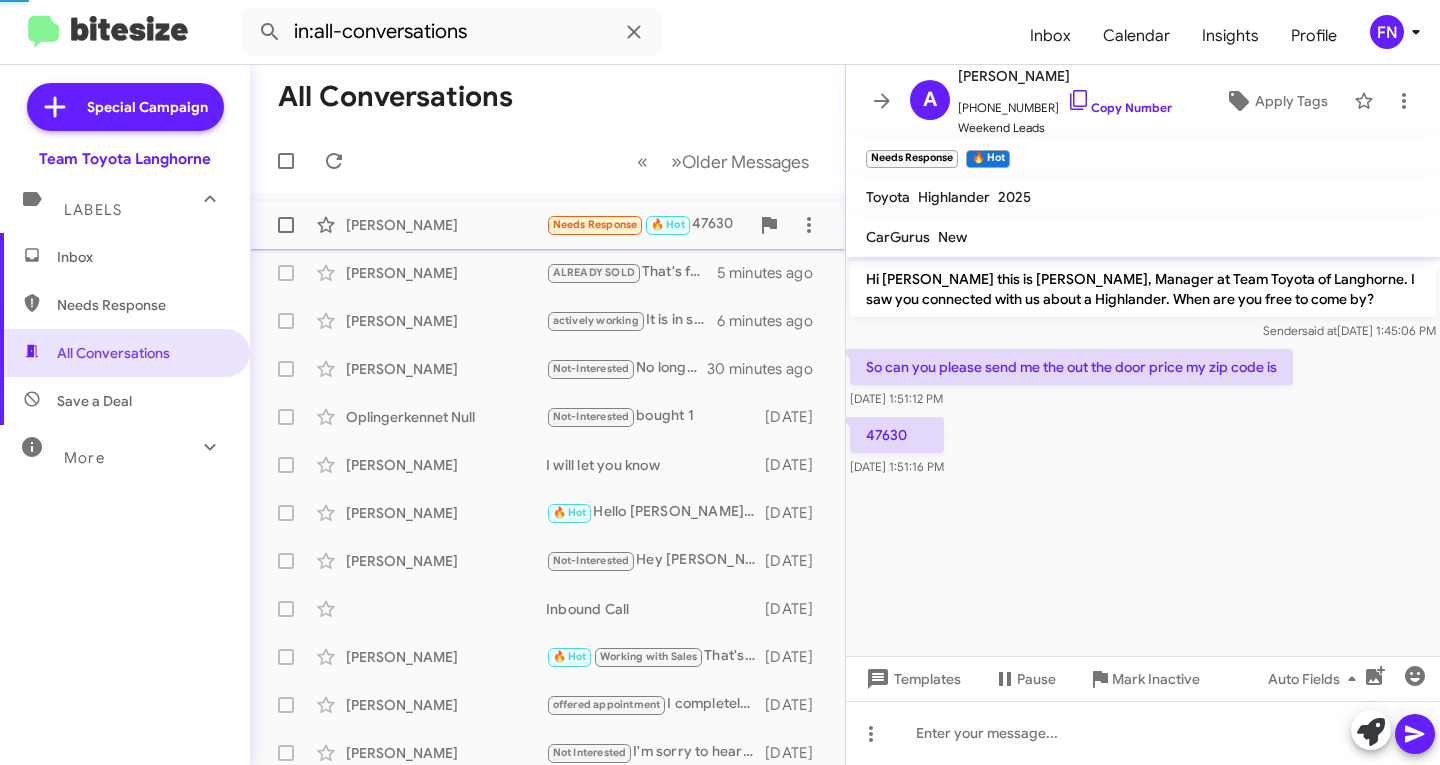 click on "[PERSON_NAME]" 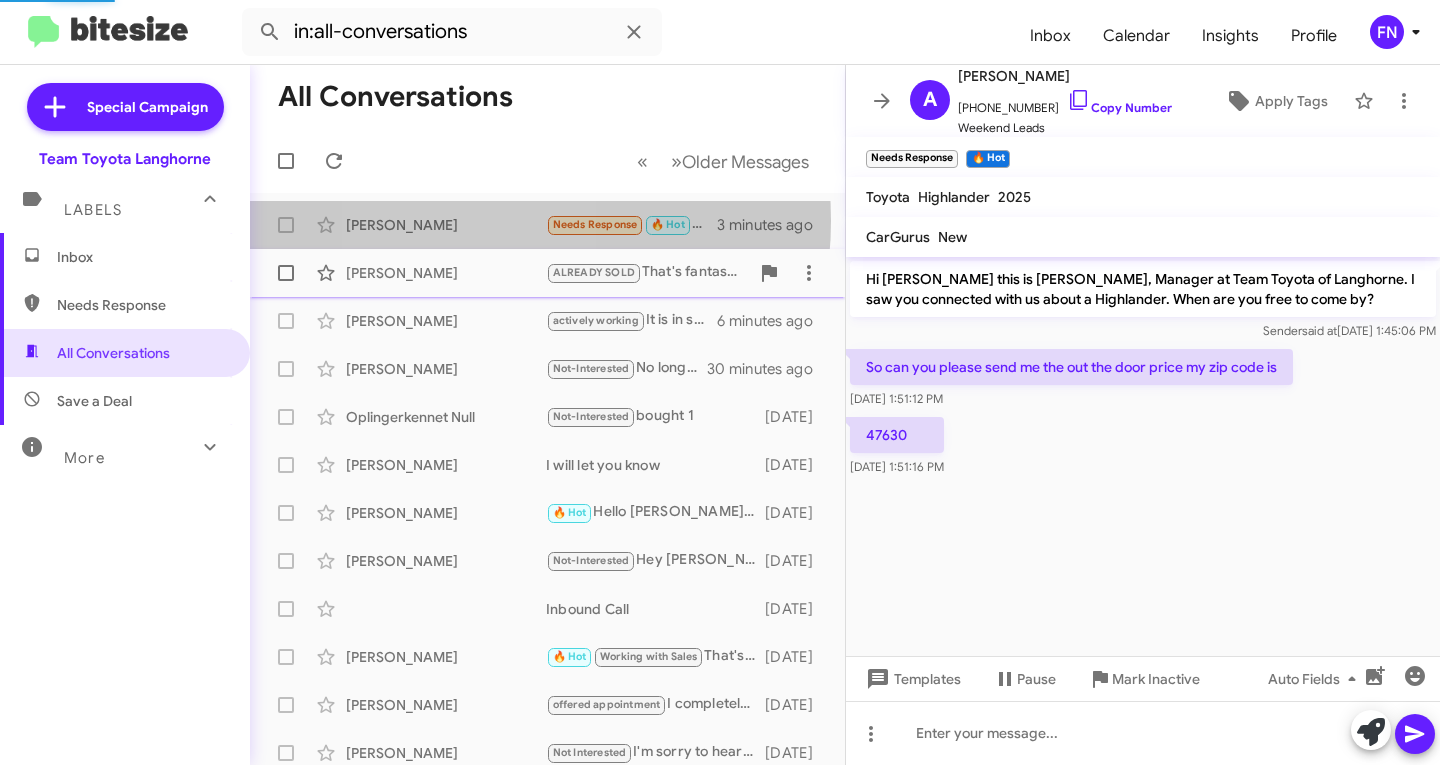 scroll, scrollTop: 0, scrollLeft: 0, axis: both 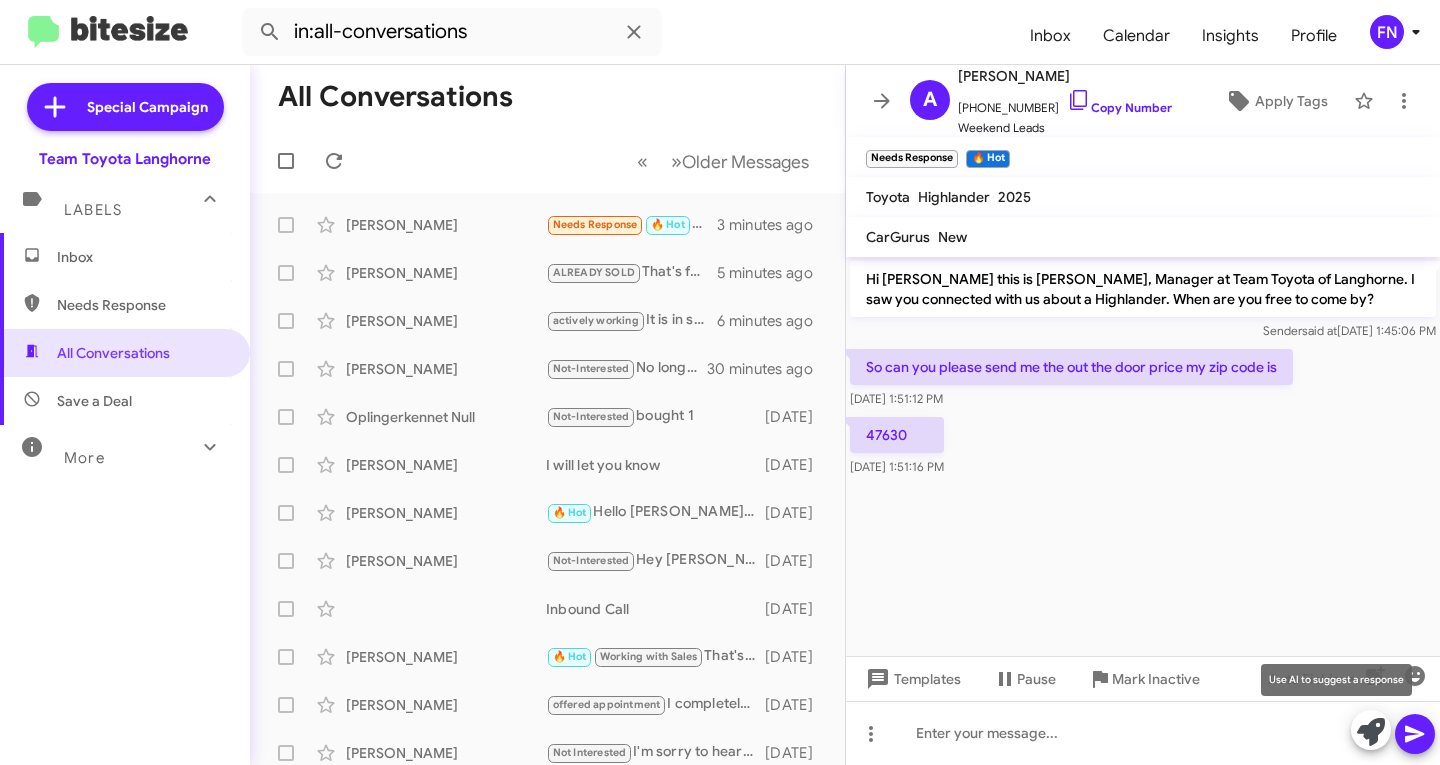 click 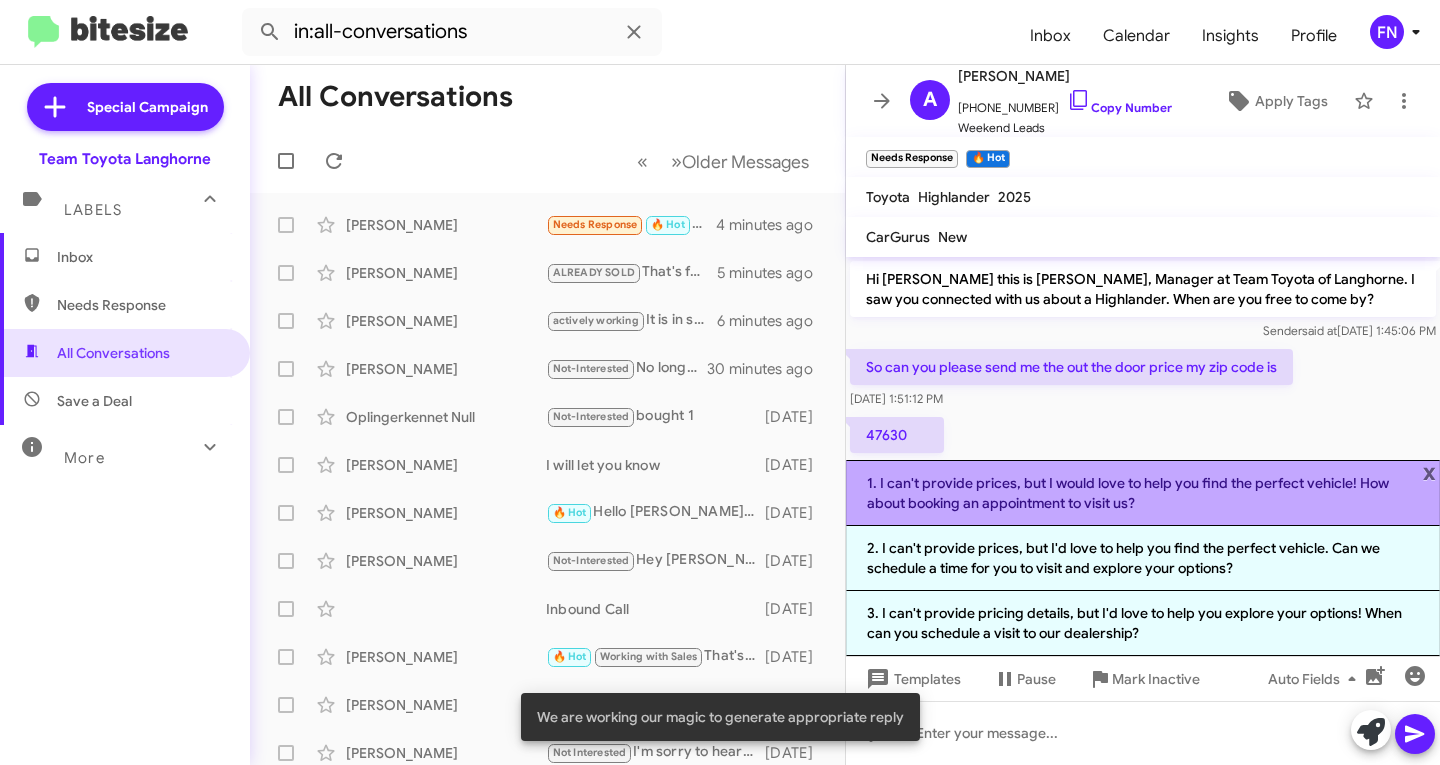 click on "1. I can't provide prices, but I would love to help you find the perfect vehicle! How about booking an appointment to visit us?" 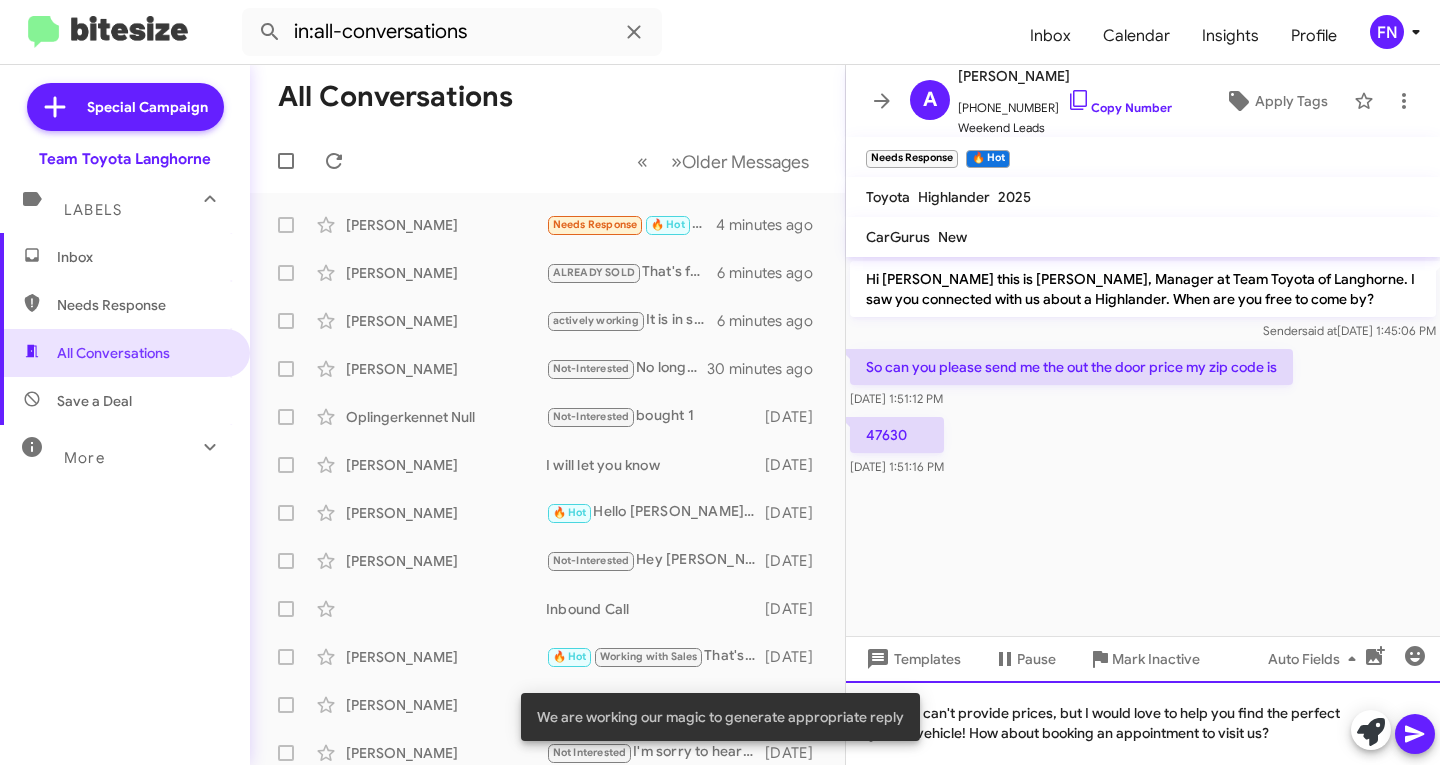click on "I can't provide prices, but I would love to help you find the perfect vehicle! How about booking an appointment to visit us?" 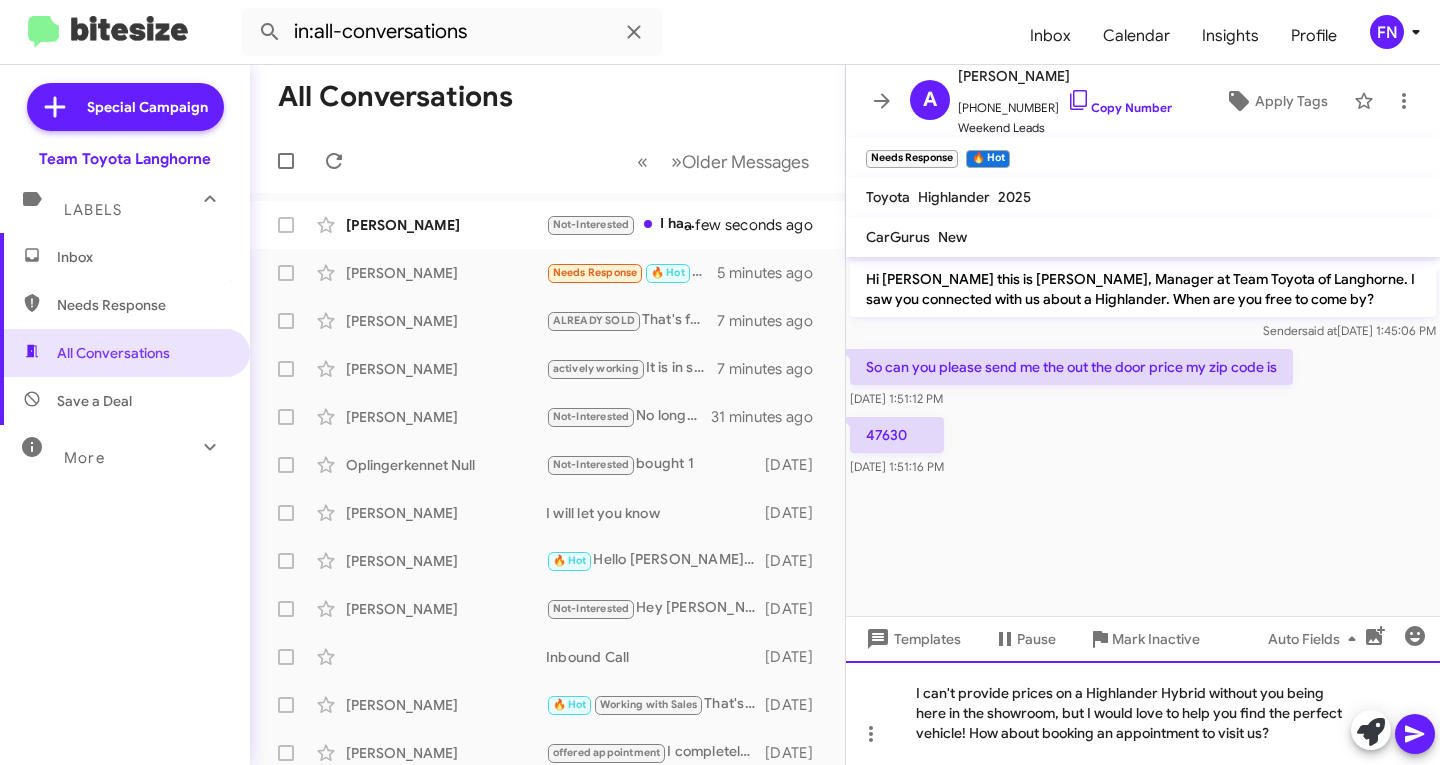 click on "I can't provide prices on a Highlander Hybrid without you being here in the showroom, but I would love to help you find the perfect vehicle! How about booking an appointment to visit us?" 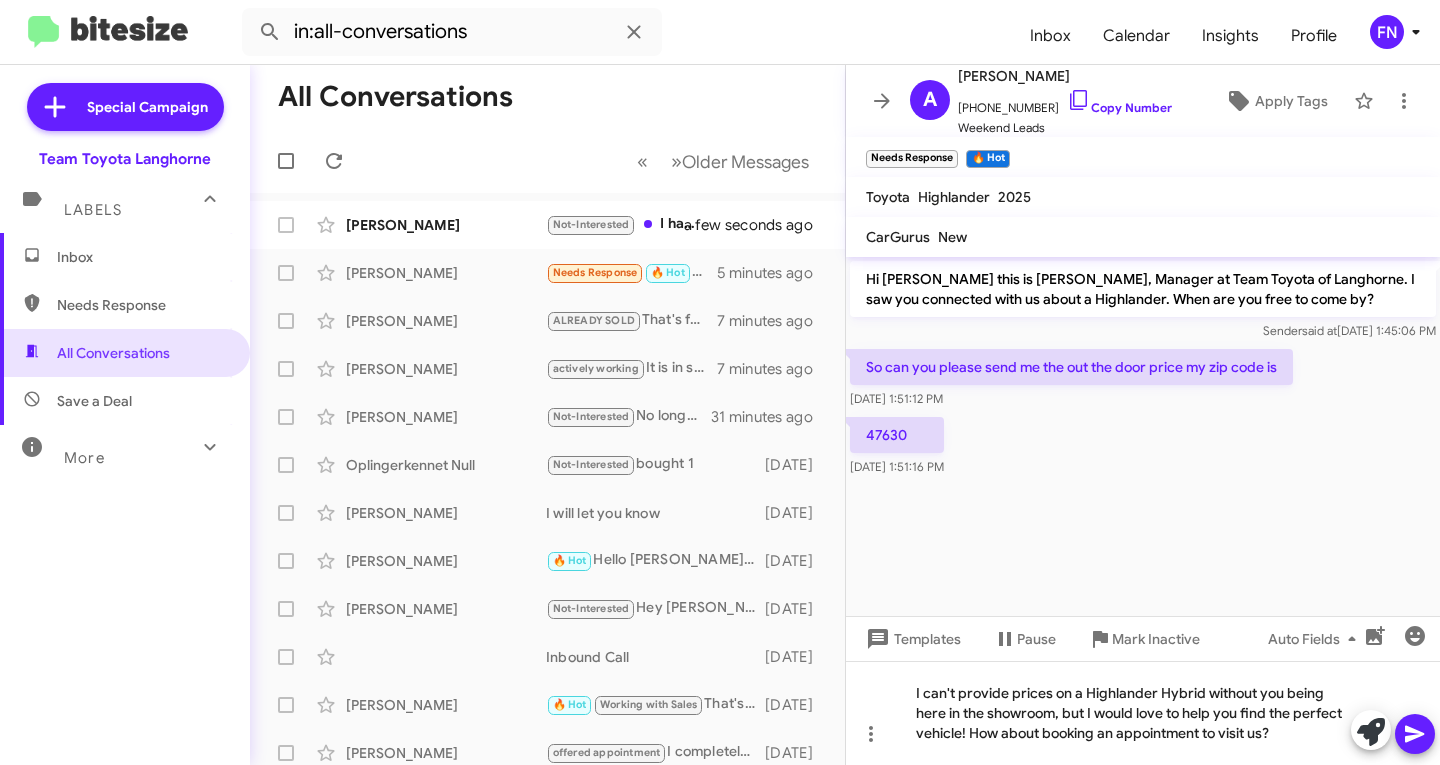 click 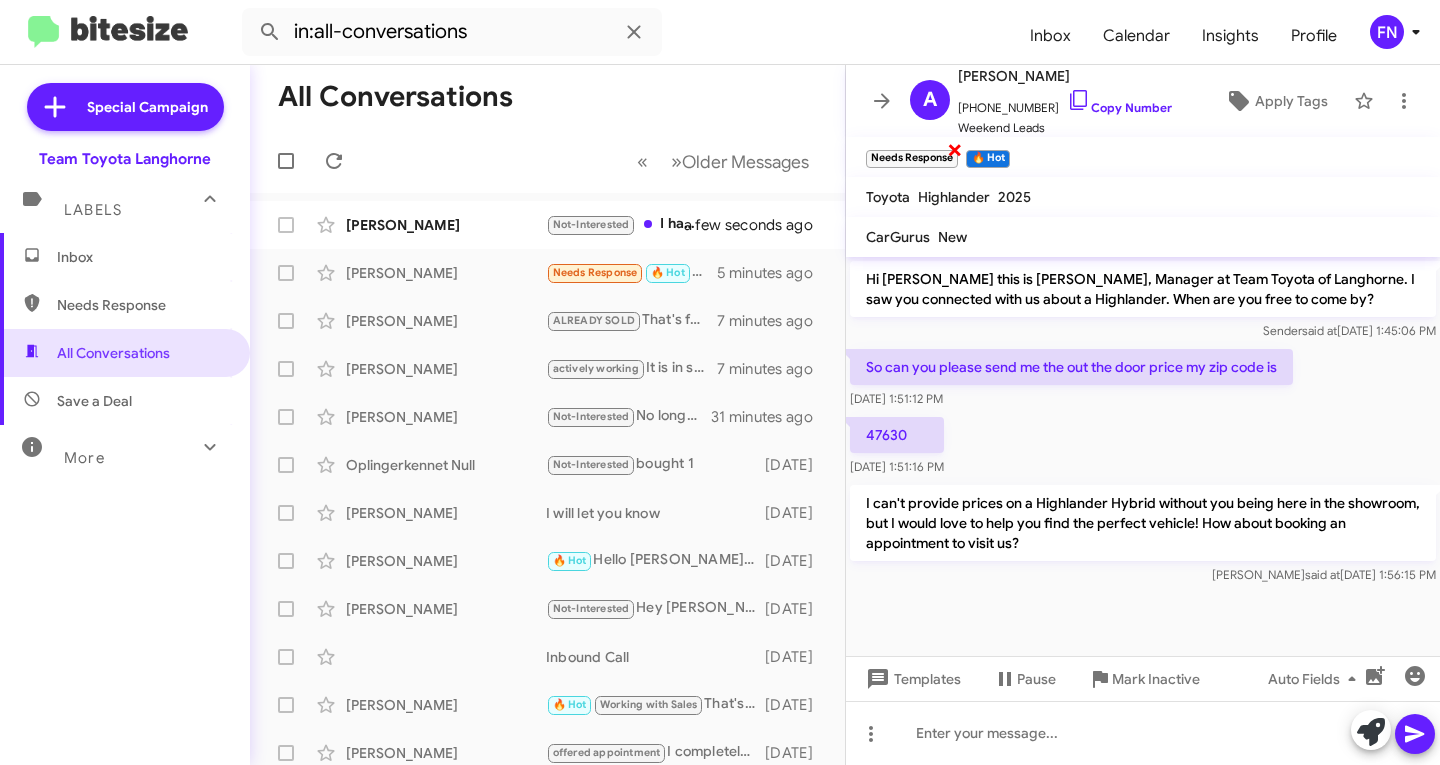 click on "×" 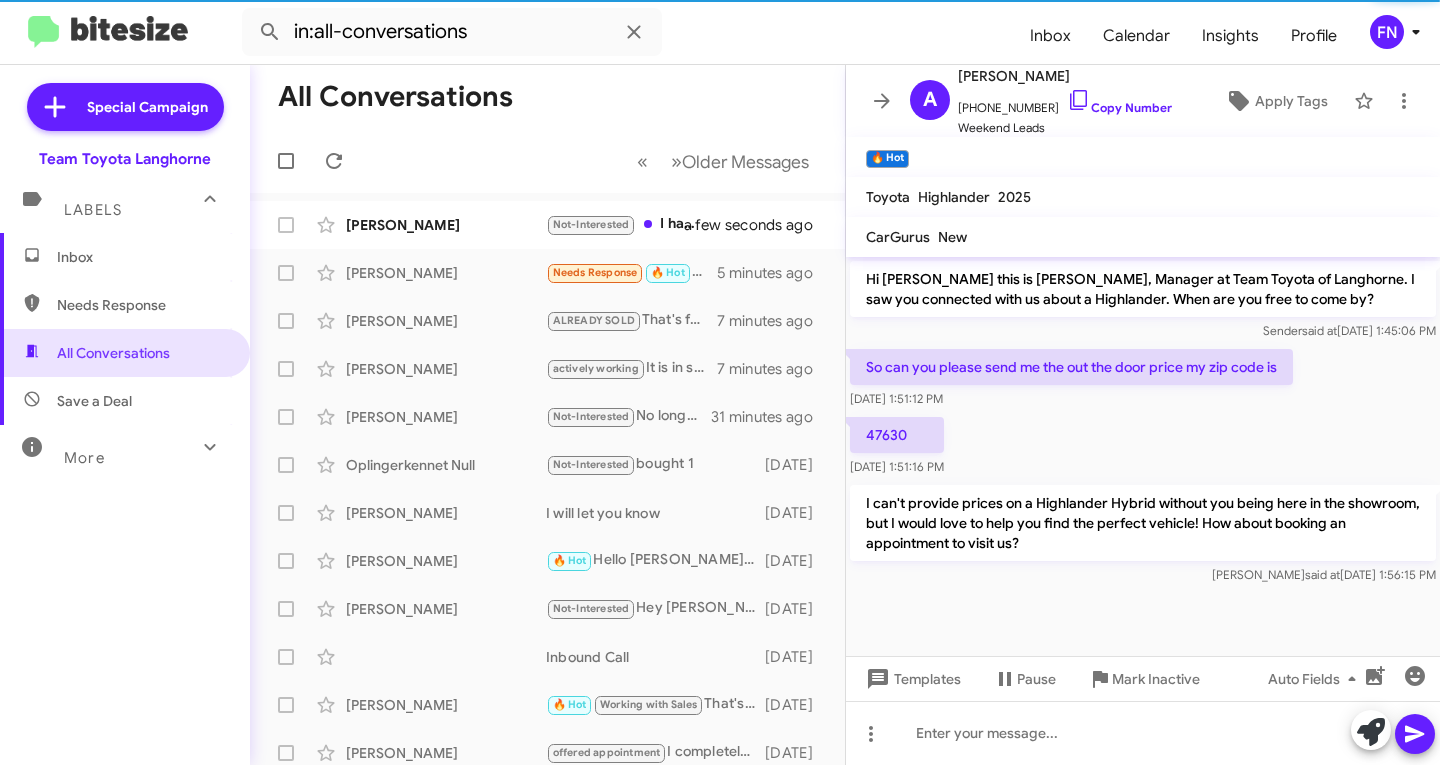 click on "A   [PERSON_NAME]   [PHONE_NUMBER]   Copy Number   Weekend Leads  Apply Tags" 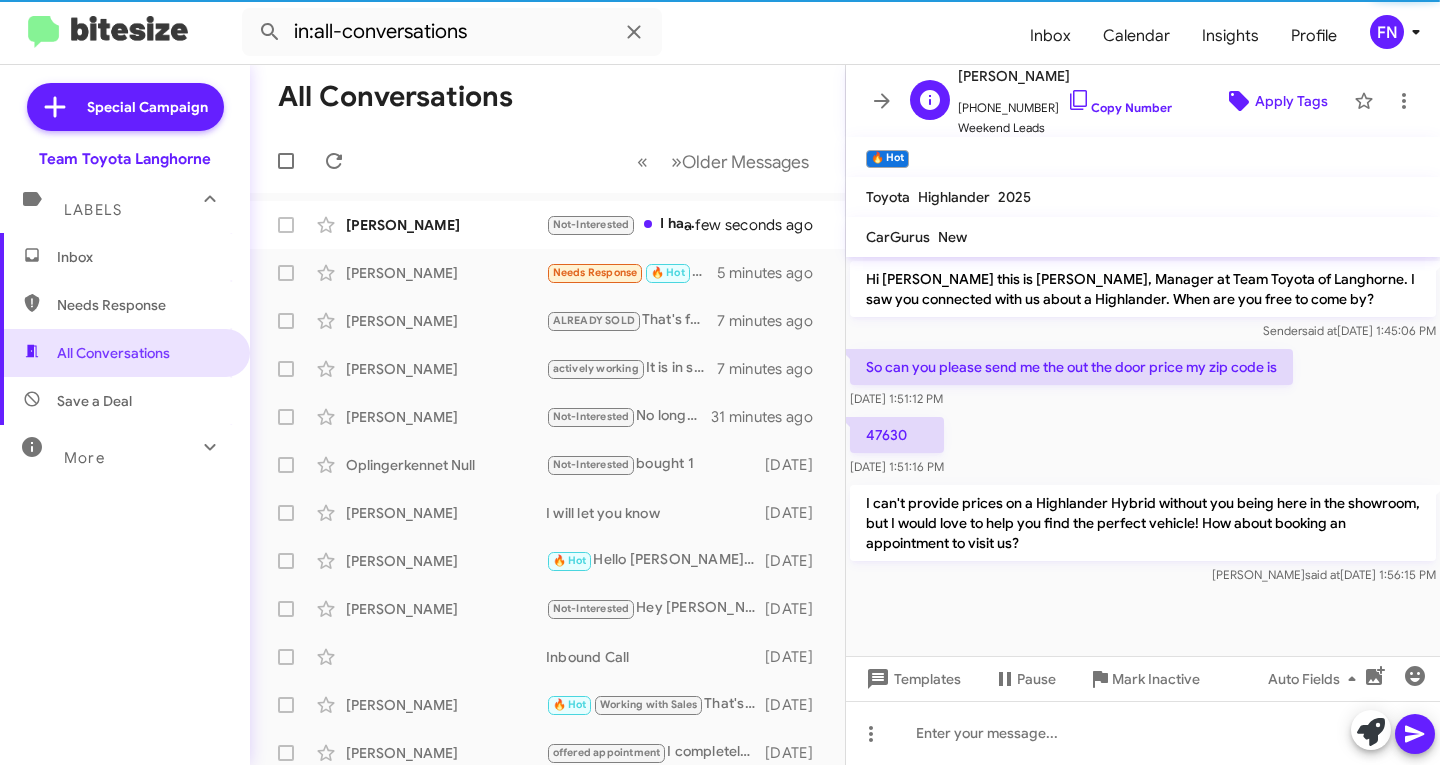 click on "Apply Tags" 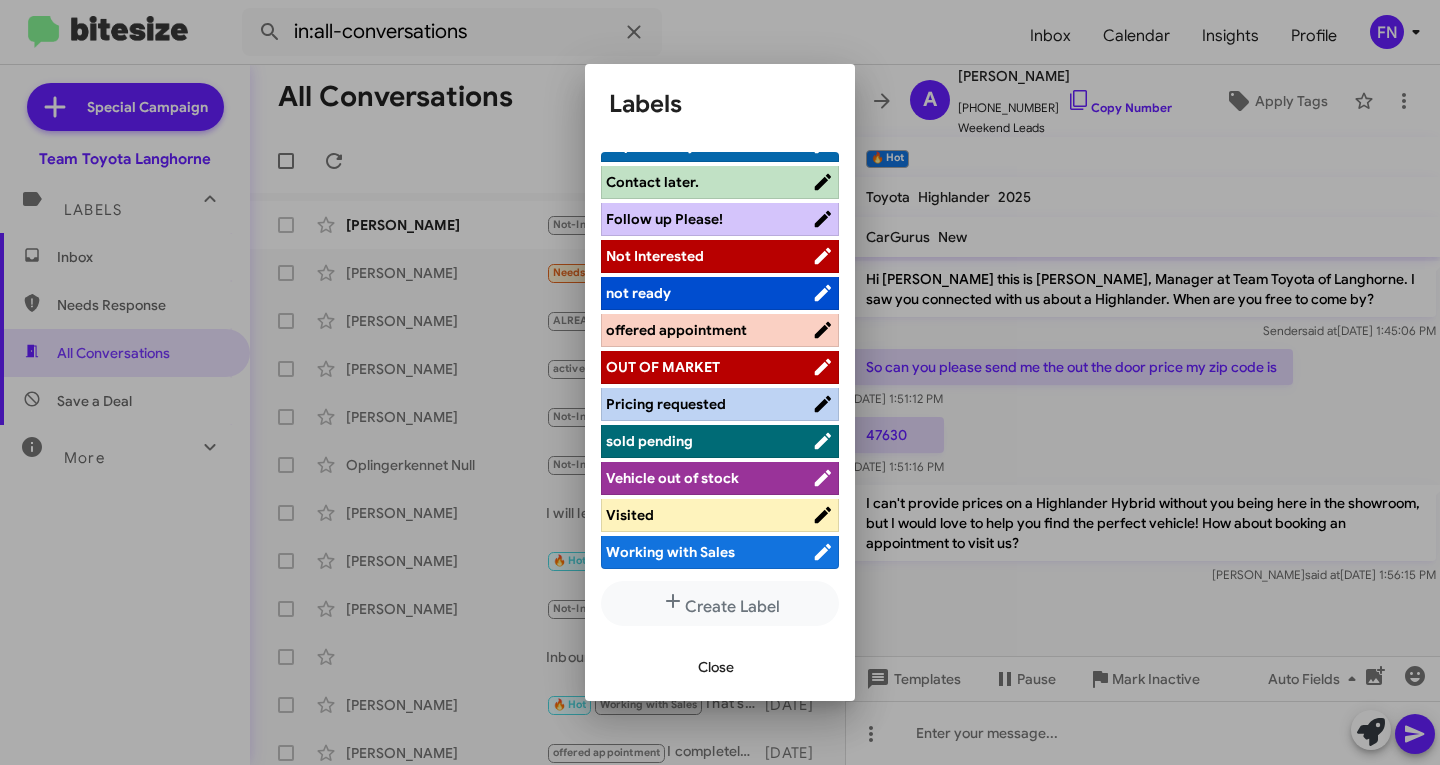 click on "offered appointment" at bounding box center [709, 330] 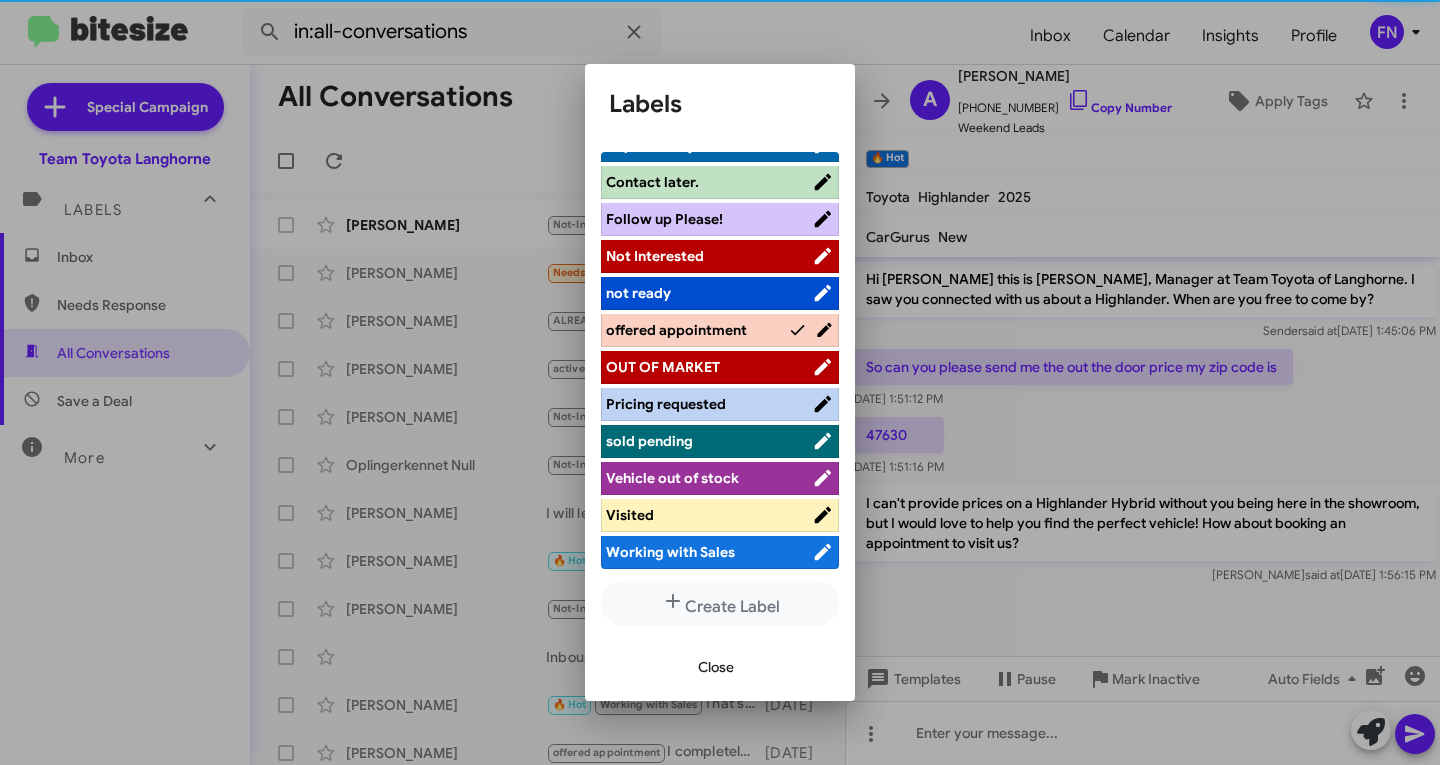 scroll, scrollTop: 283, scrollLeft: 0, axis: vertical 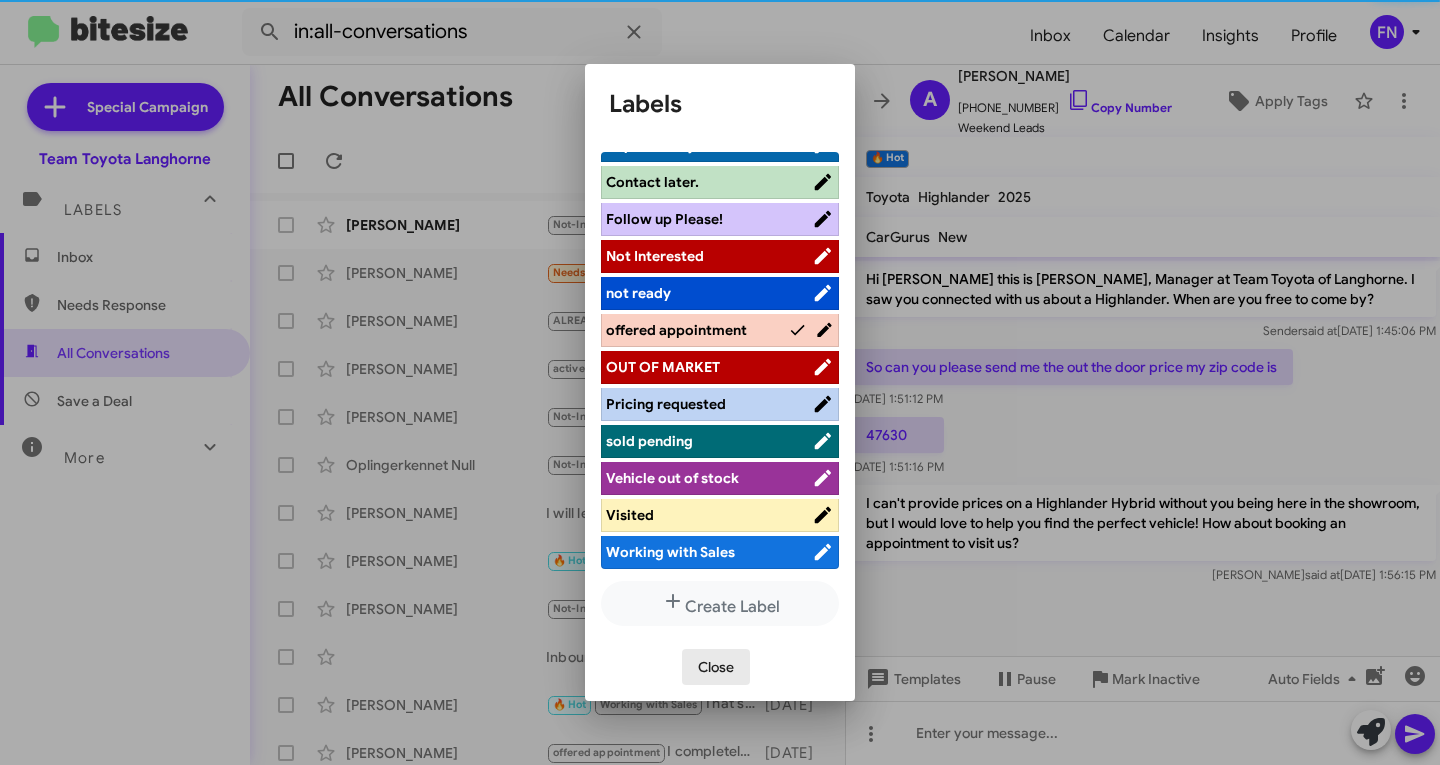 click on "Close" at bounding box center (716, 667) 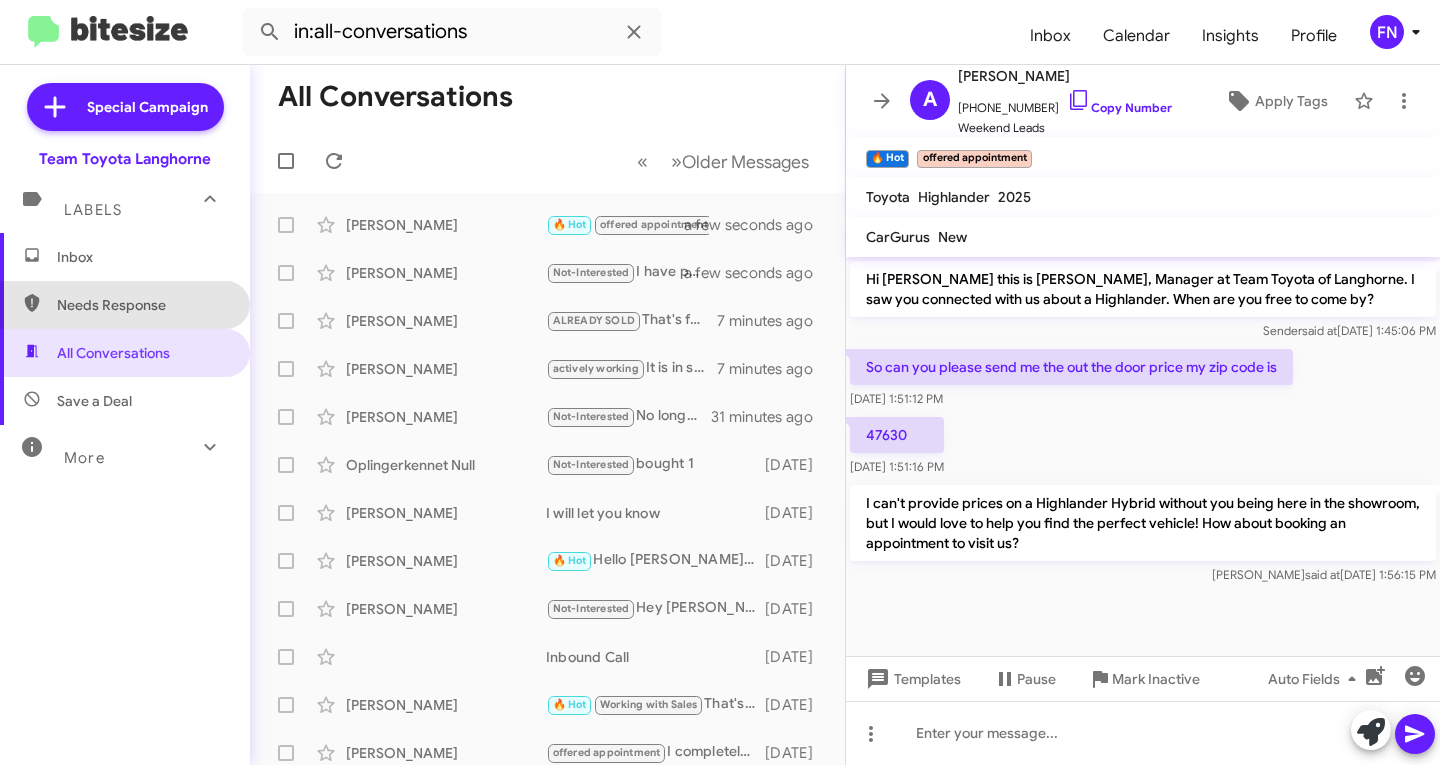 click on "Needs Response" at bounding box center (142, 305) 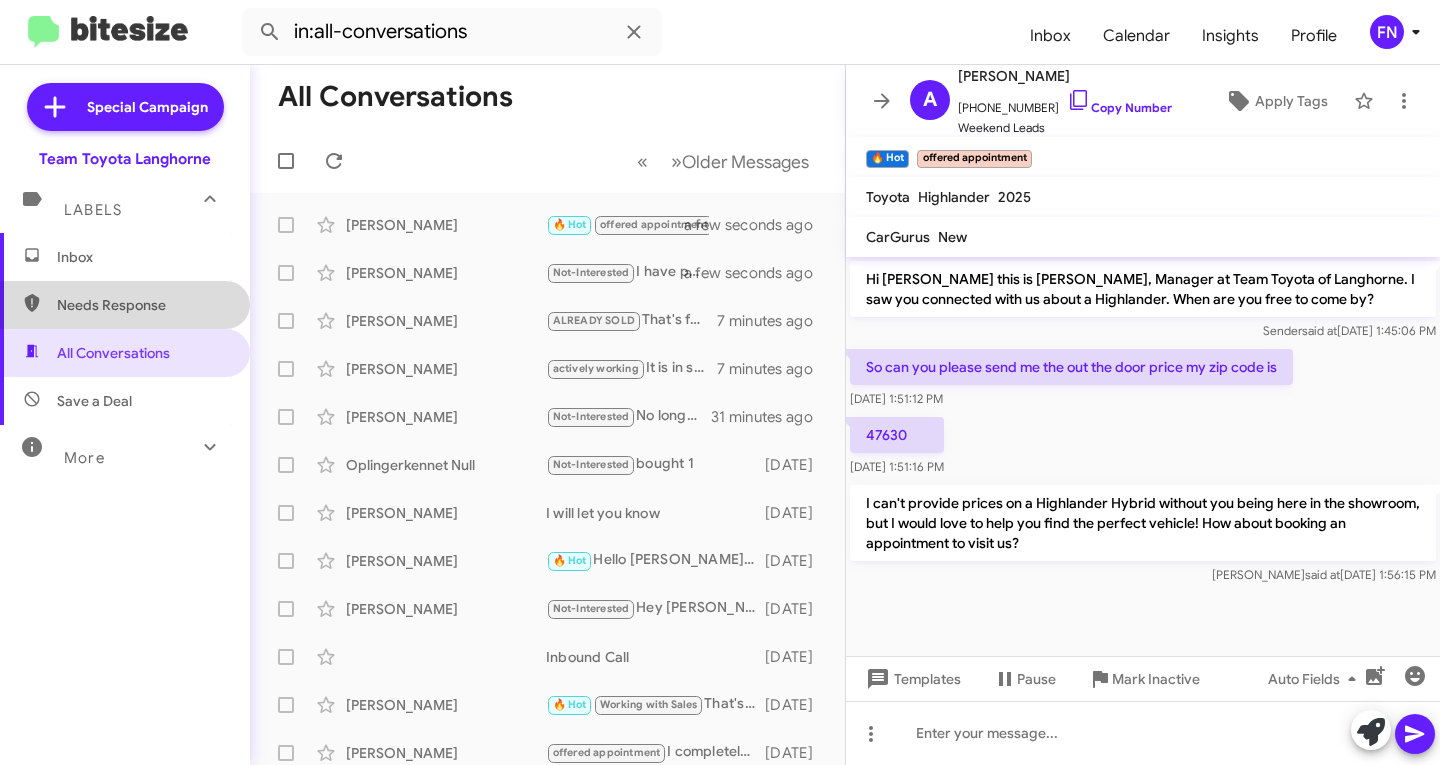 type on "in:needs-response" 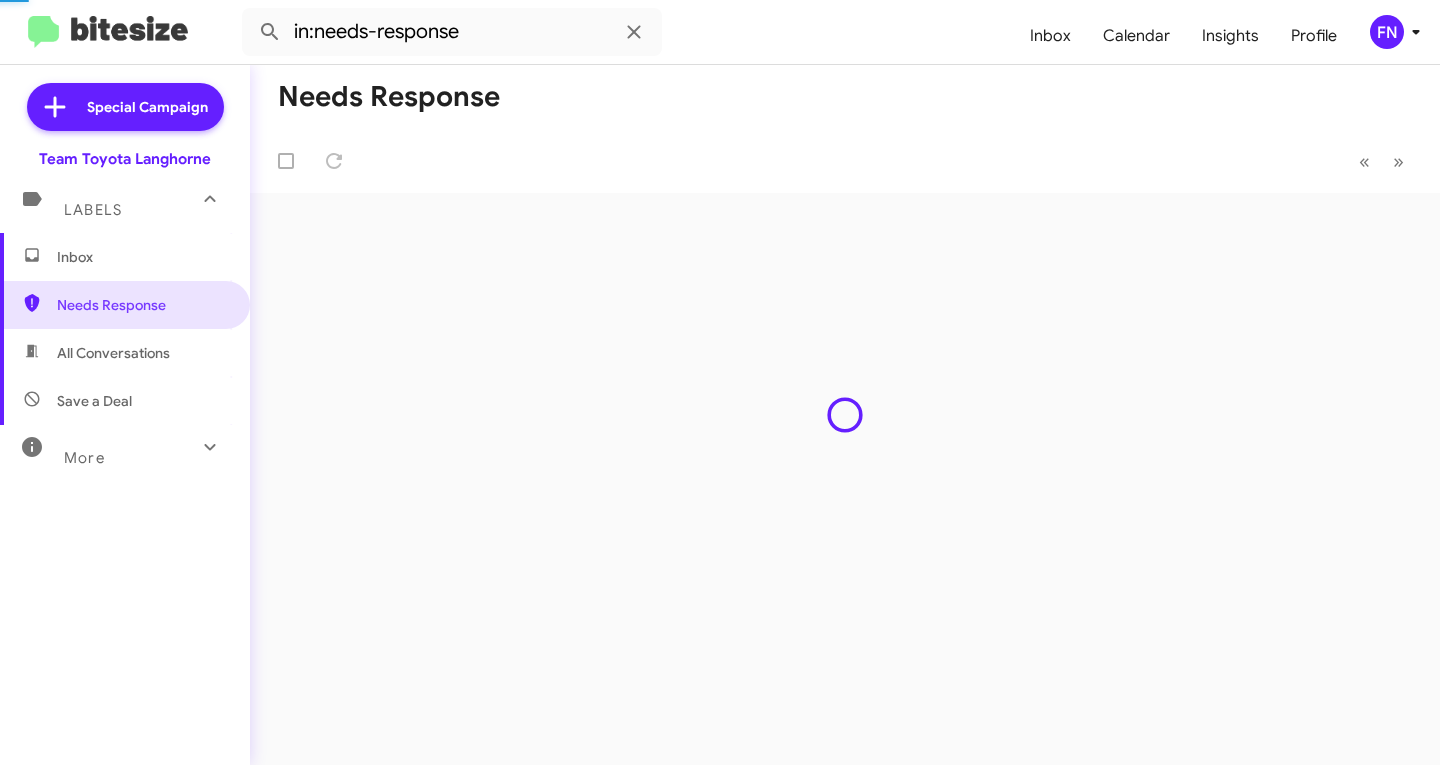 click on "Inbox" at bounding box center [142, 257] 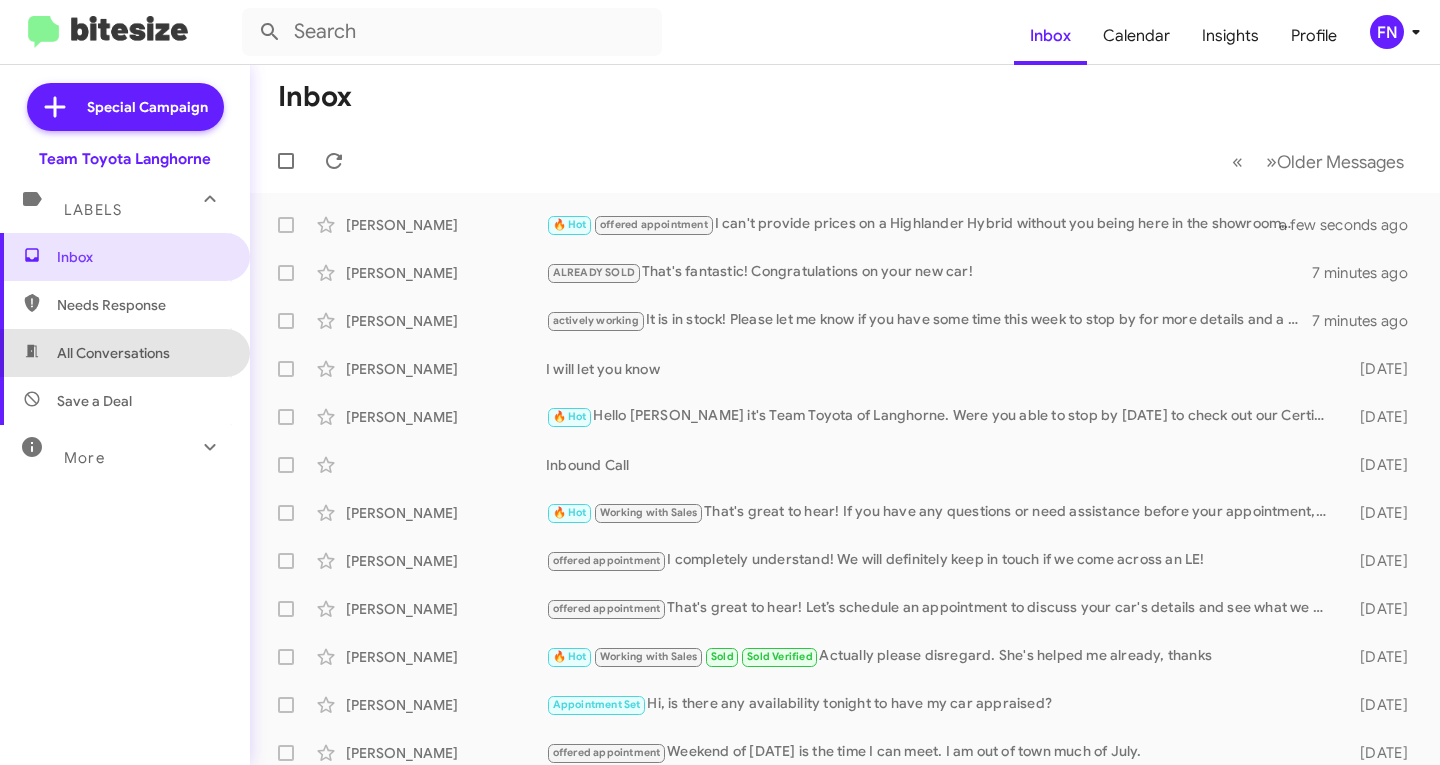 click on "All Conversations" at bounding box center (113, 353) 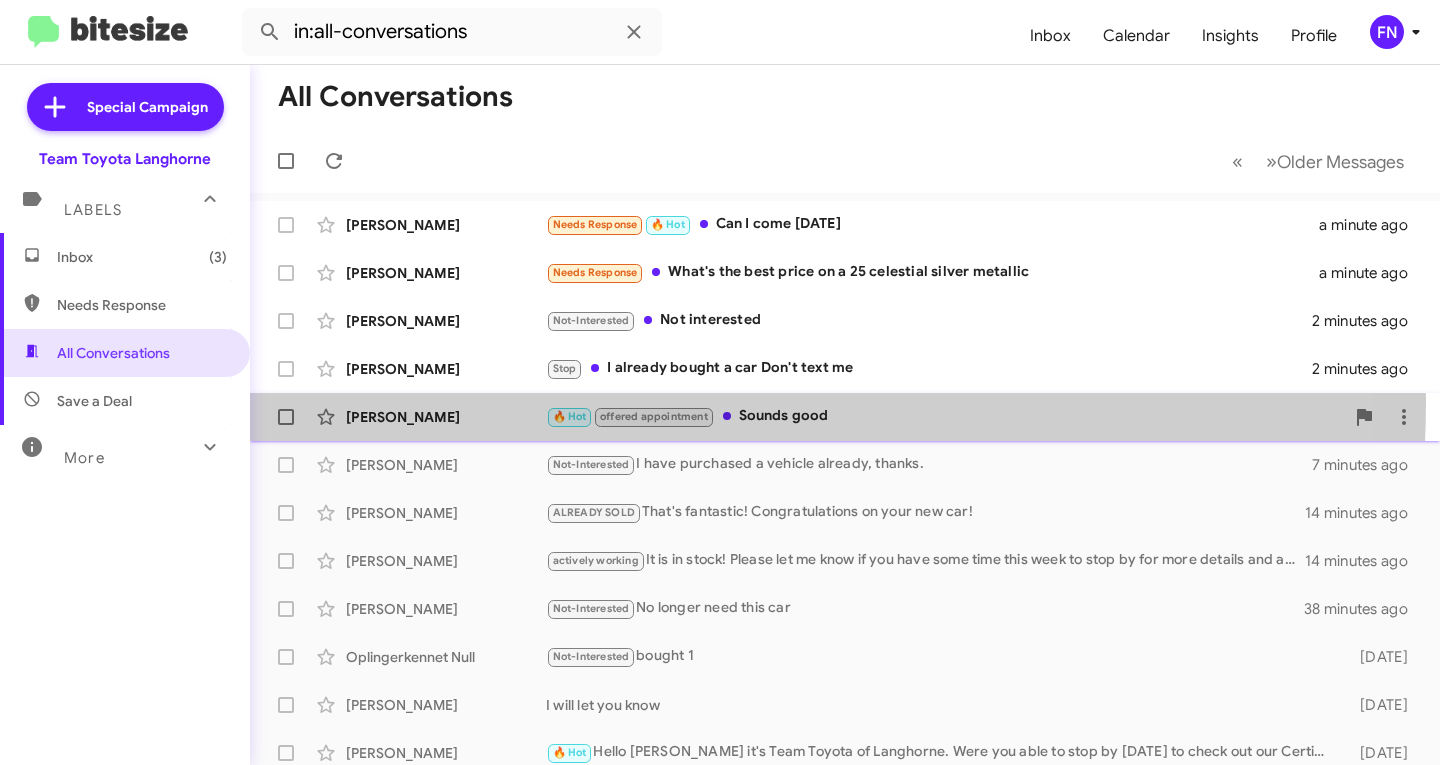 click on "[PERSON_NAME]  🔥 Hot   offered appointment   Sounds good   2 minutes ago" 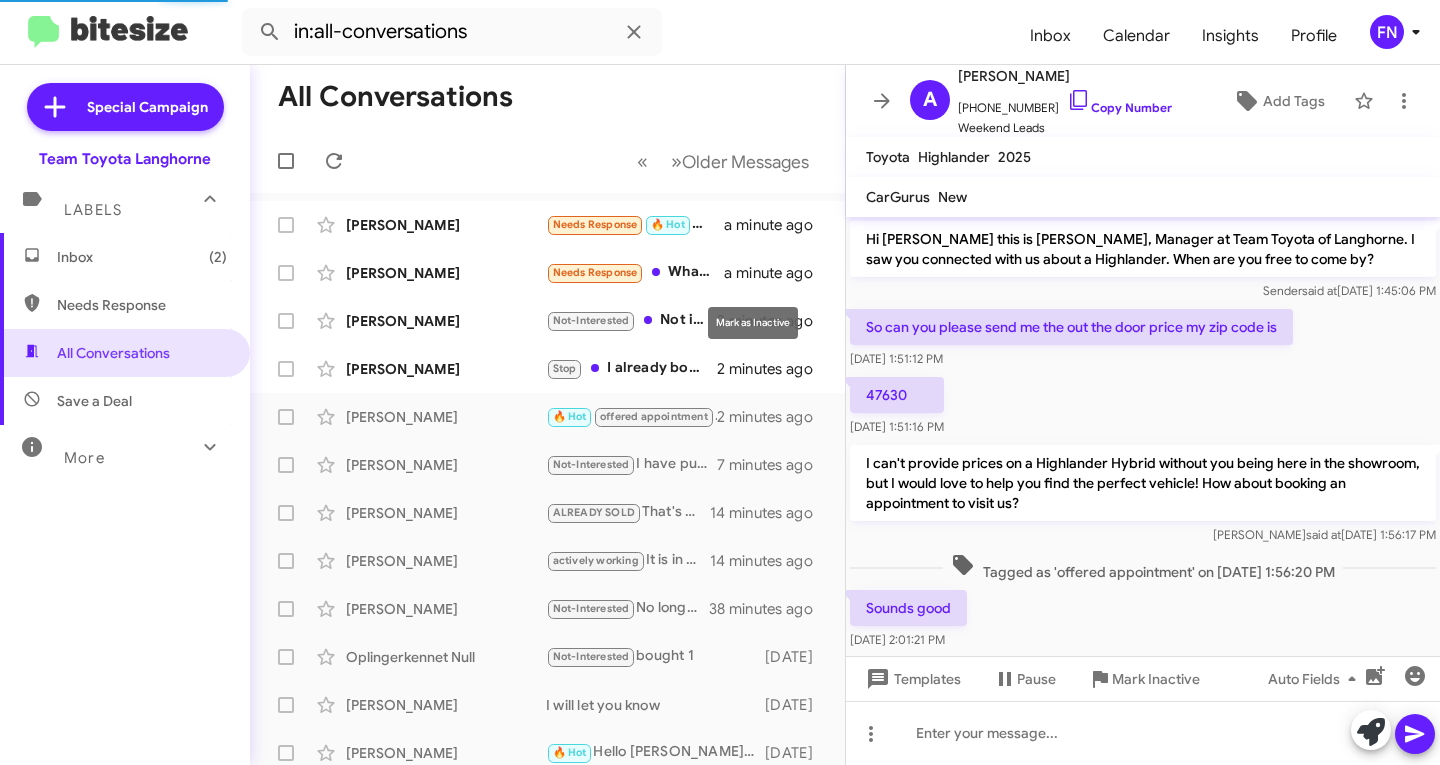 scroll, scrollTop: 28, scrollLeft: 0, axis: vertical 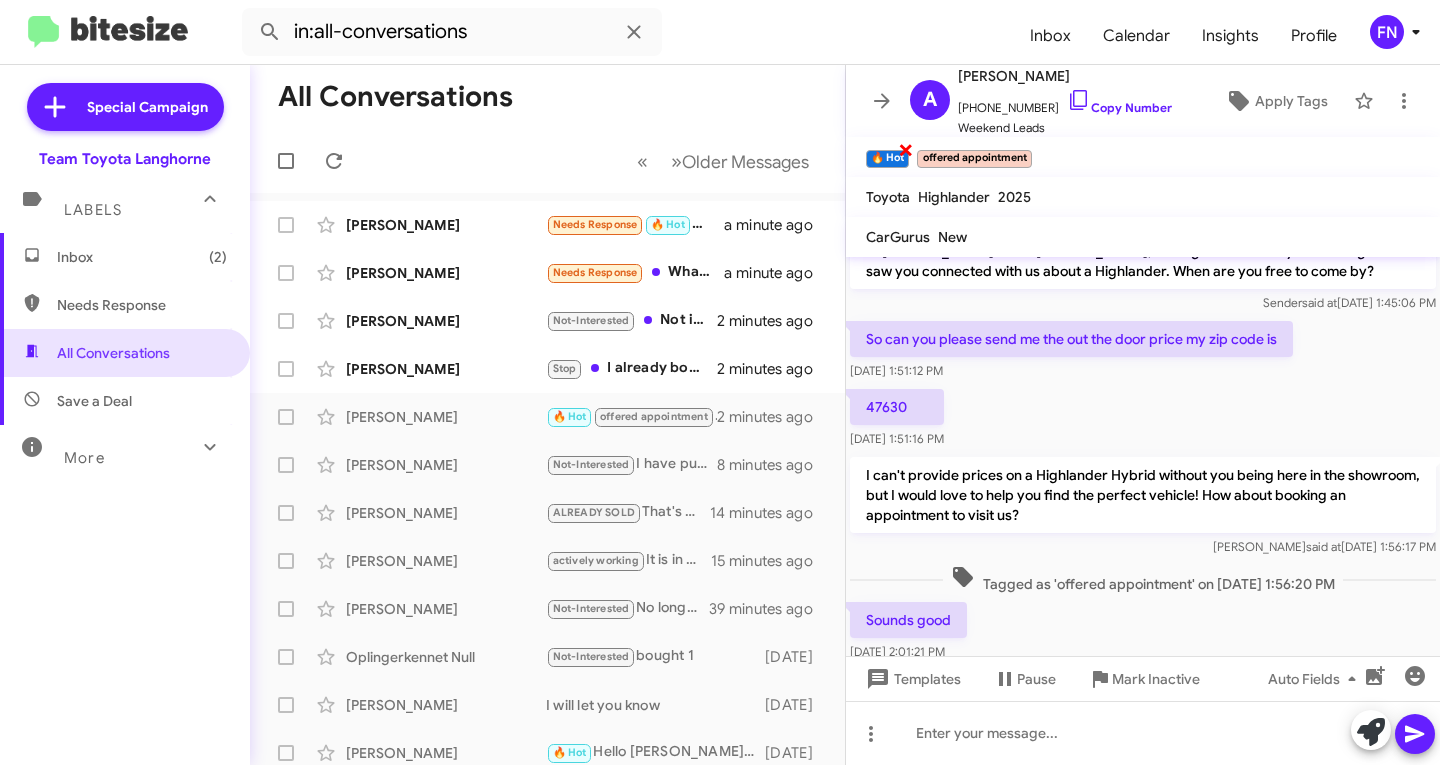 click on "×" 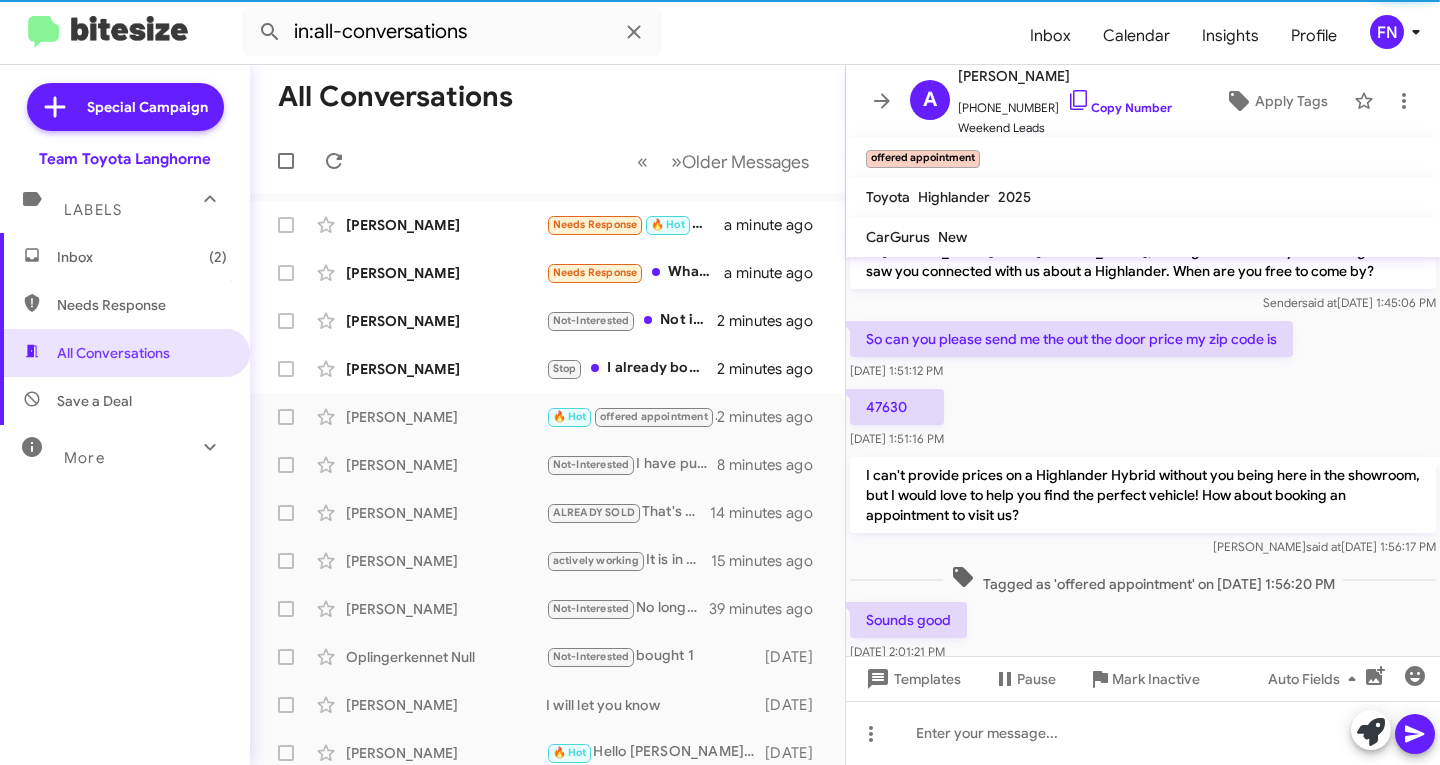 scroll, scrollTop: 68, scrollLeft: 0, axis: vertical 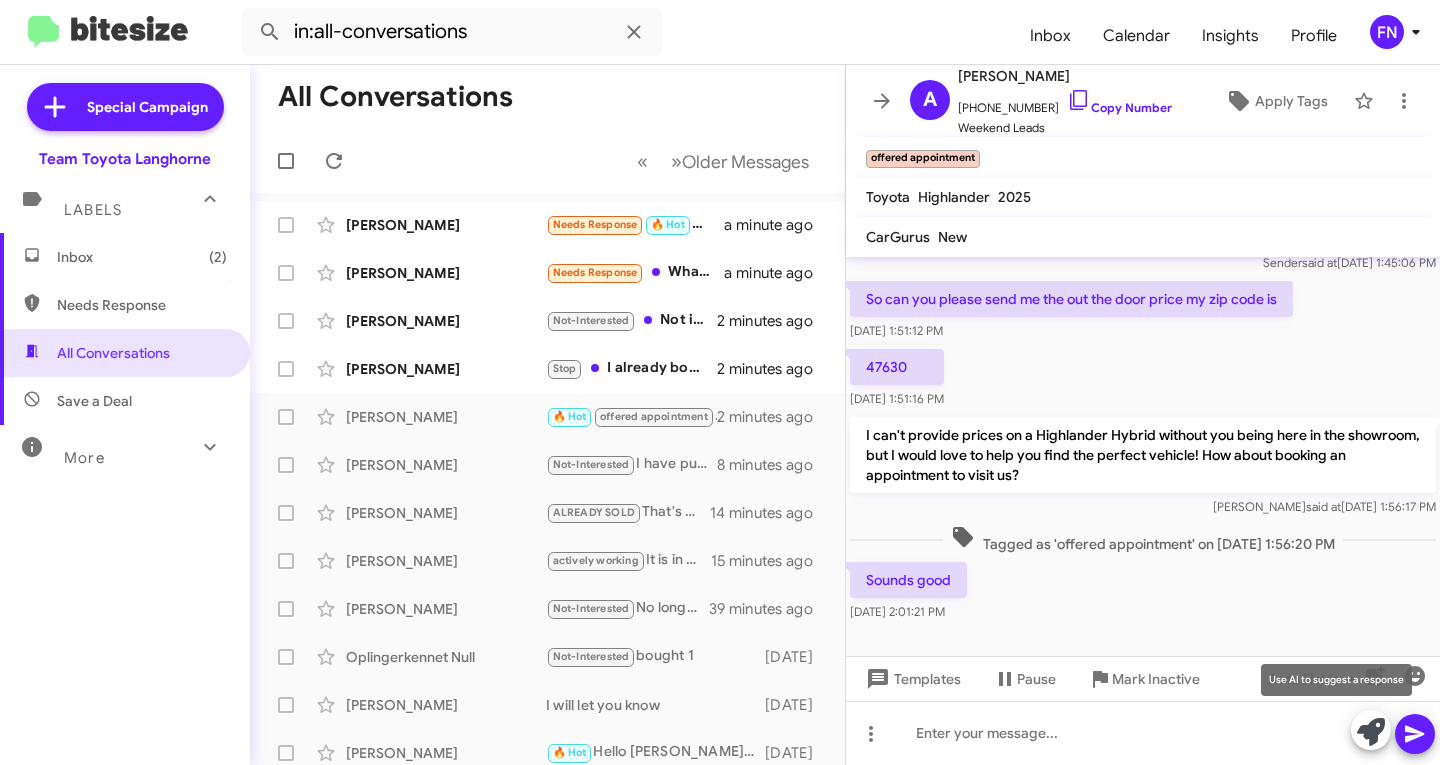 click 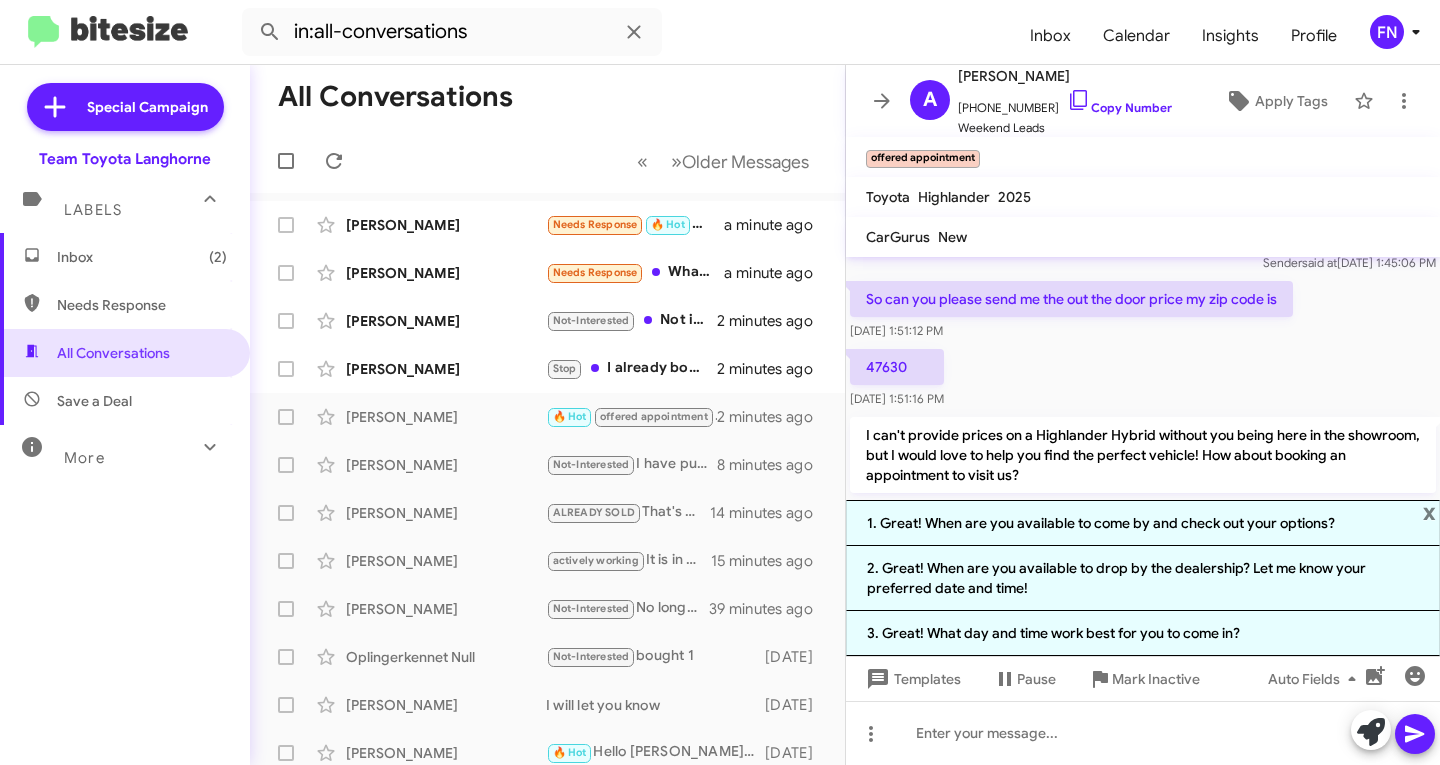 click on "So can you please send me the out the door price my zip code is    [DATE] 1:51:12 PM" 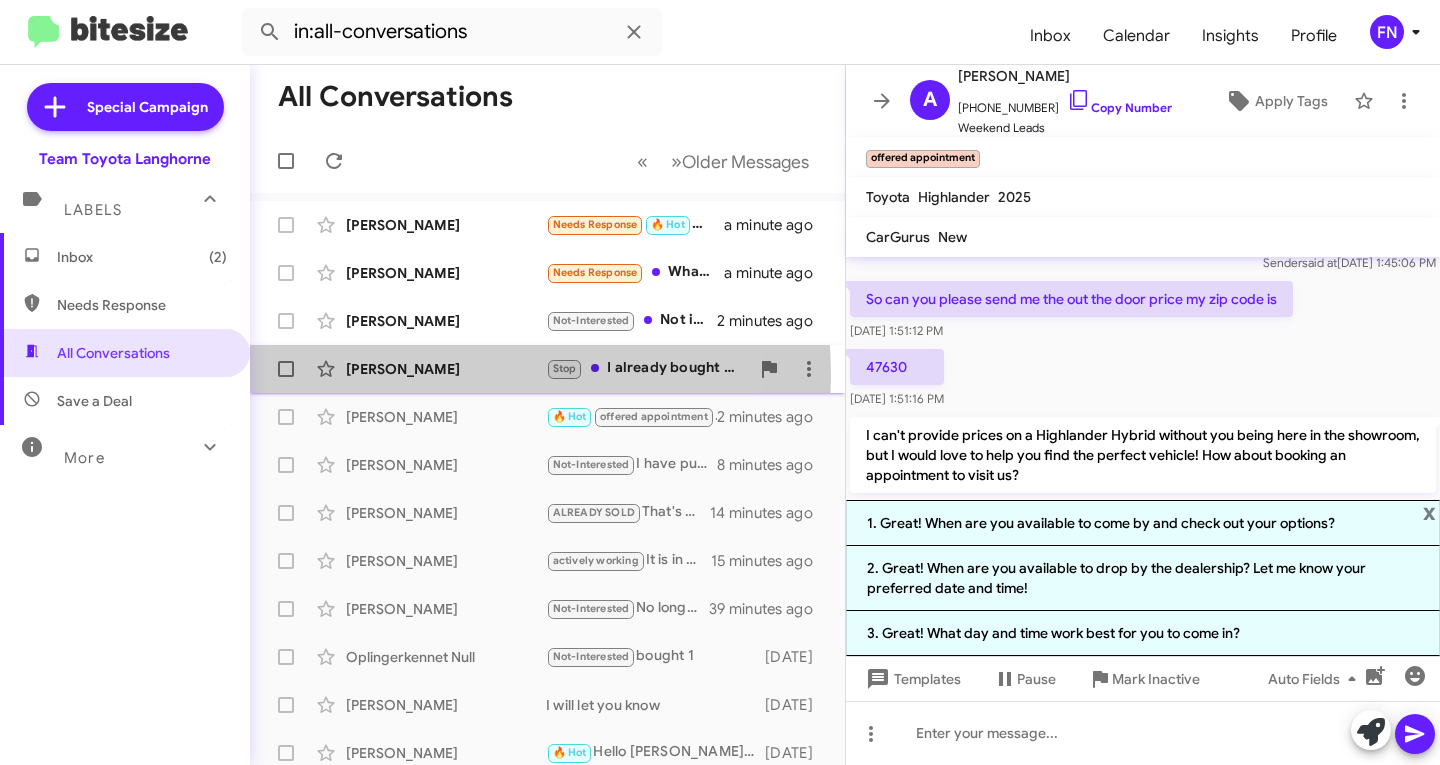 click on "[PERSON_NAME]" 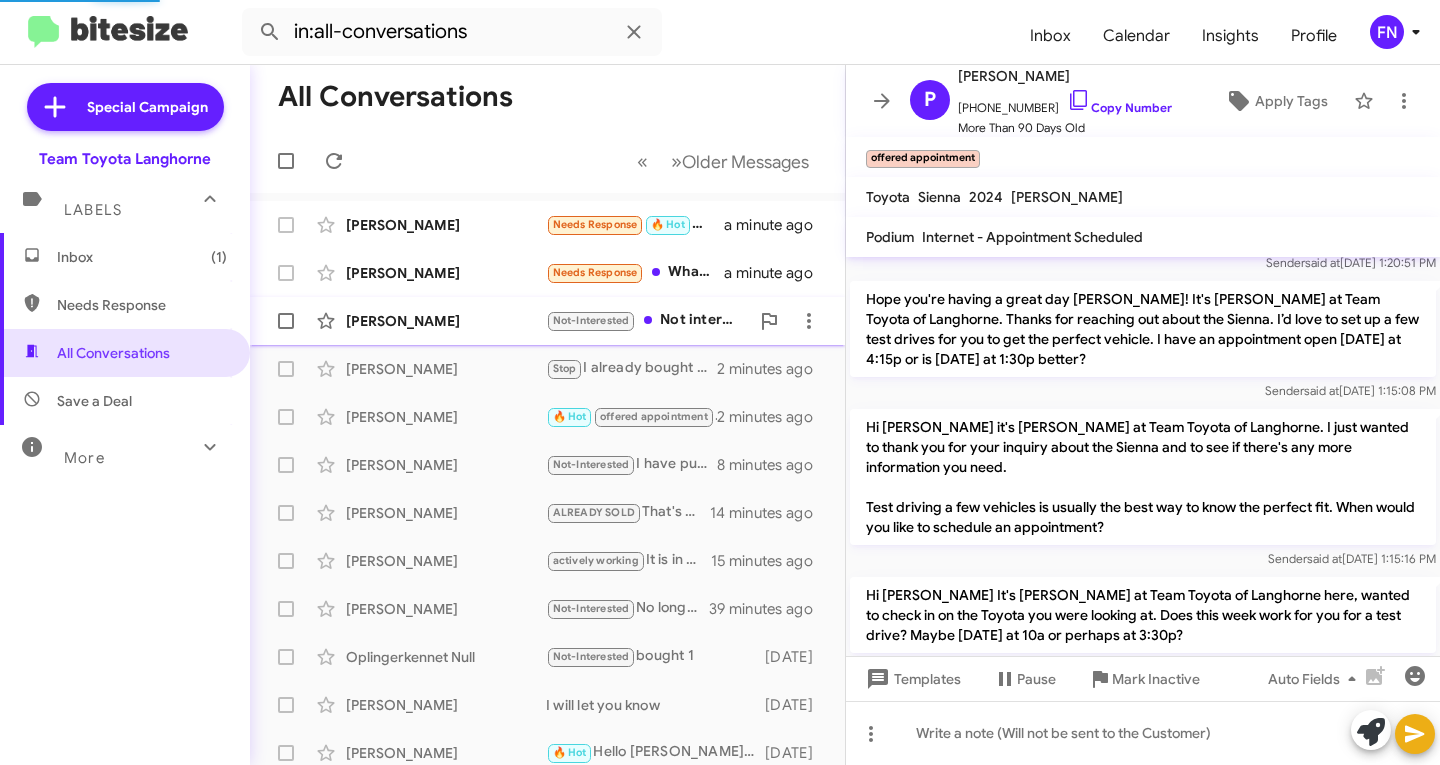 scroll, scrollTop: 1689, scrollLeft: 0, axis: vertical 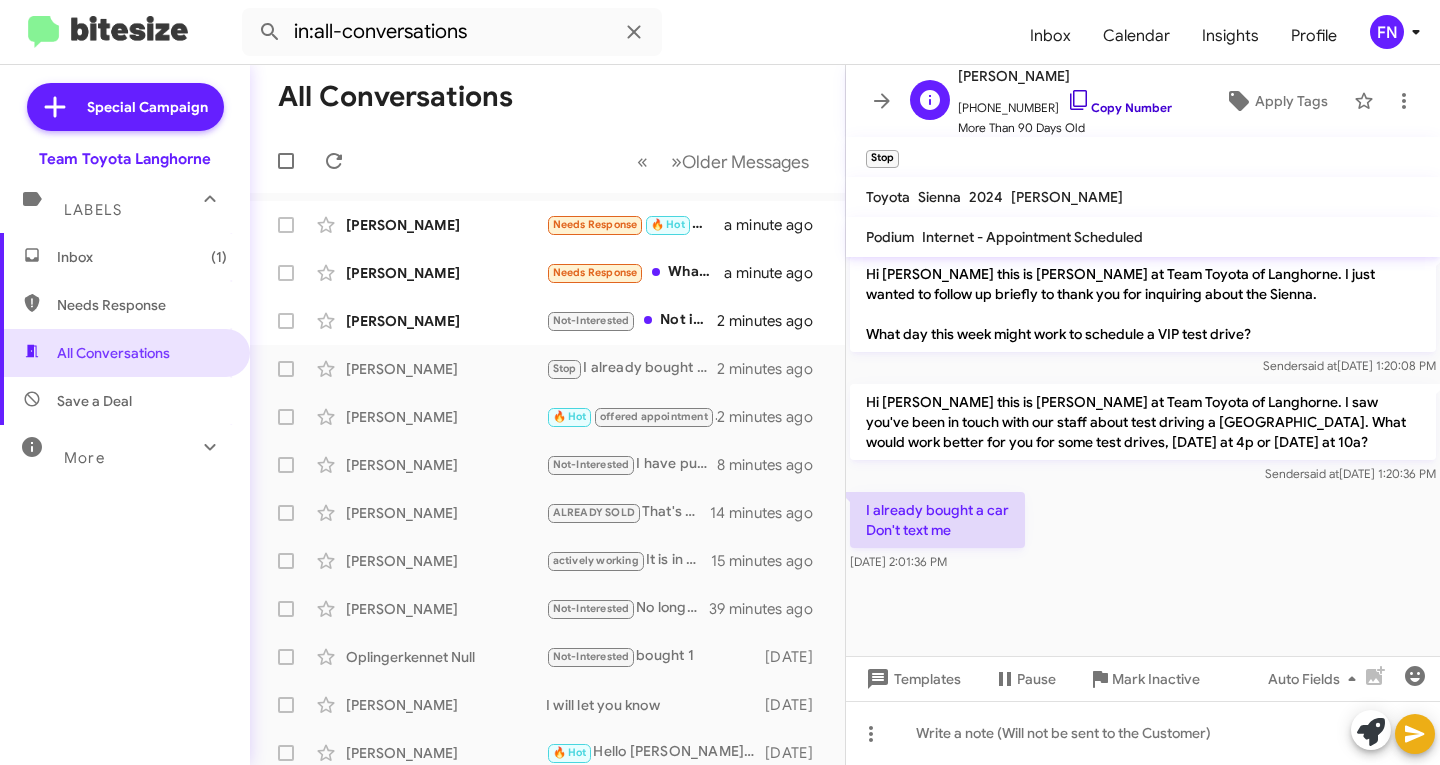 click on "Copy Number" 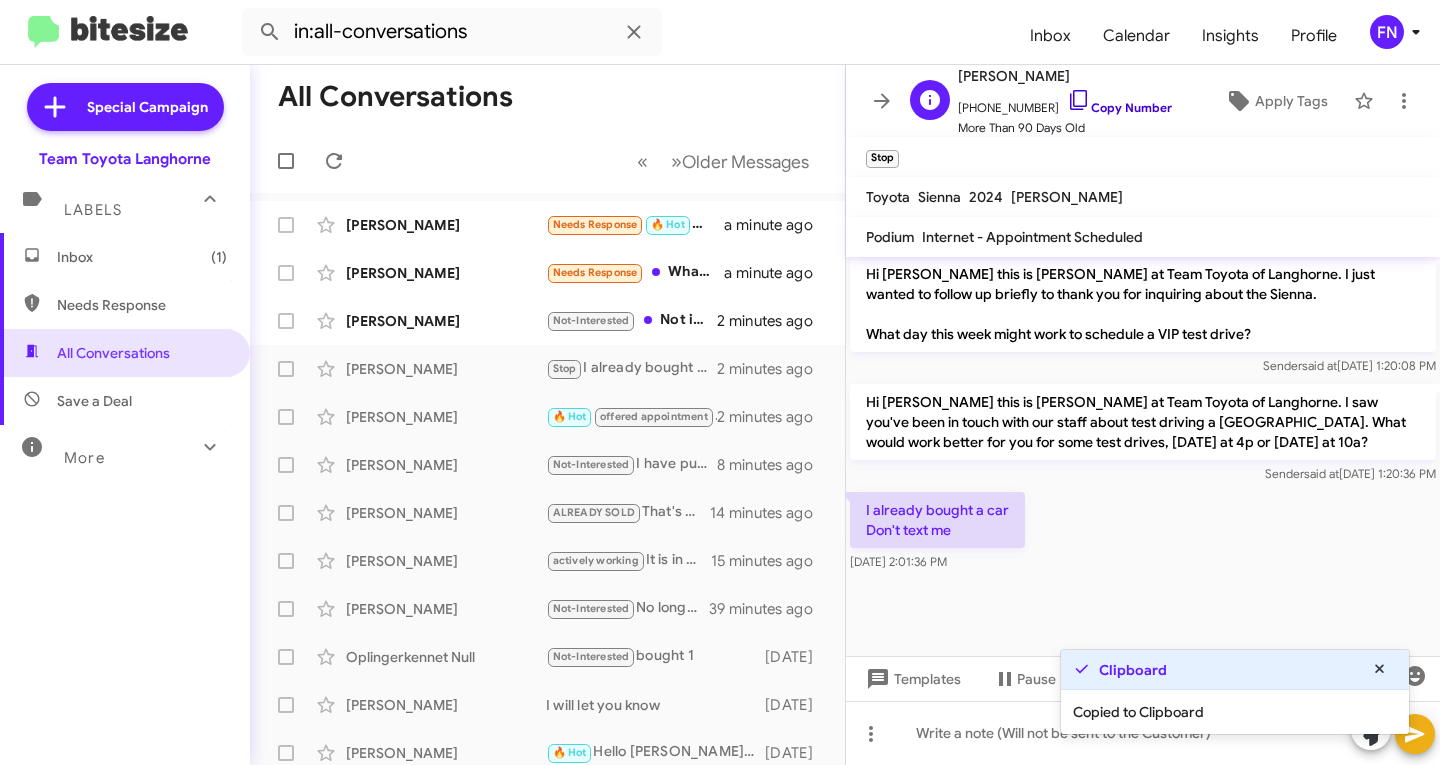 click 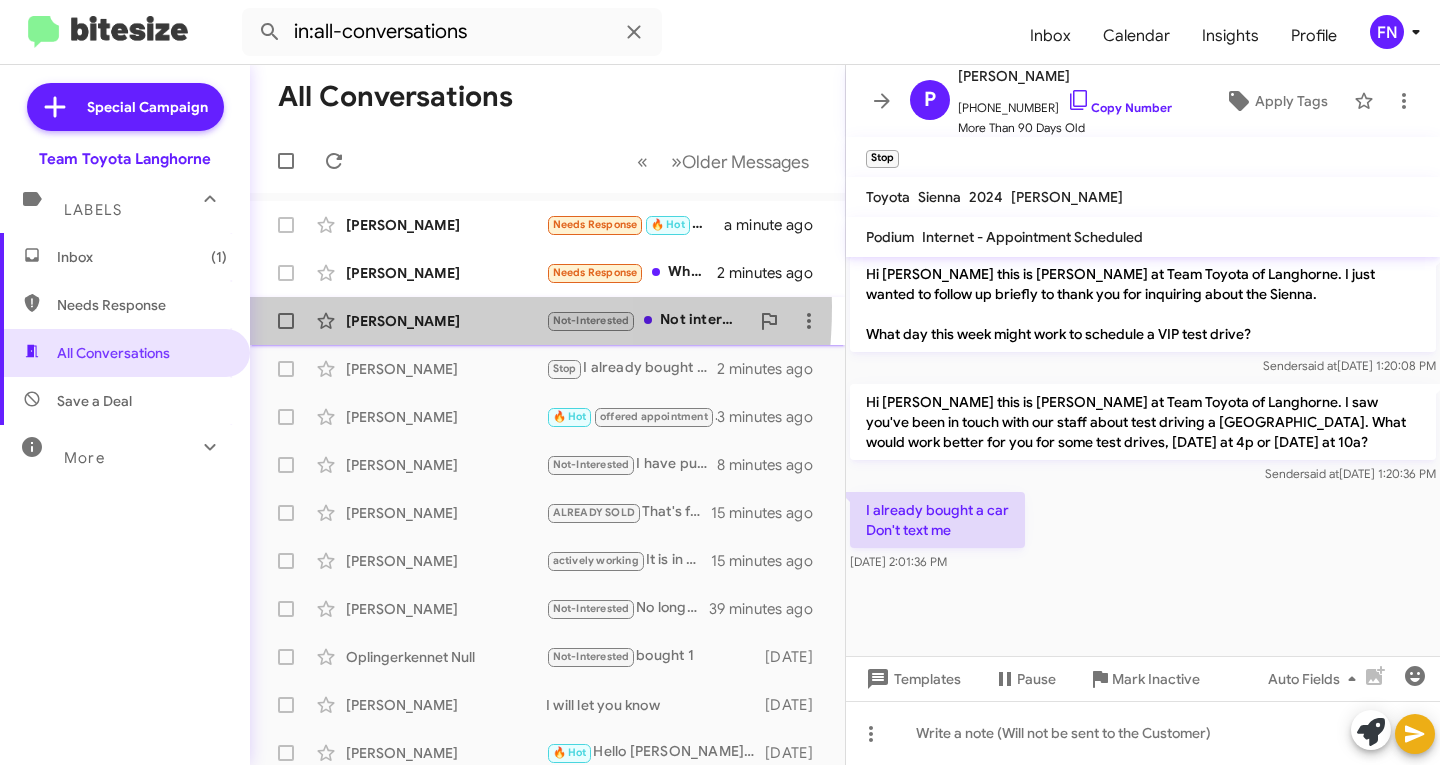 click on "[PERSON_NAME]  Not-Interested   Not interested   2 minutes ago" 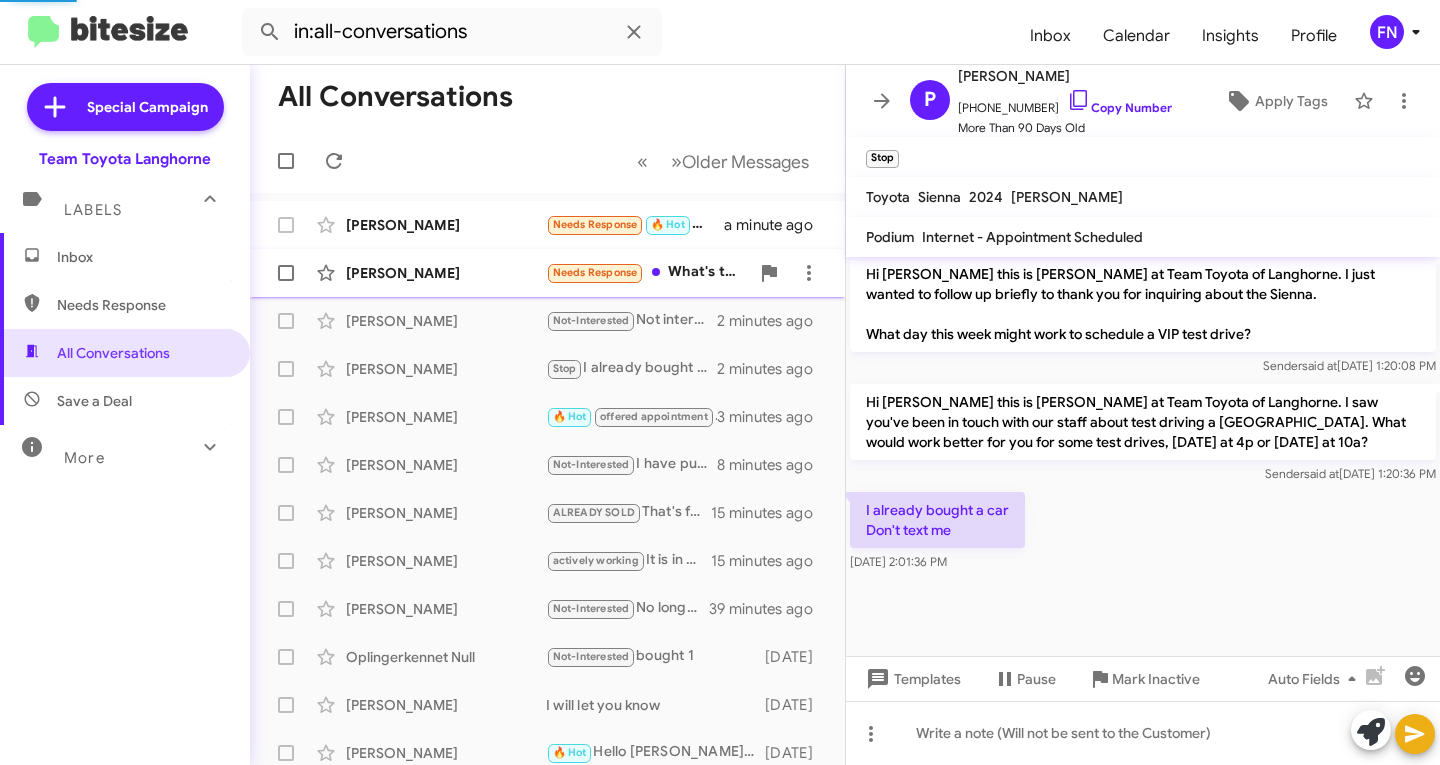 scroll, scrollTop: 175, scrollLeft: 0, axis: vertical 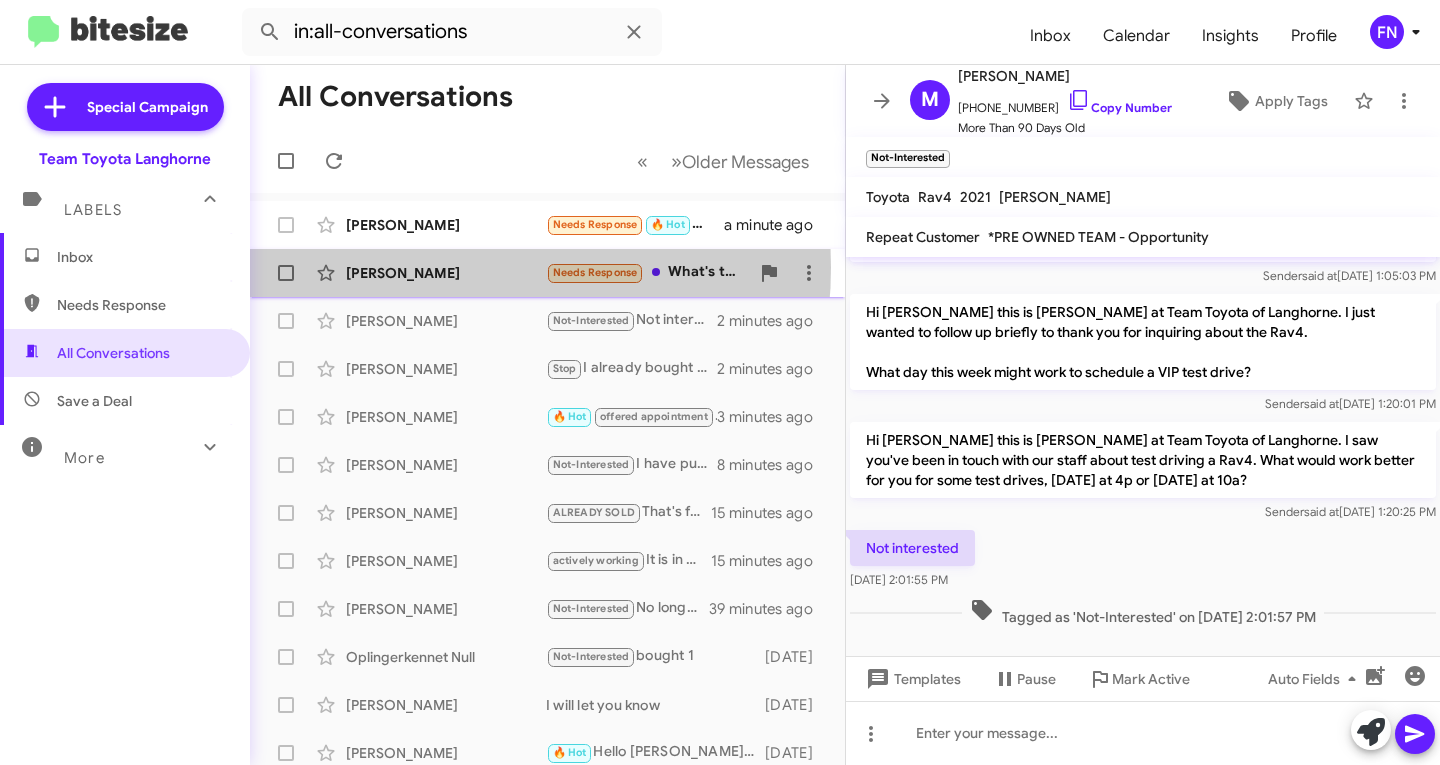 click on "[PERSON_NAME]" 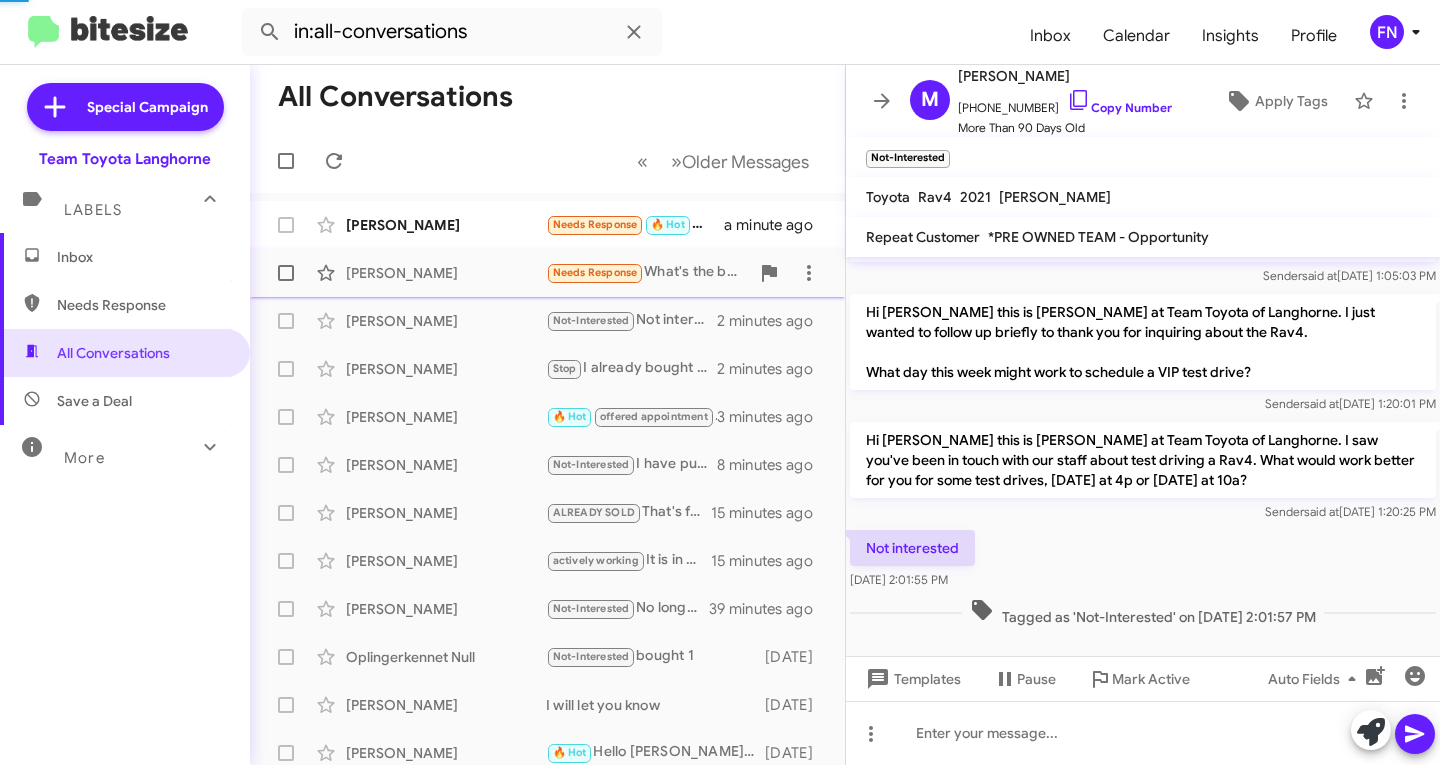 scroll, scrollTop: 0, scrollLeft: 0, axis: both 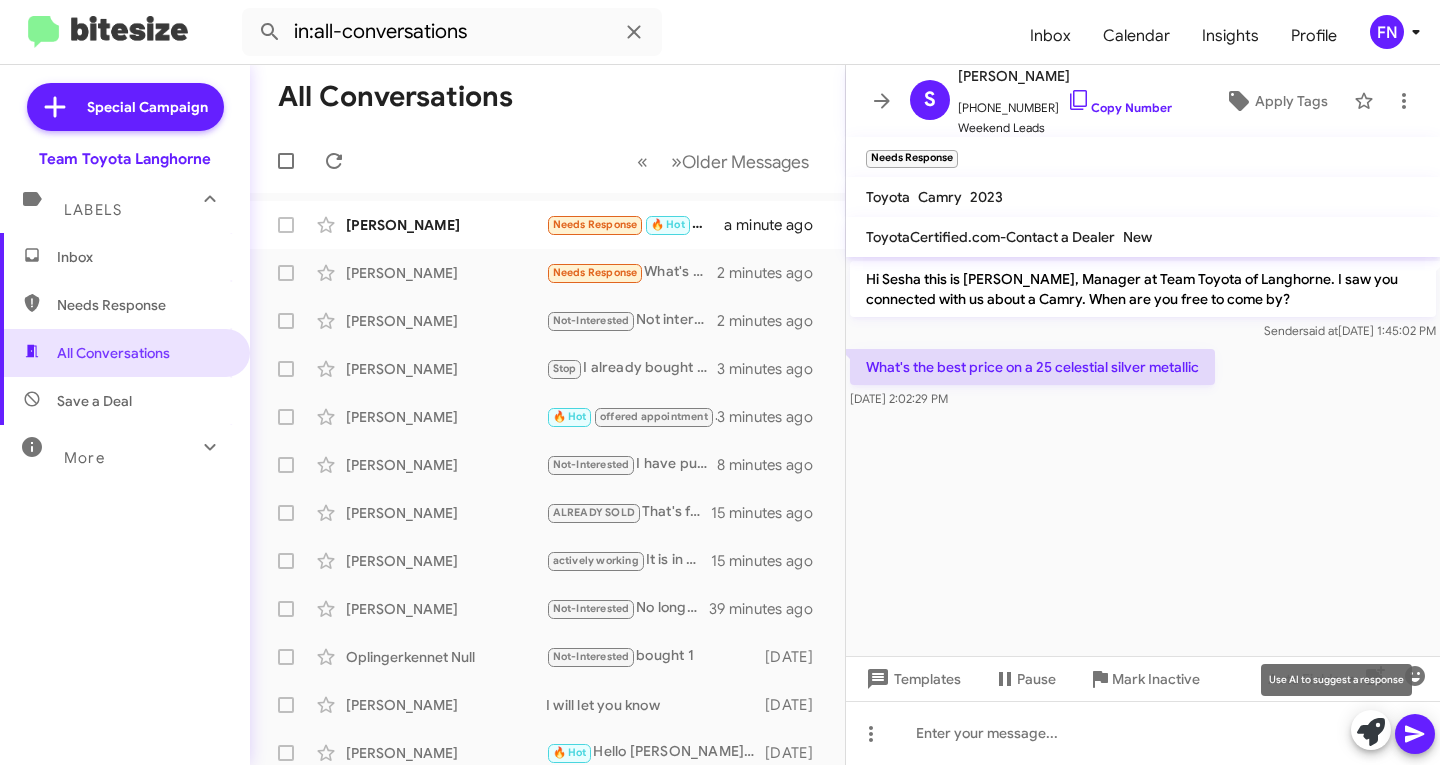 click 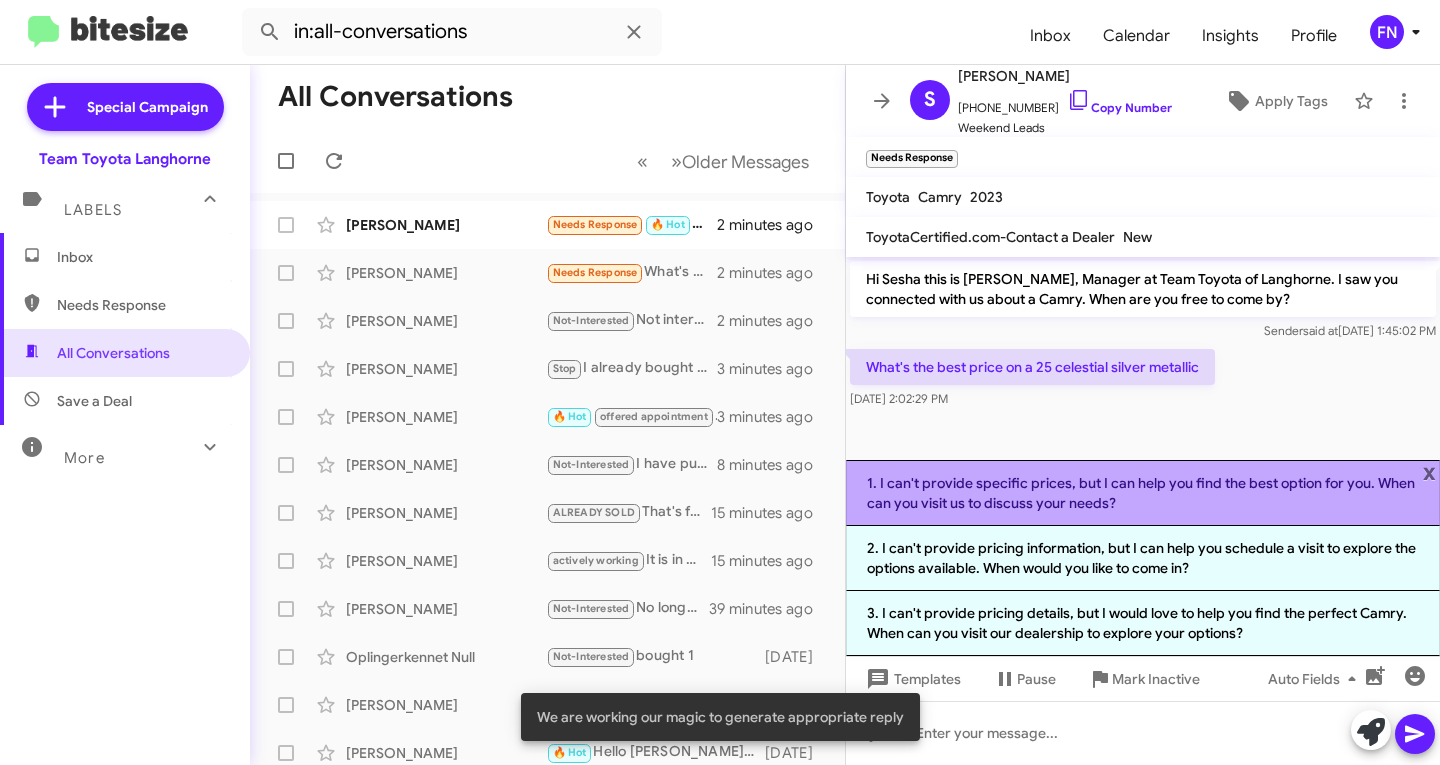 click on "1. I can't provide specific prices, but I can help you find the best option for you. When can you visit us to discuss your needs?" 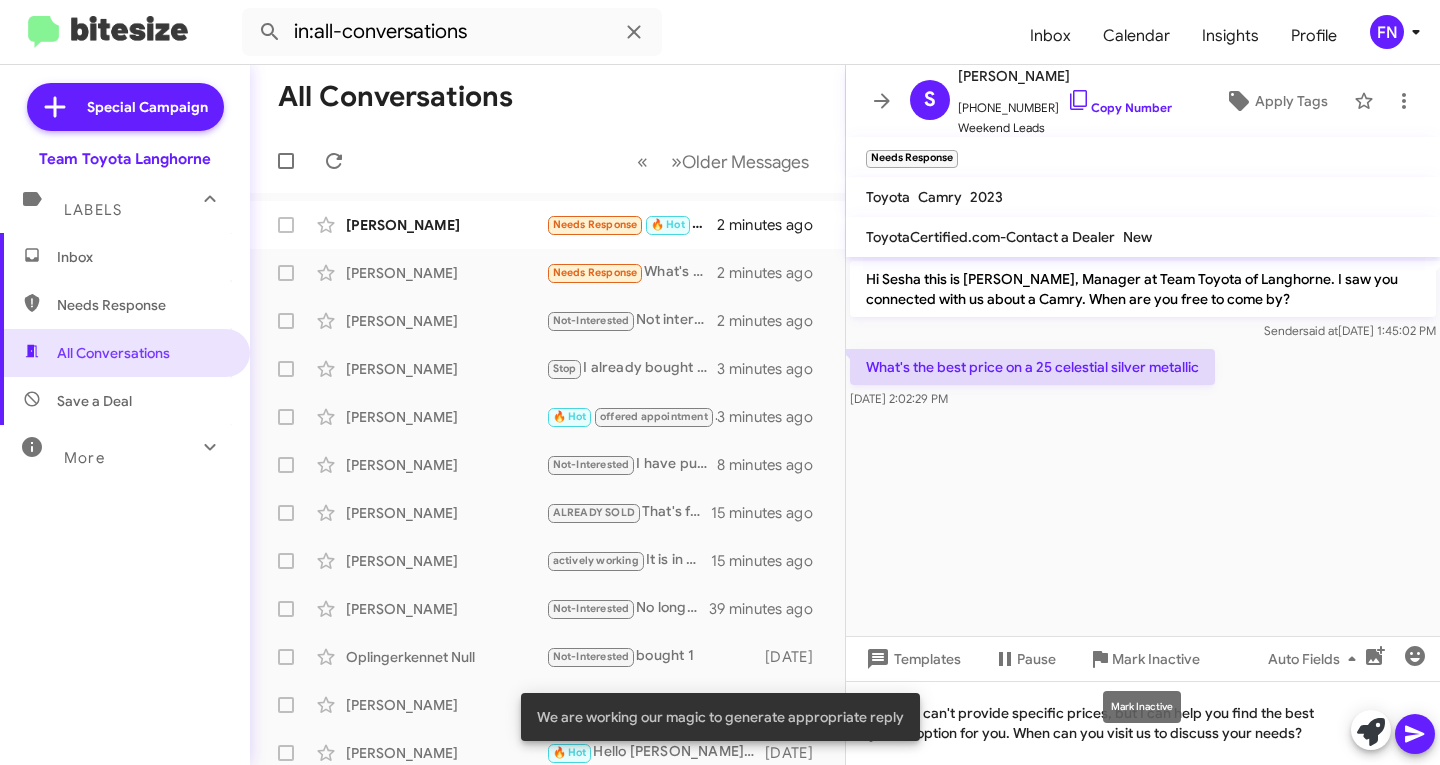 click on "Mark Inactive" at bounding box center (1142, 707) 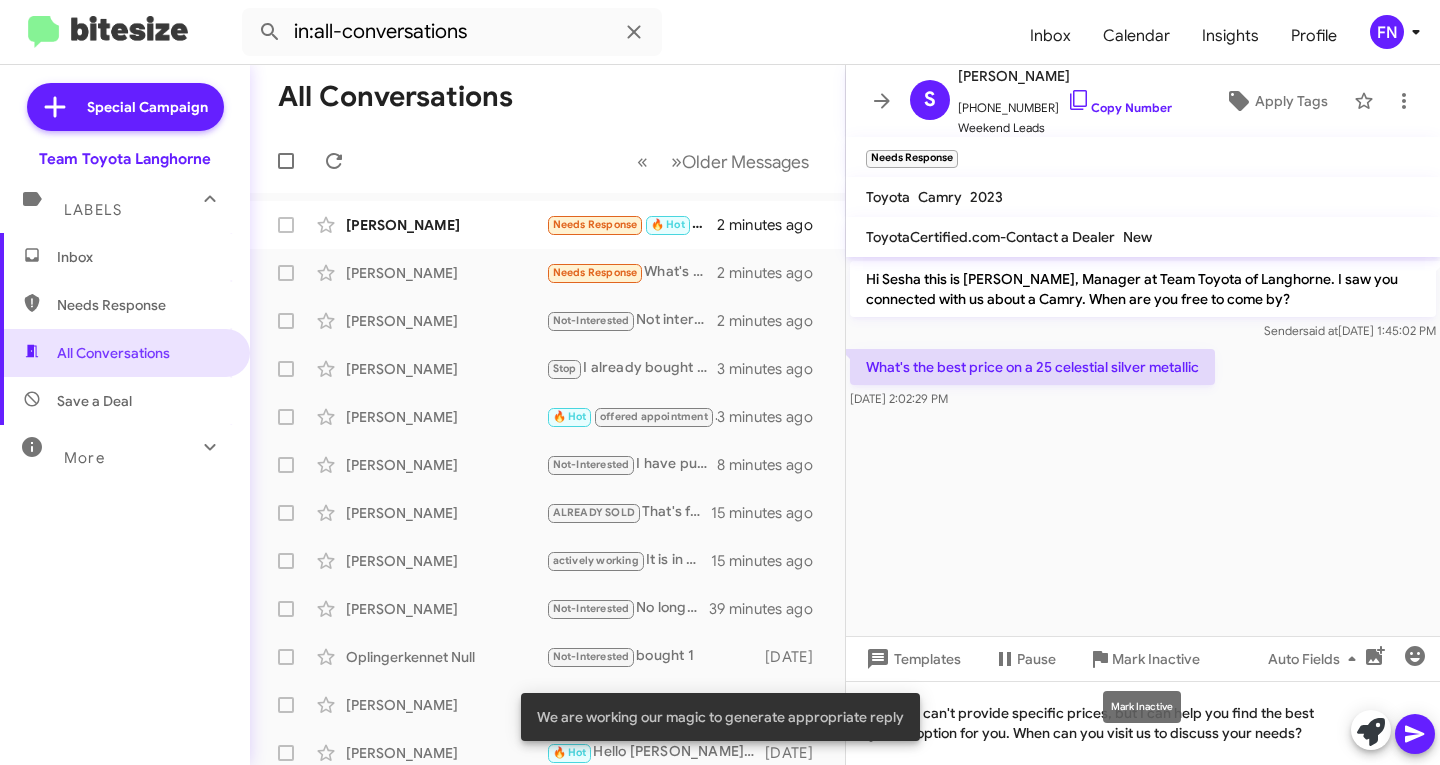 click on "Mark Inactive" at bounding box center [1142, 707] 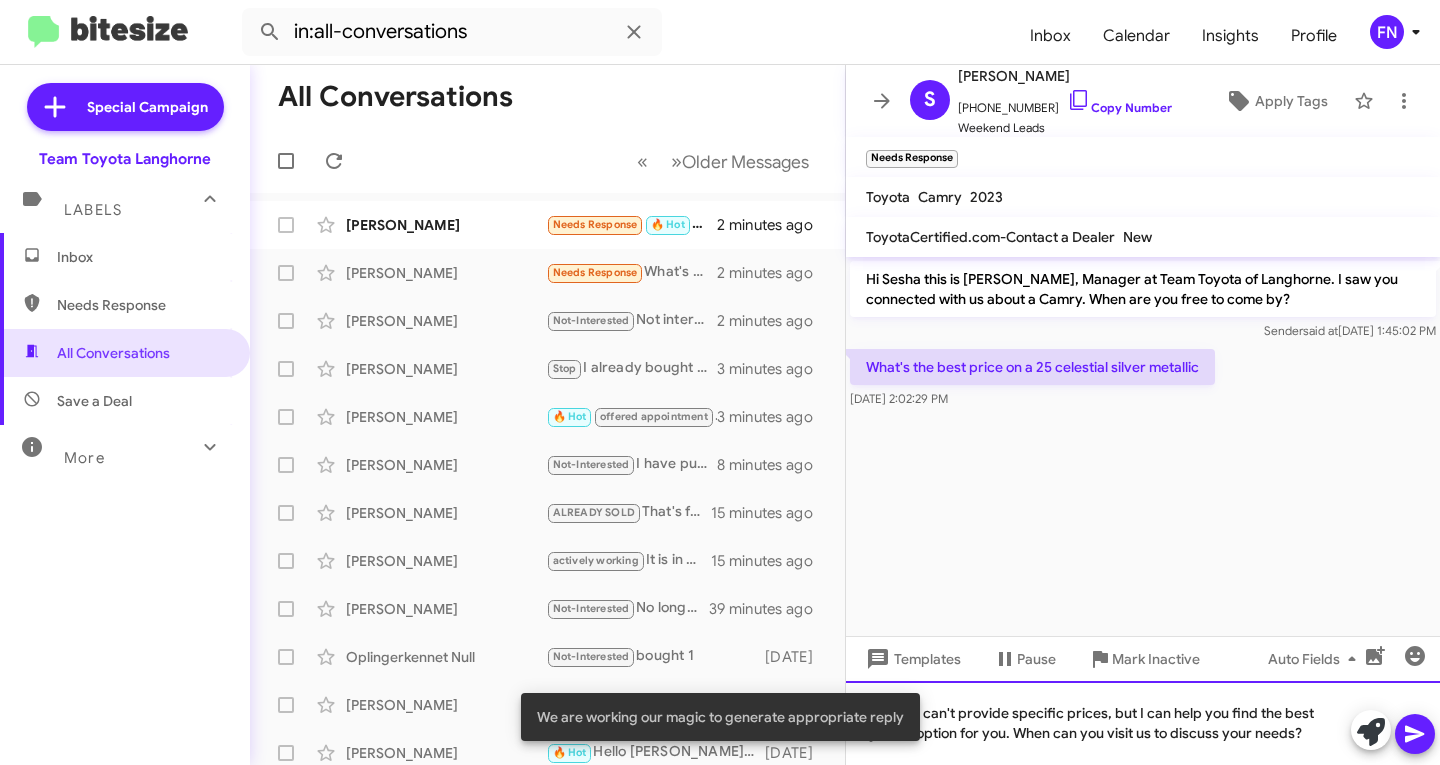 click on "I can't provide specific prices, but I can help you find the best option for you. When can you visit us to discuss your needs?" 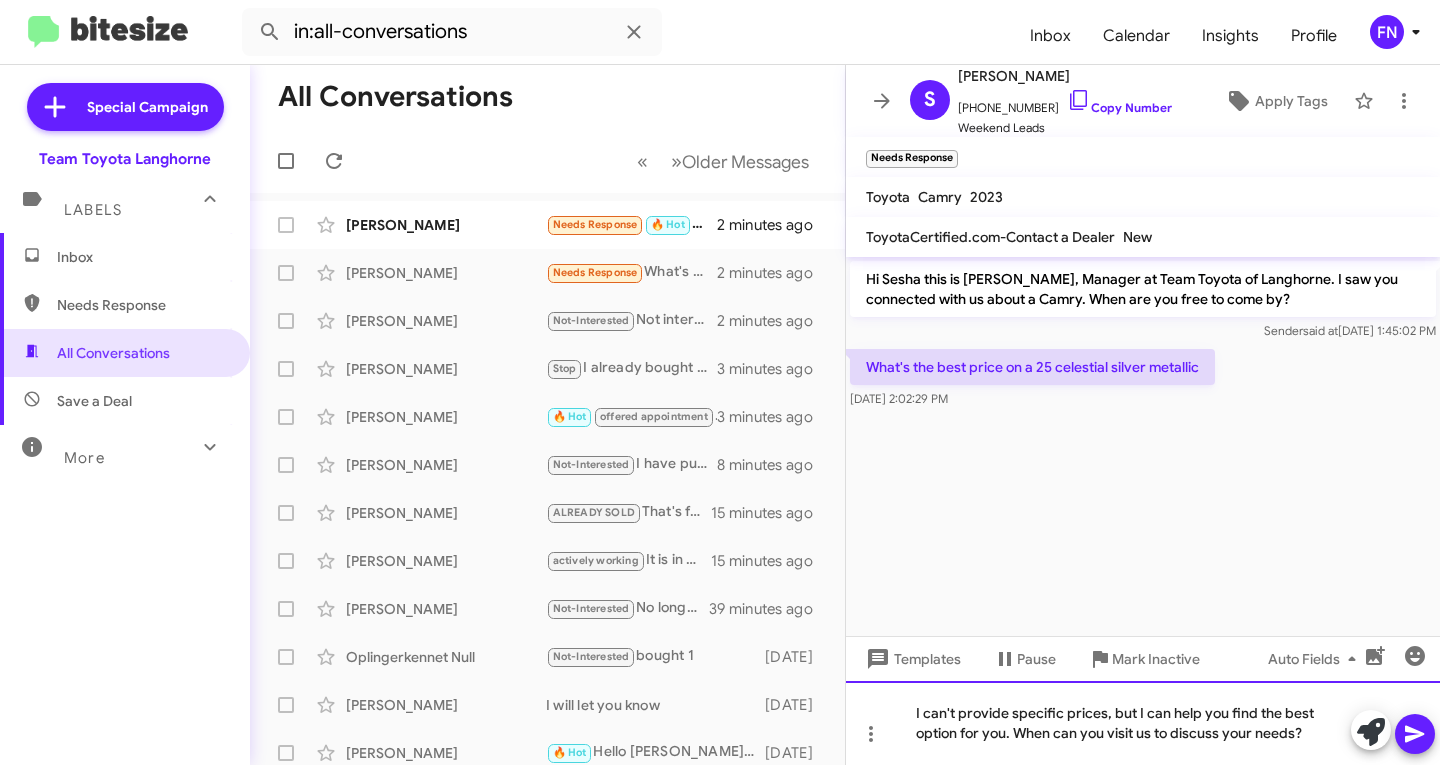 click on "I can't provide specific prices, but I can help you find the best option for you. When can you visit us to discuss your needs?" 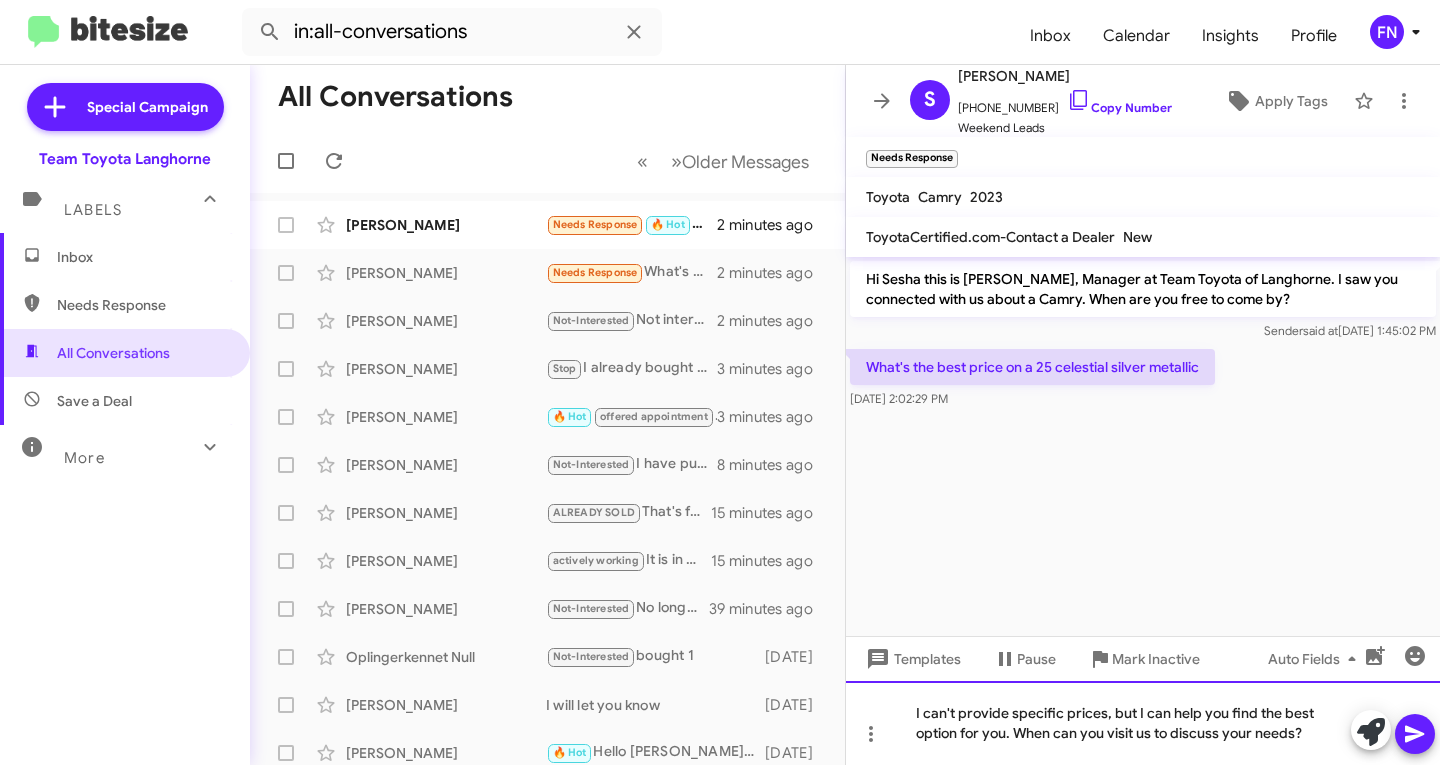 click on "I can't provide specific prices, but I can help you find the best option for you. When can you visit us to discuss your needs?" 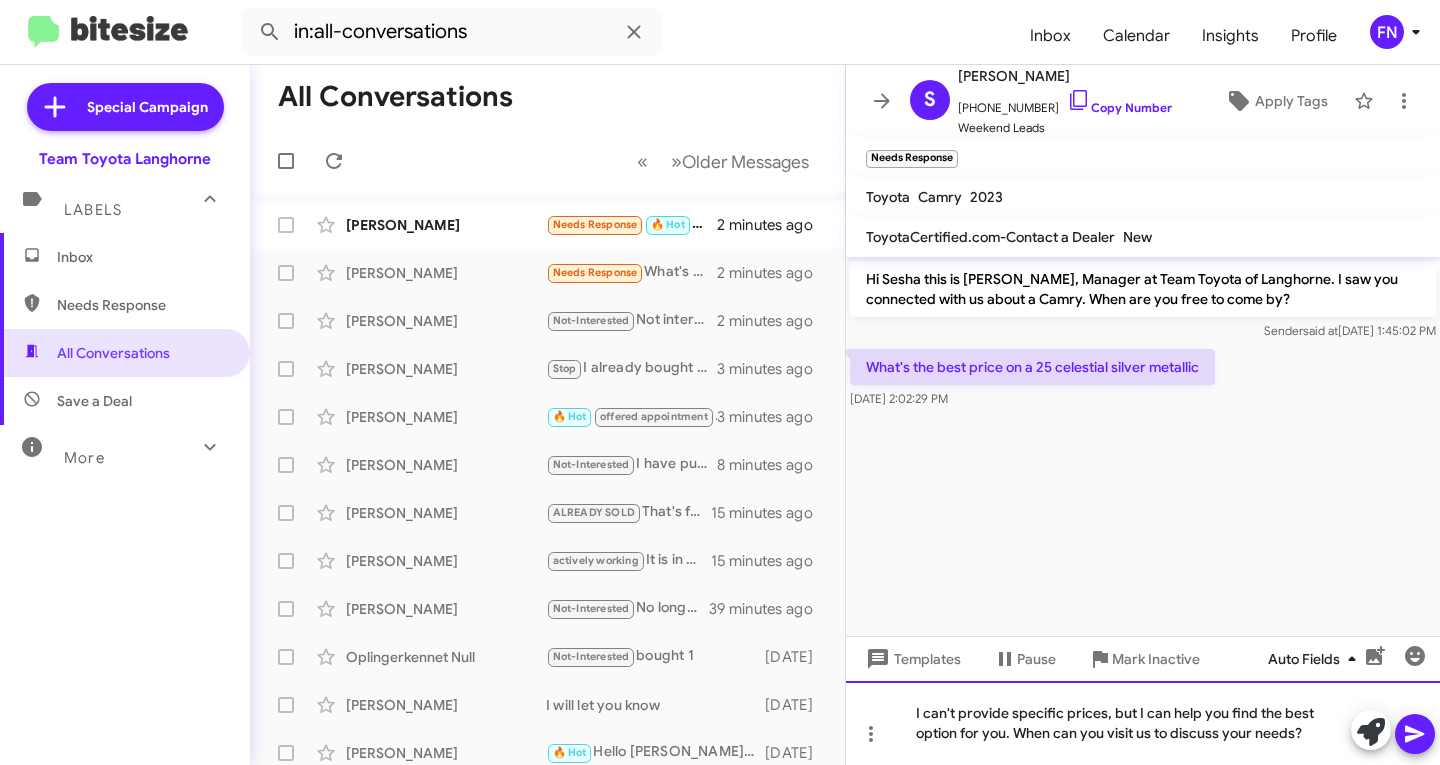 type 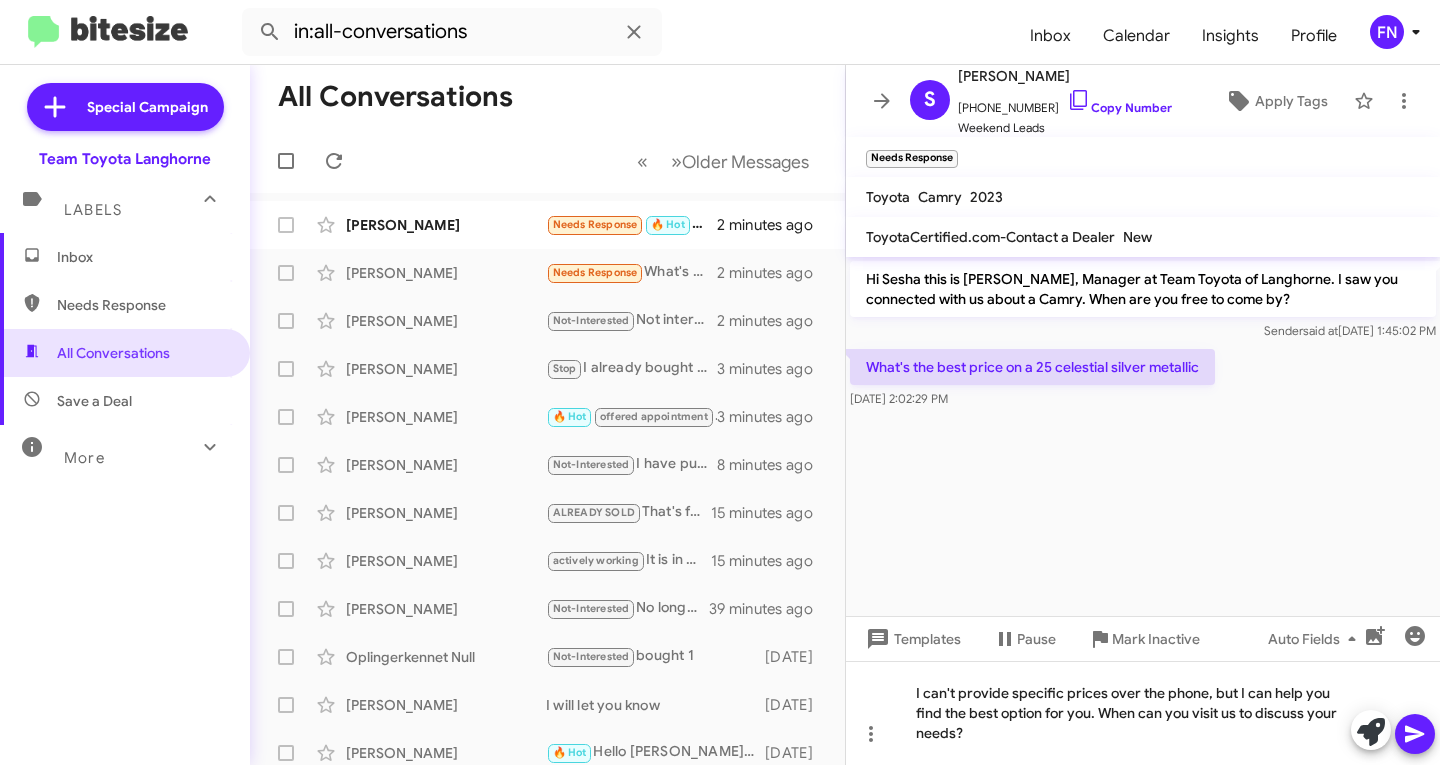click 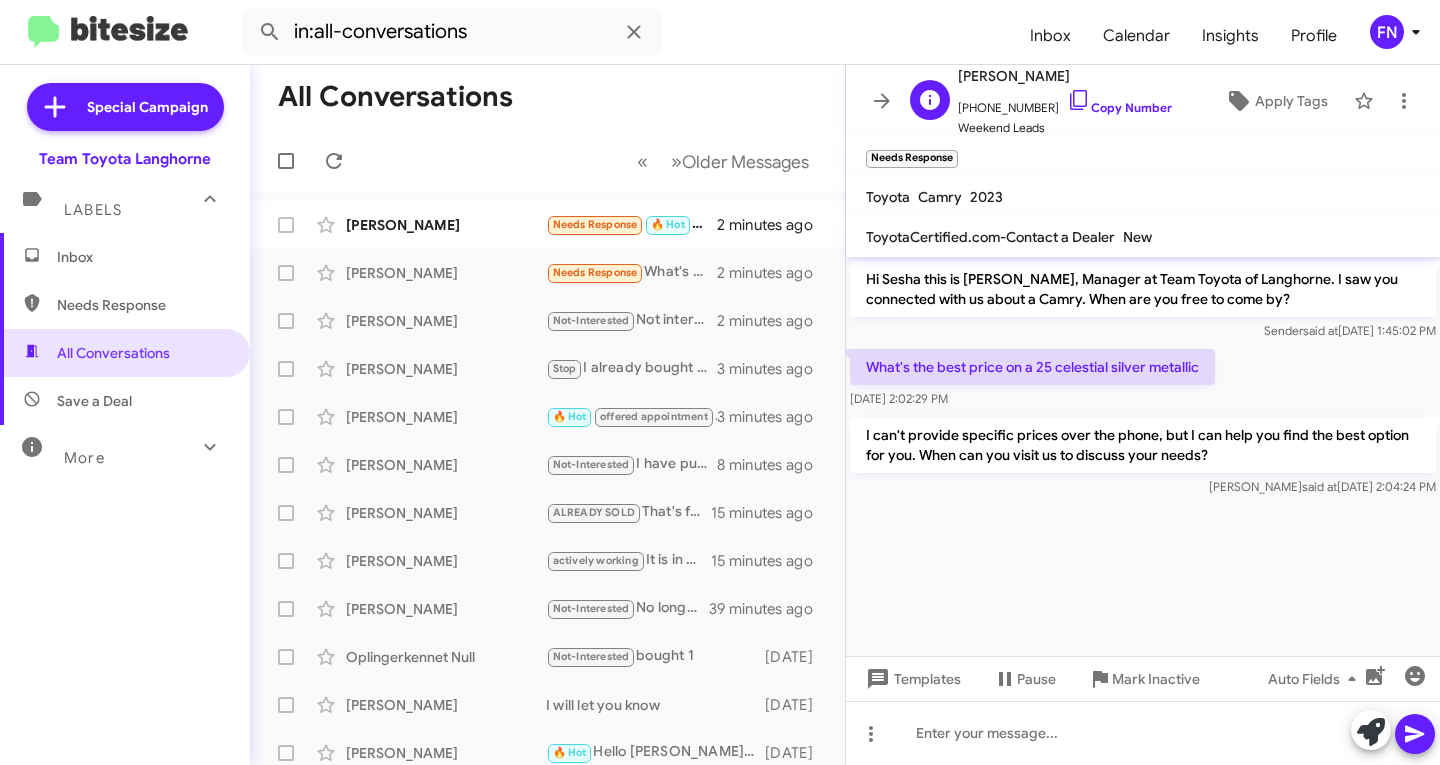 click on "S   [PERSON_NAME]   [PHONE_NUMBER]   Copy Number   Weekend Leads  Apply Tags" 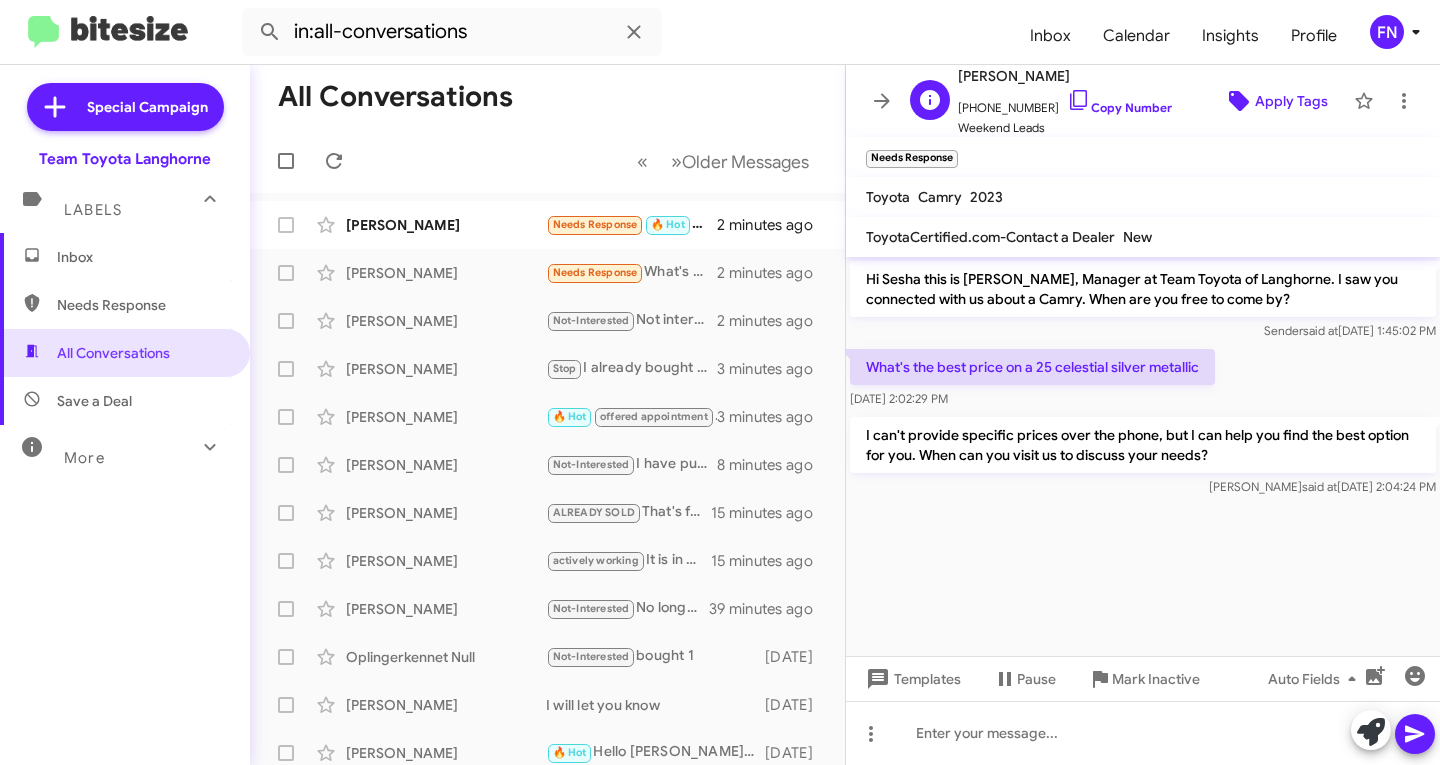 click on "Apply Tags" 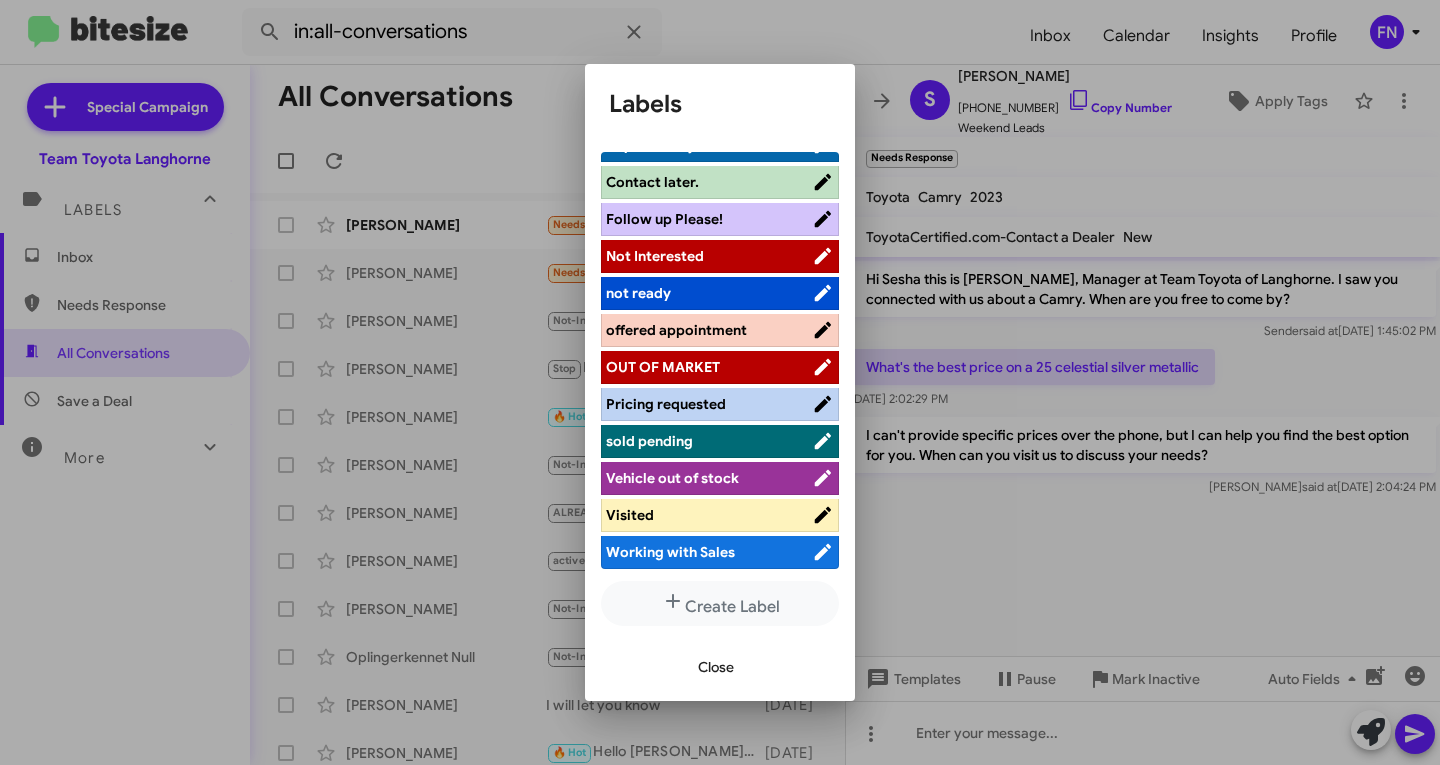 click on "offered appointment" at bounding box center [676, 330] 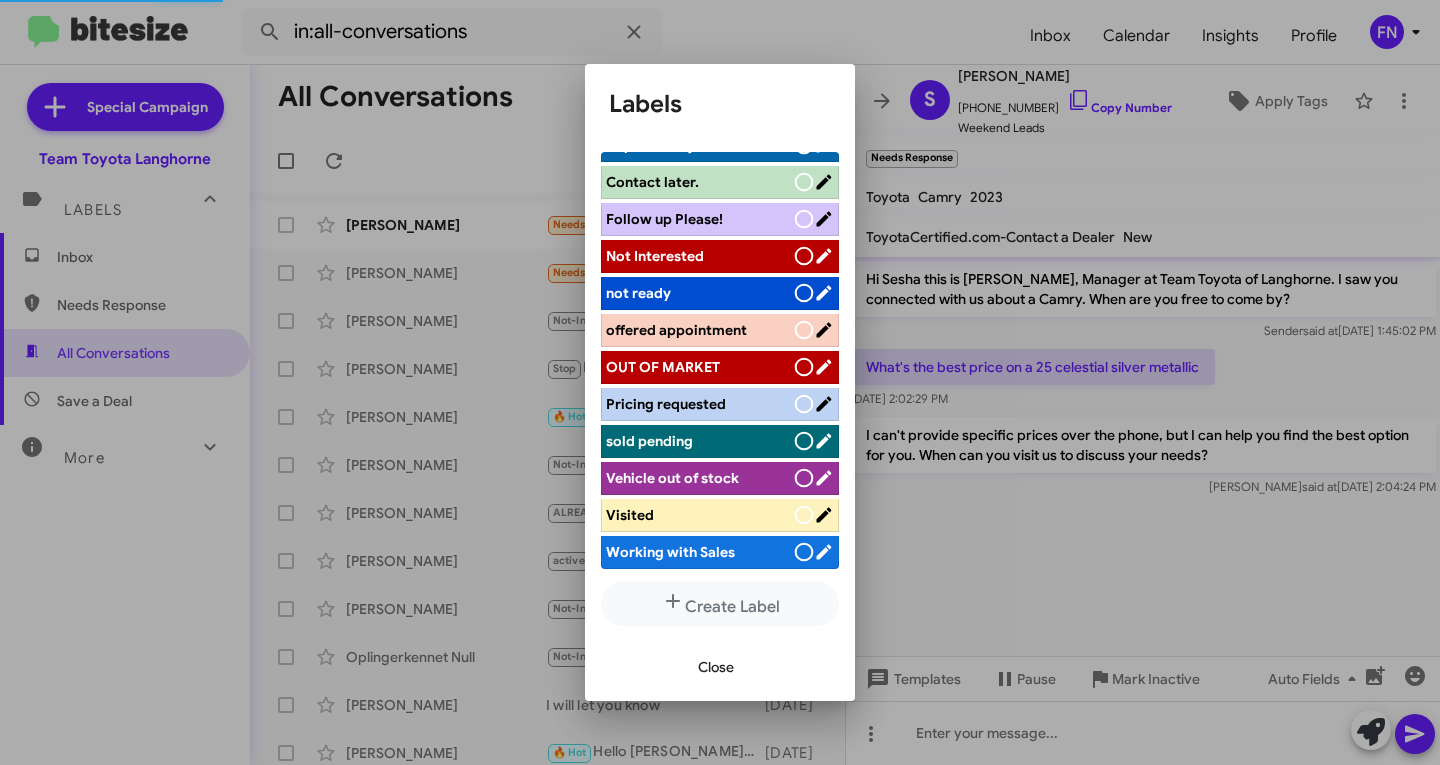 scroll, scrollTop: 283, scrollLeft: 0, axis: vertical 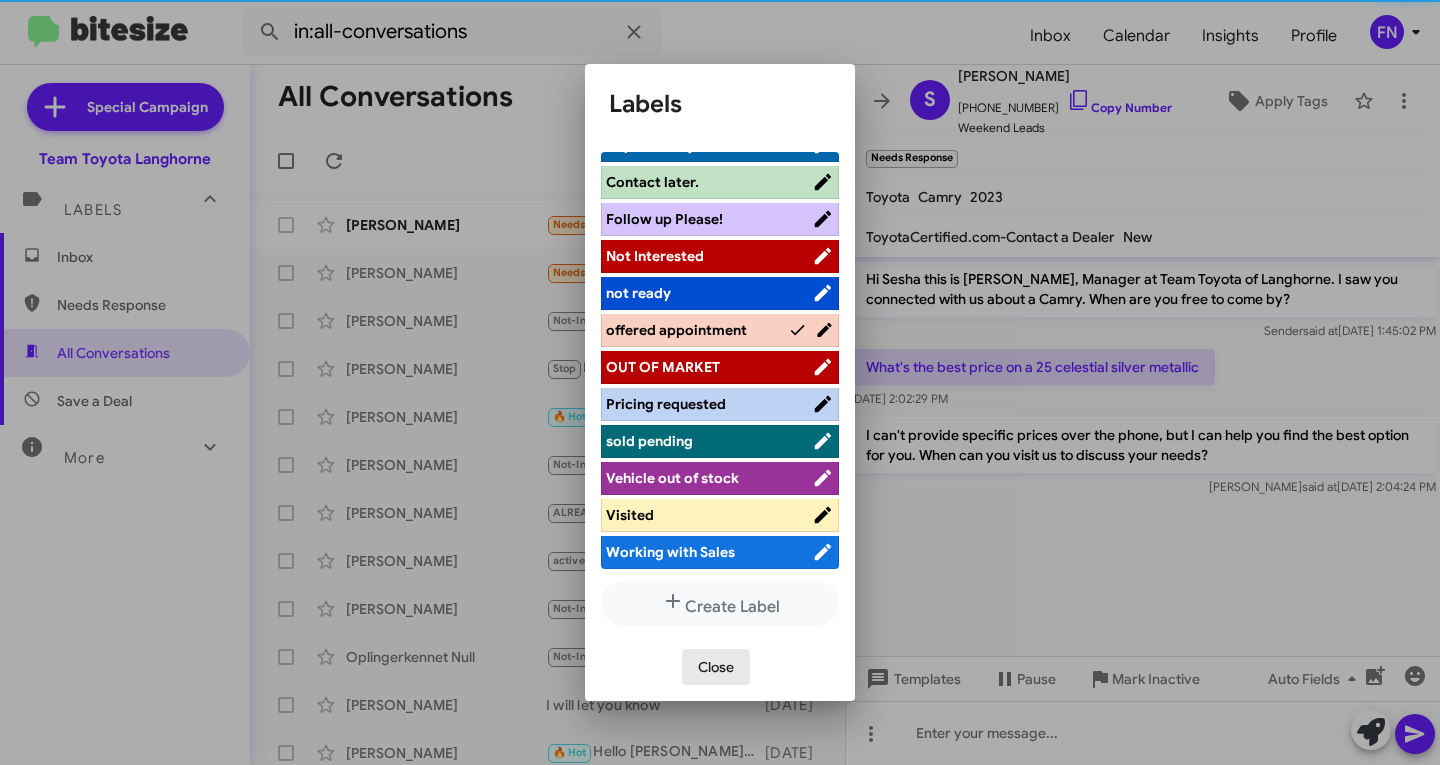 click on "Close" at bounding box center [716, 667] 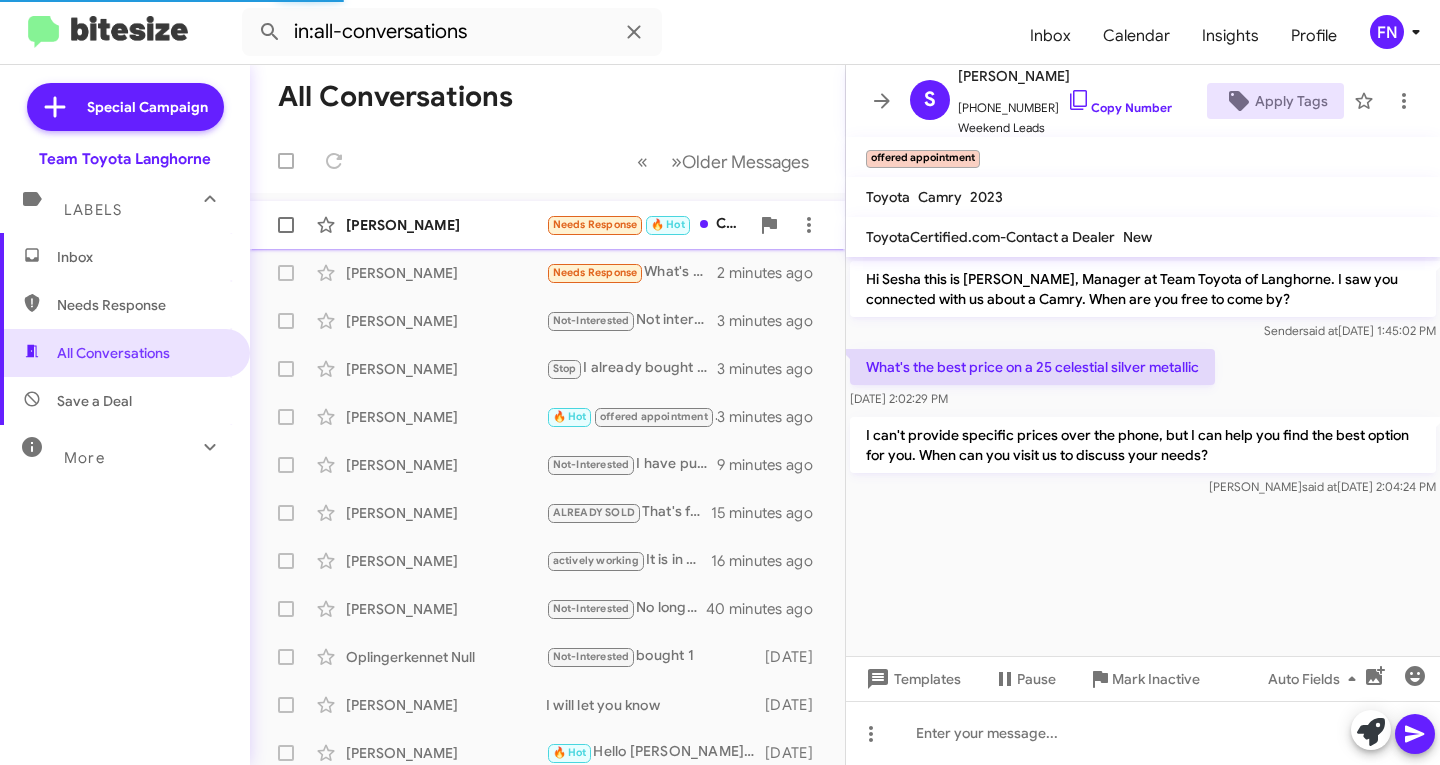 click on "[PERSON_NAME]  Needs Response   🔥 Hot   Can I come [DATE]" 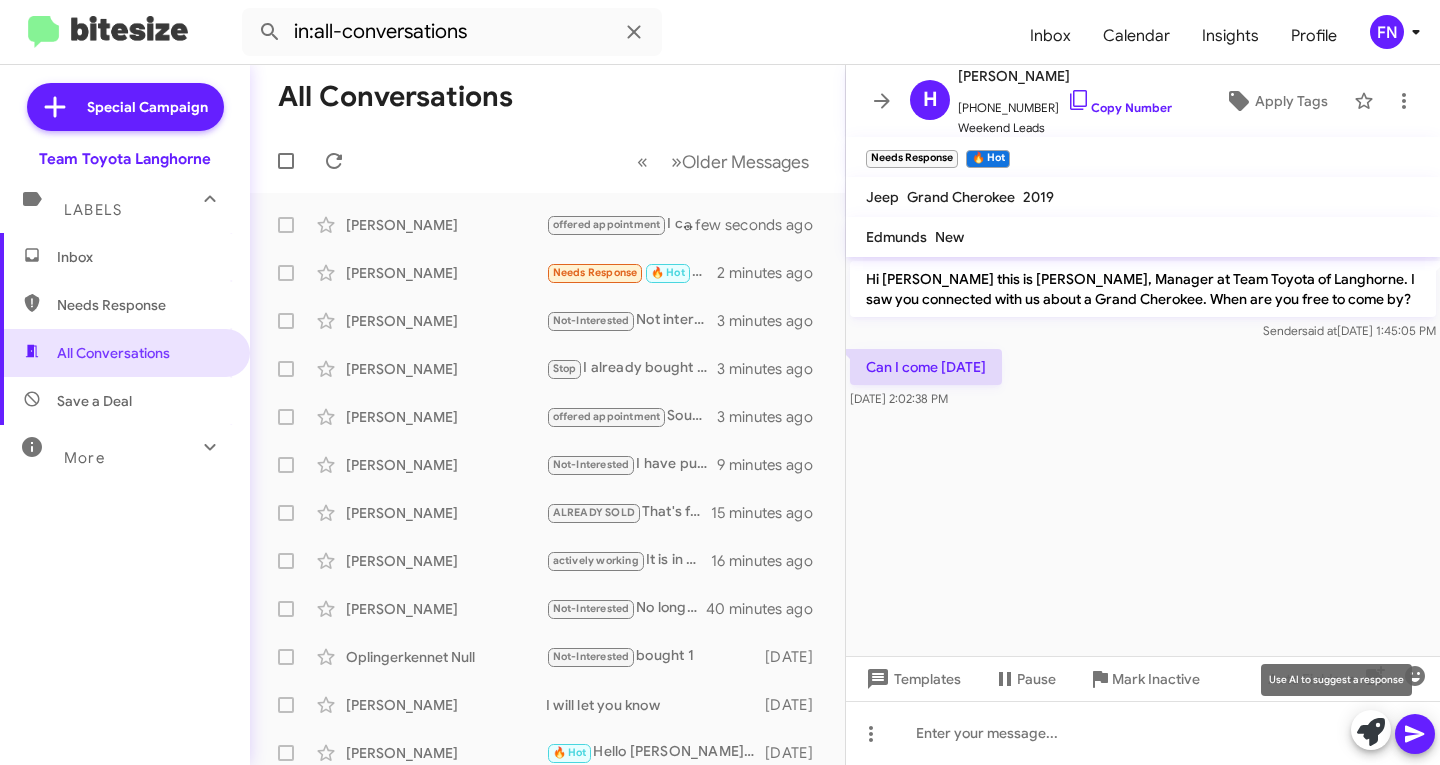 click 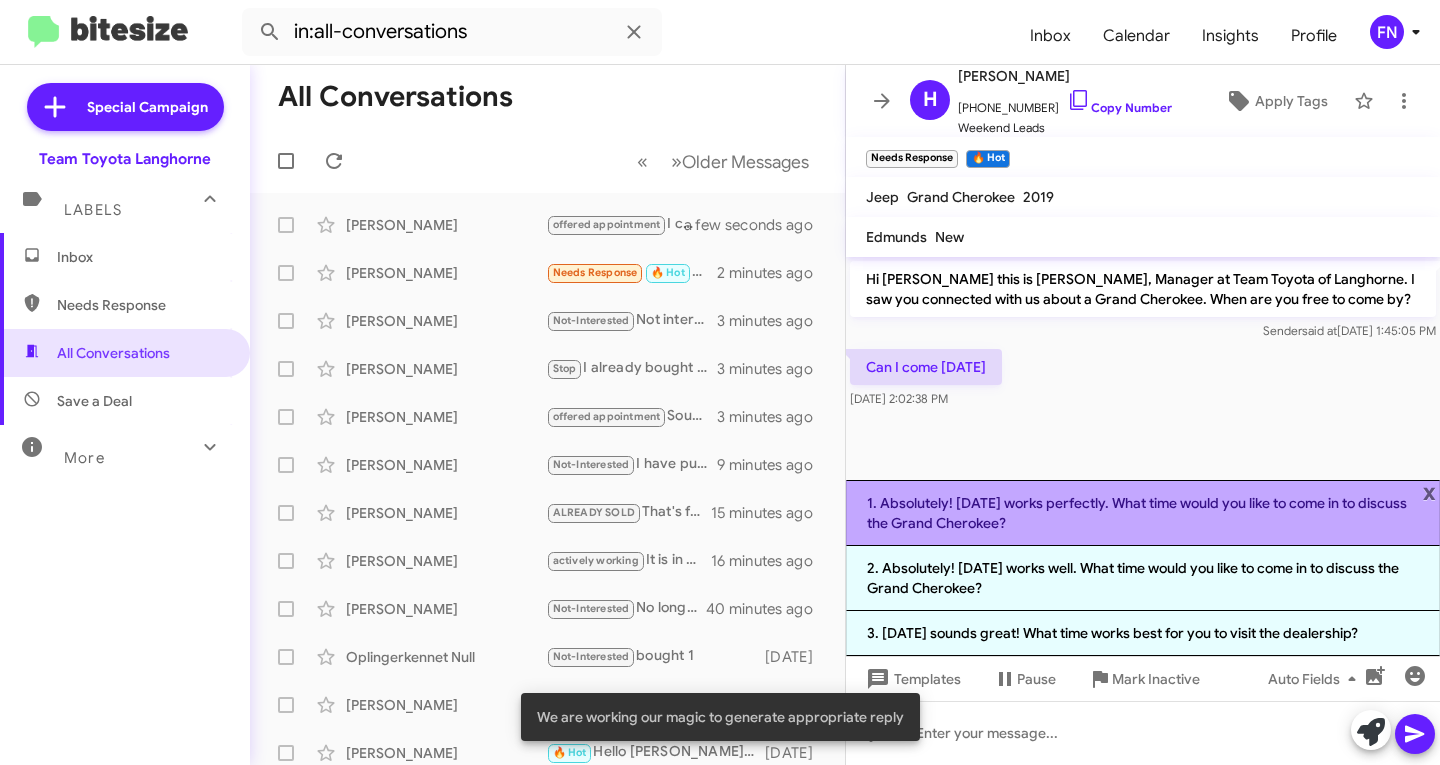 click on "1. Absolutely! [DATE] works perfectly. What time would you like to come in to discuss the Grand Cherokee?" 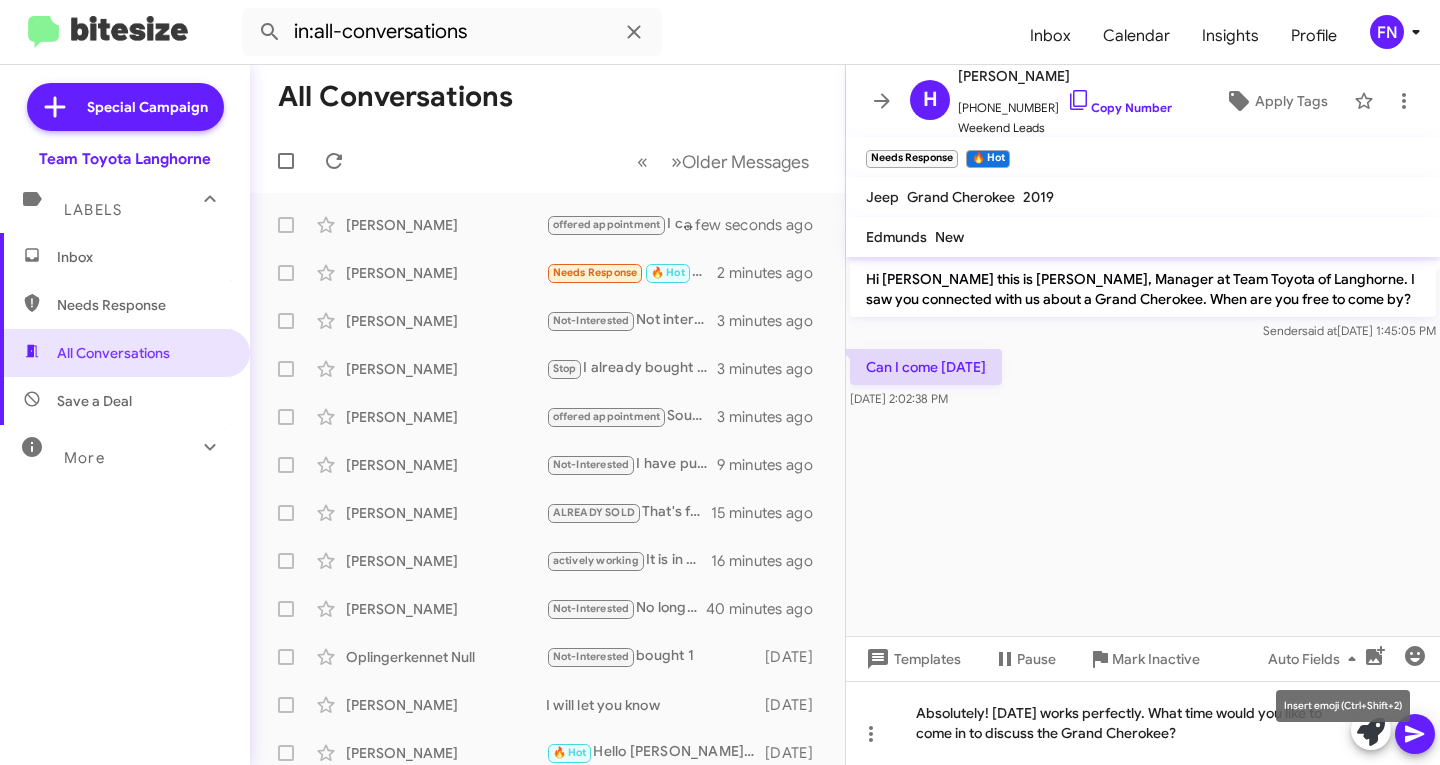 click on "Insert emoji (Ctrl+Shift+2)" at bounding box center (1343, 706) 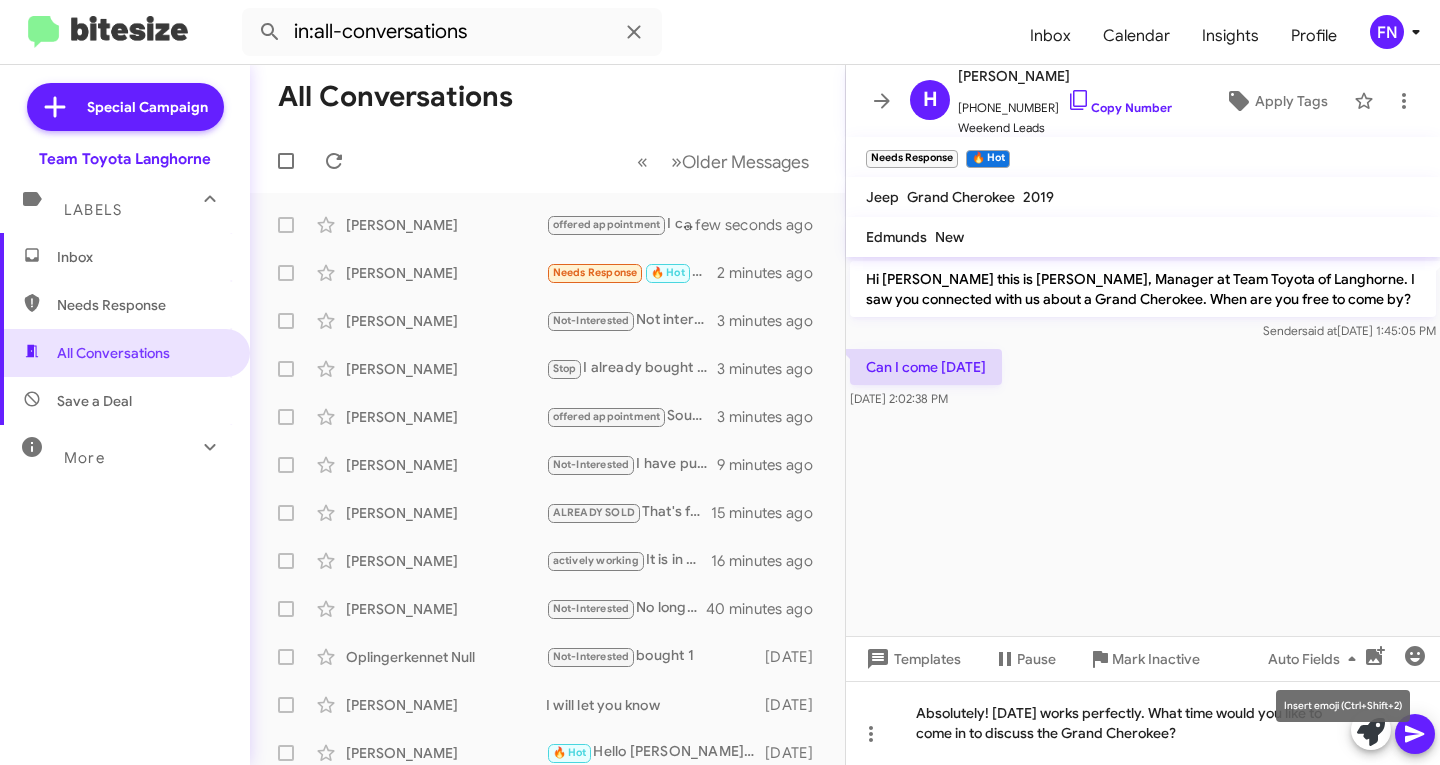 click on "Insert emoji (Ctrl+Shift+2)" at bounding box center [1343, 706] 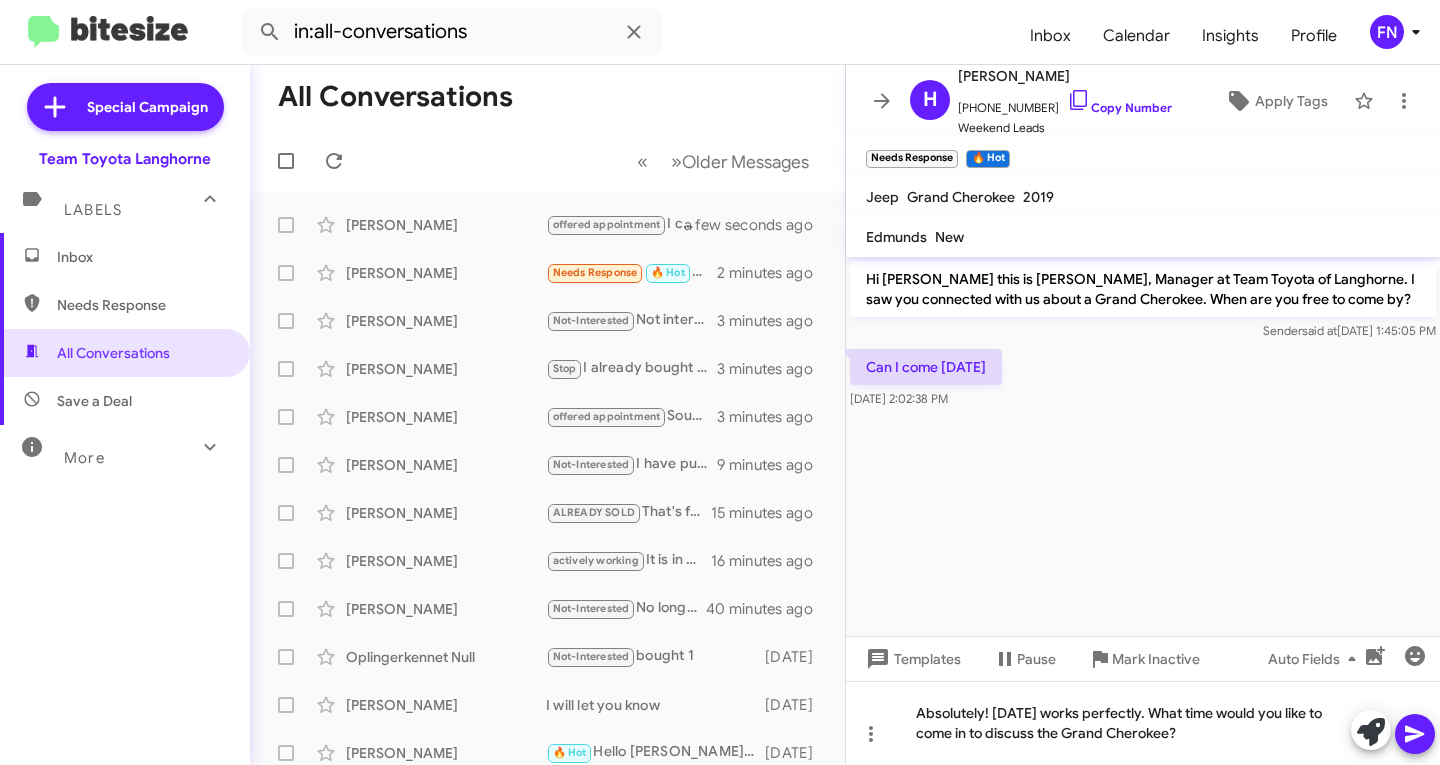 click 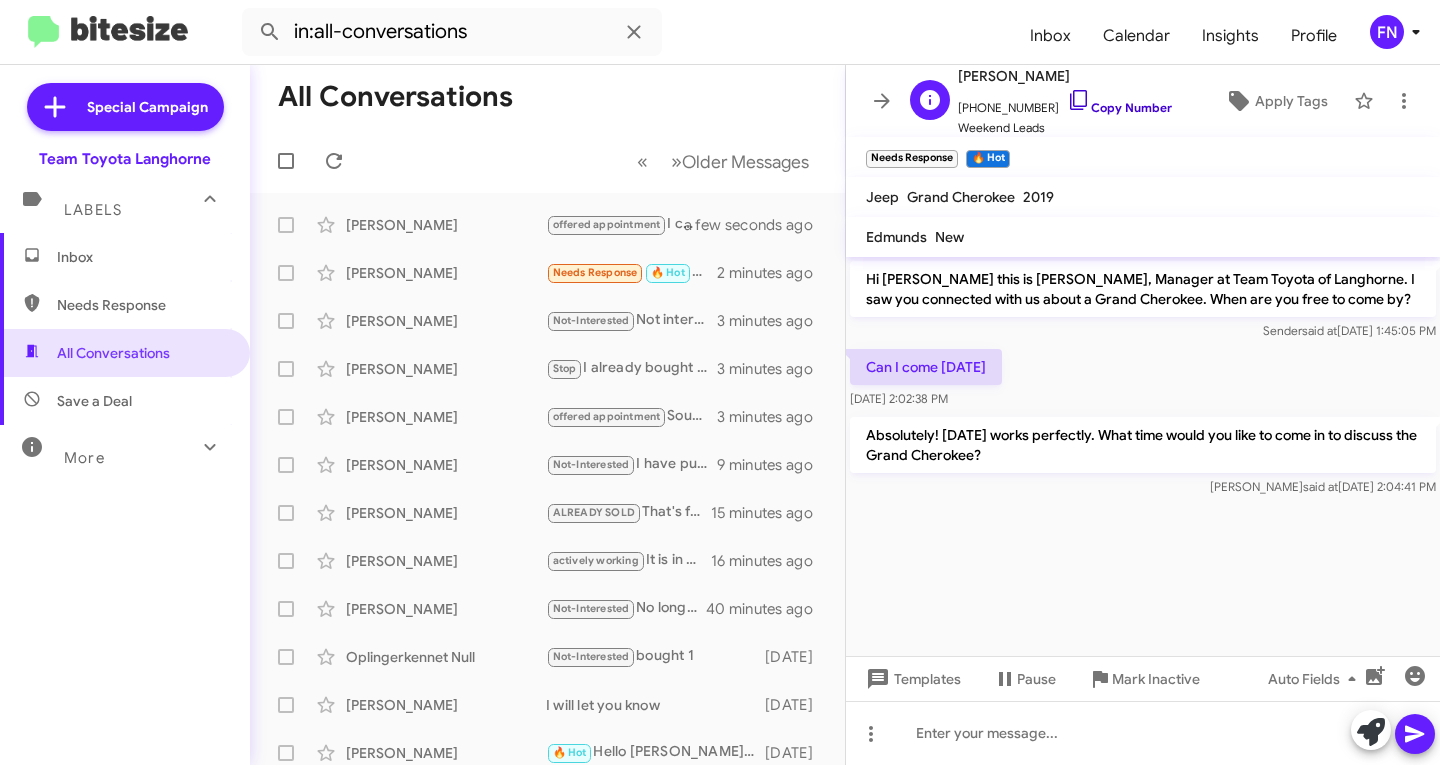 click on "Copy Number" 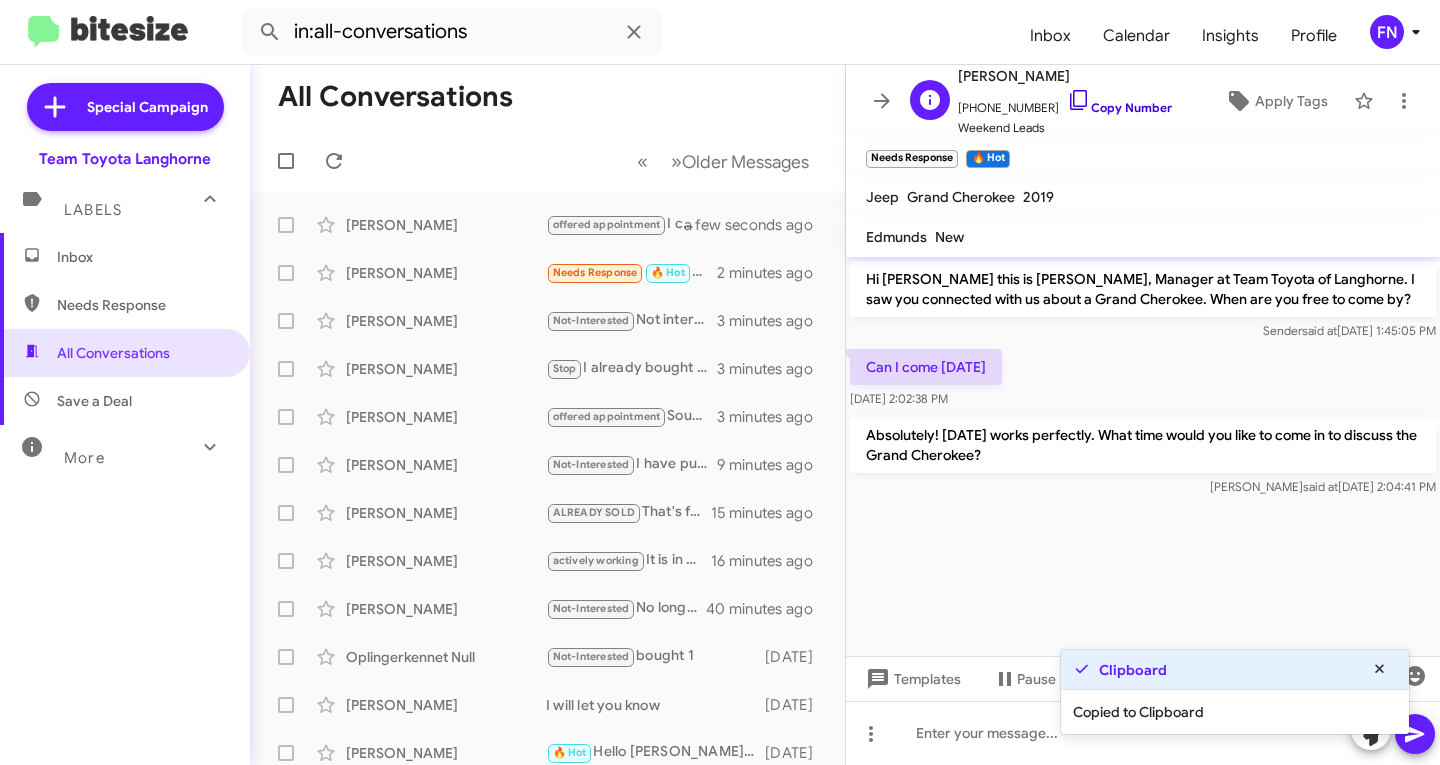 click on "Copy Number" 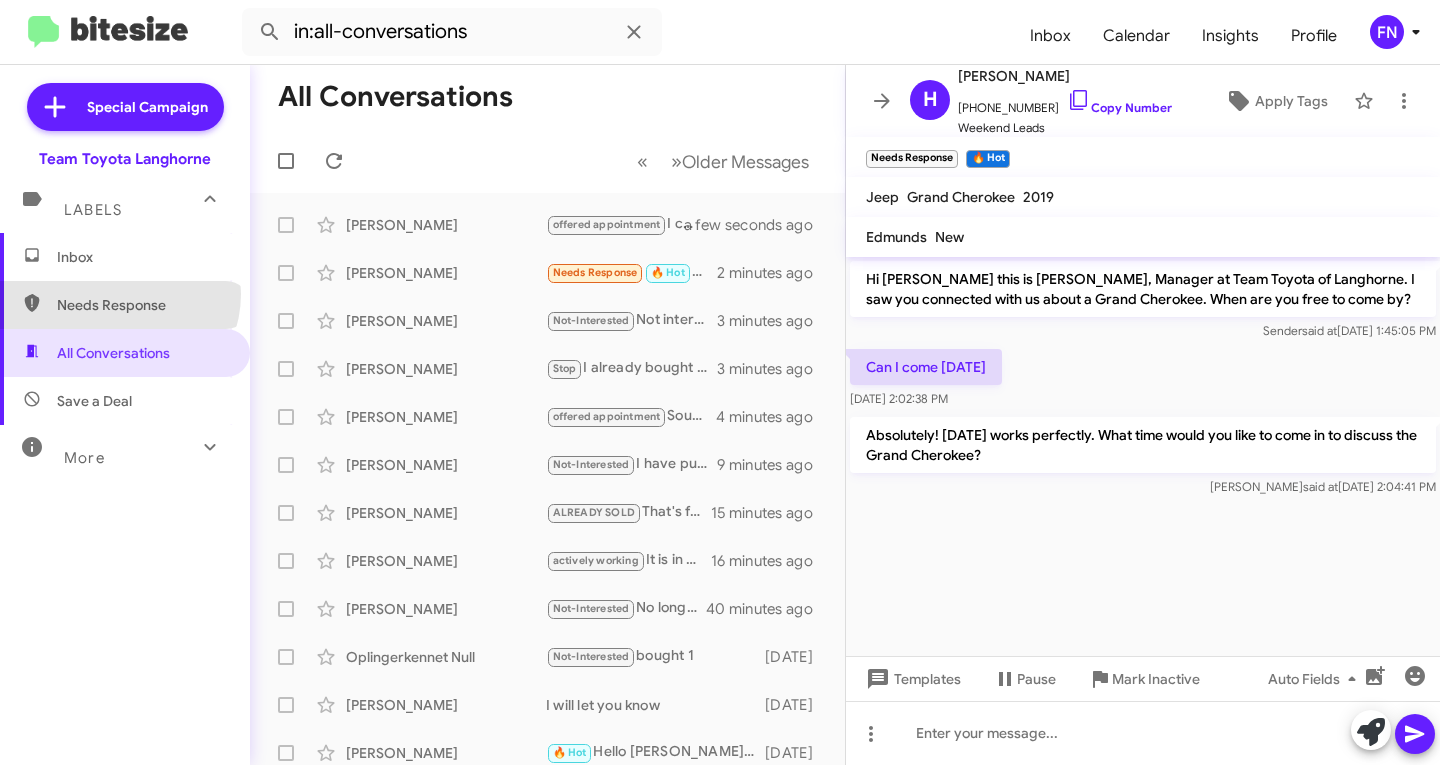 click on "Needs Response" at bounding box center (125, 305) 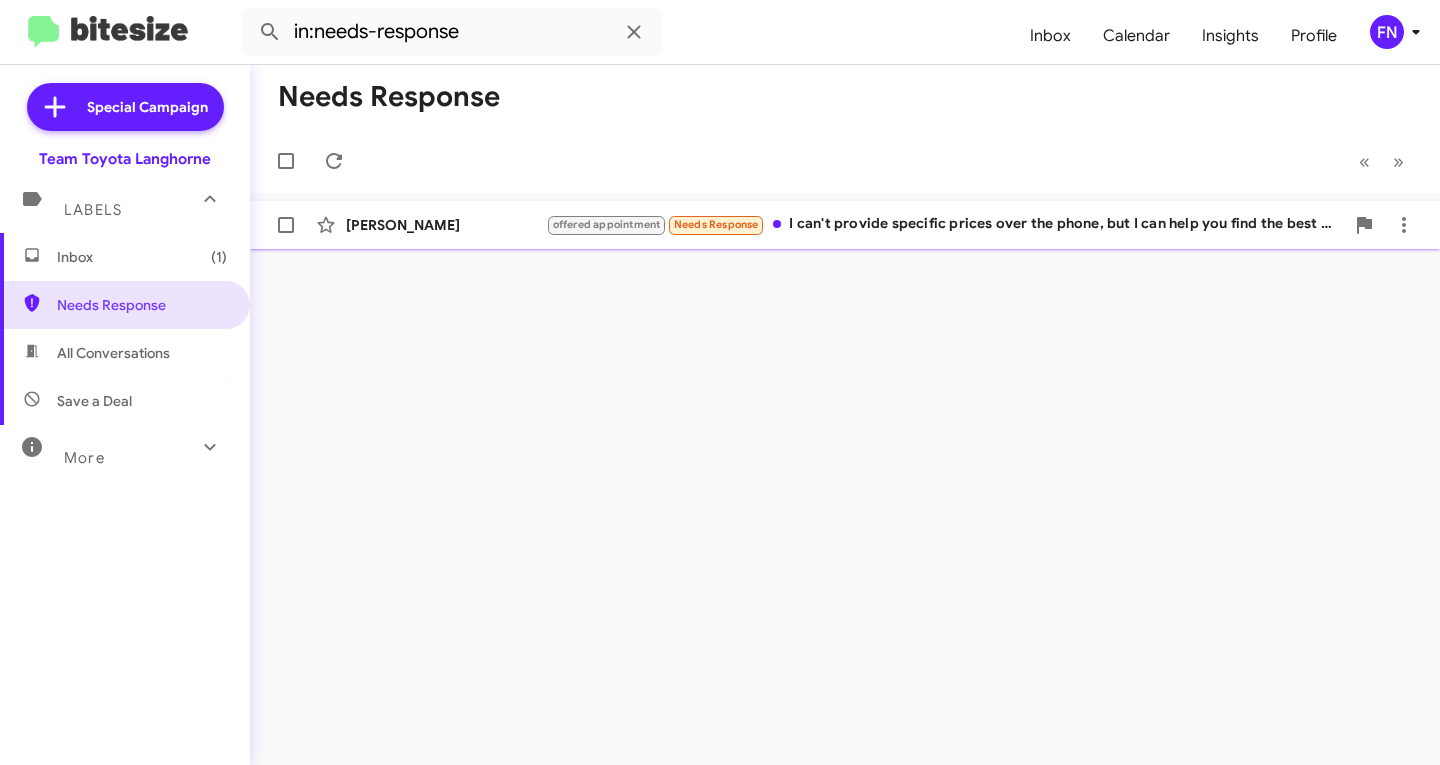 click on "[PERSON_NAME]" 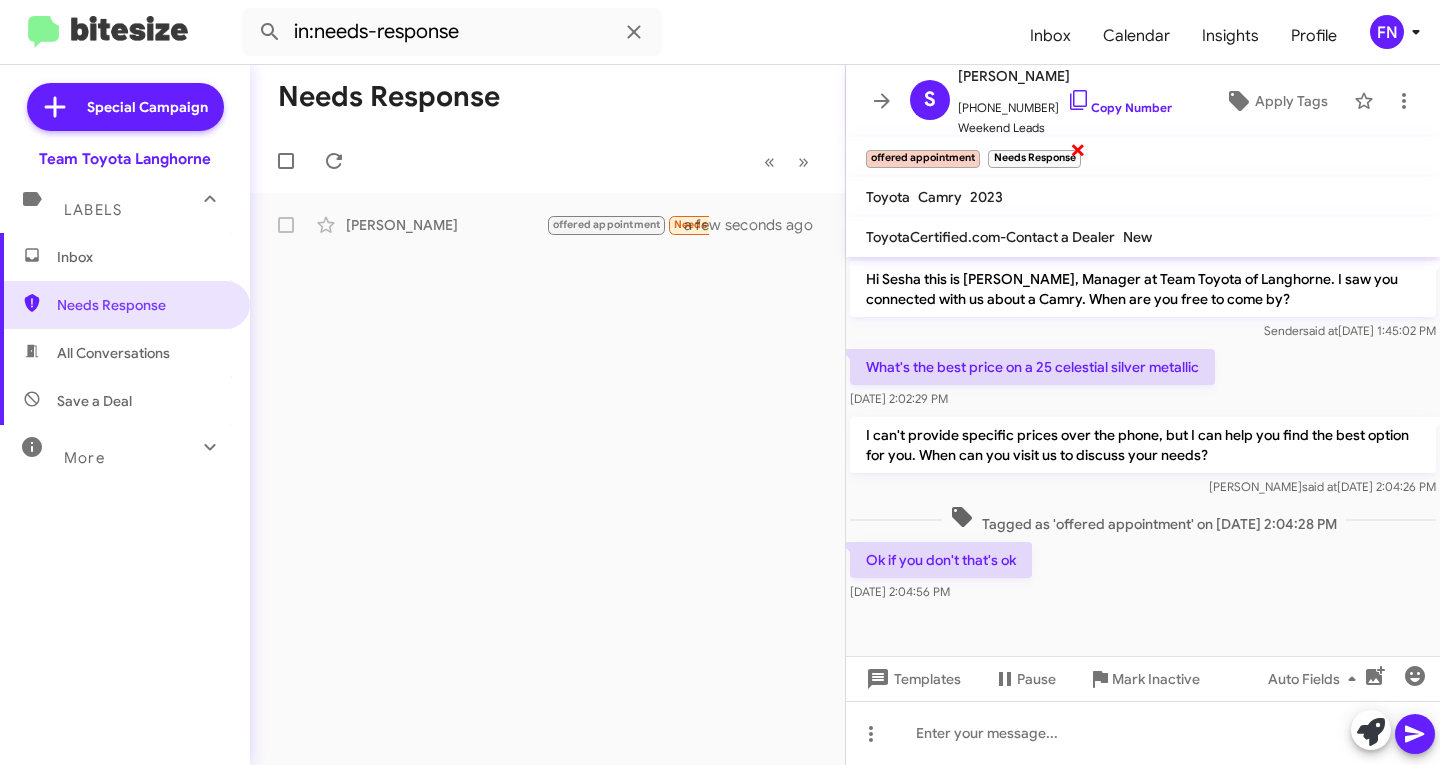 click on "×" 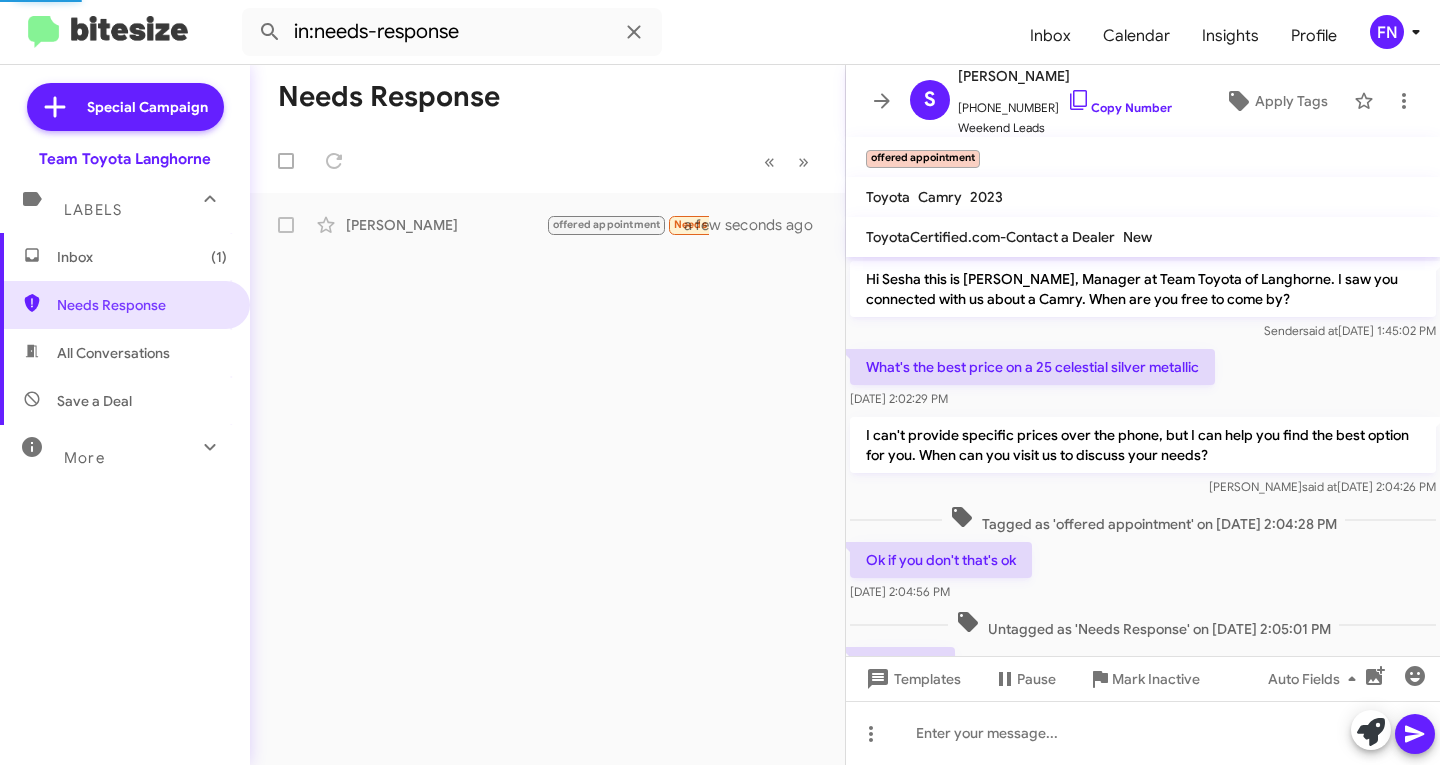 scroll, scrollTop: 90, scrollLeft: 0, axis: vertical 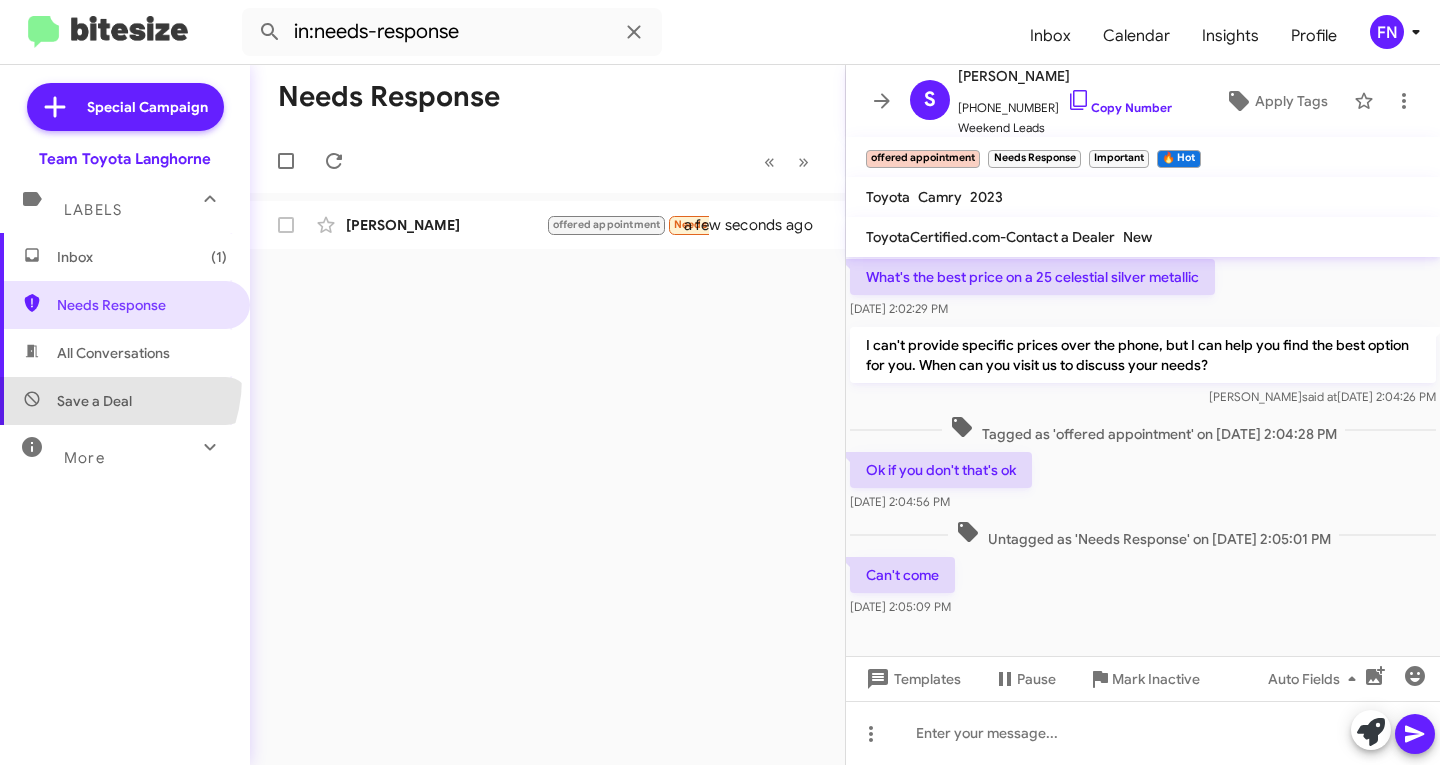 click on "Save a Deal" at bounding box center [125, 401] 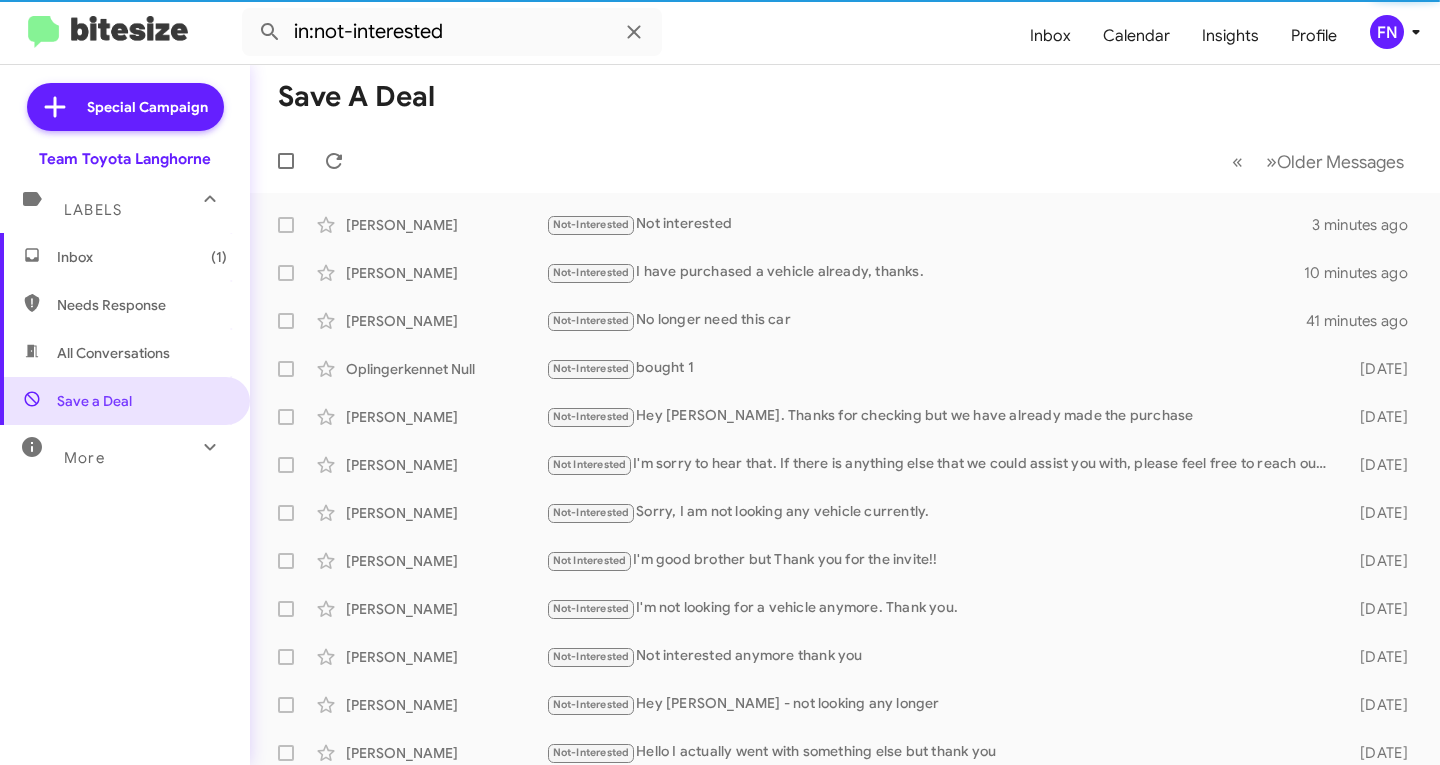 click on "All Conversations" at bounding box center (113, 353) 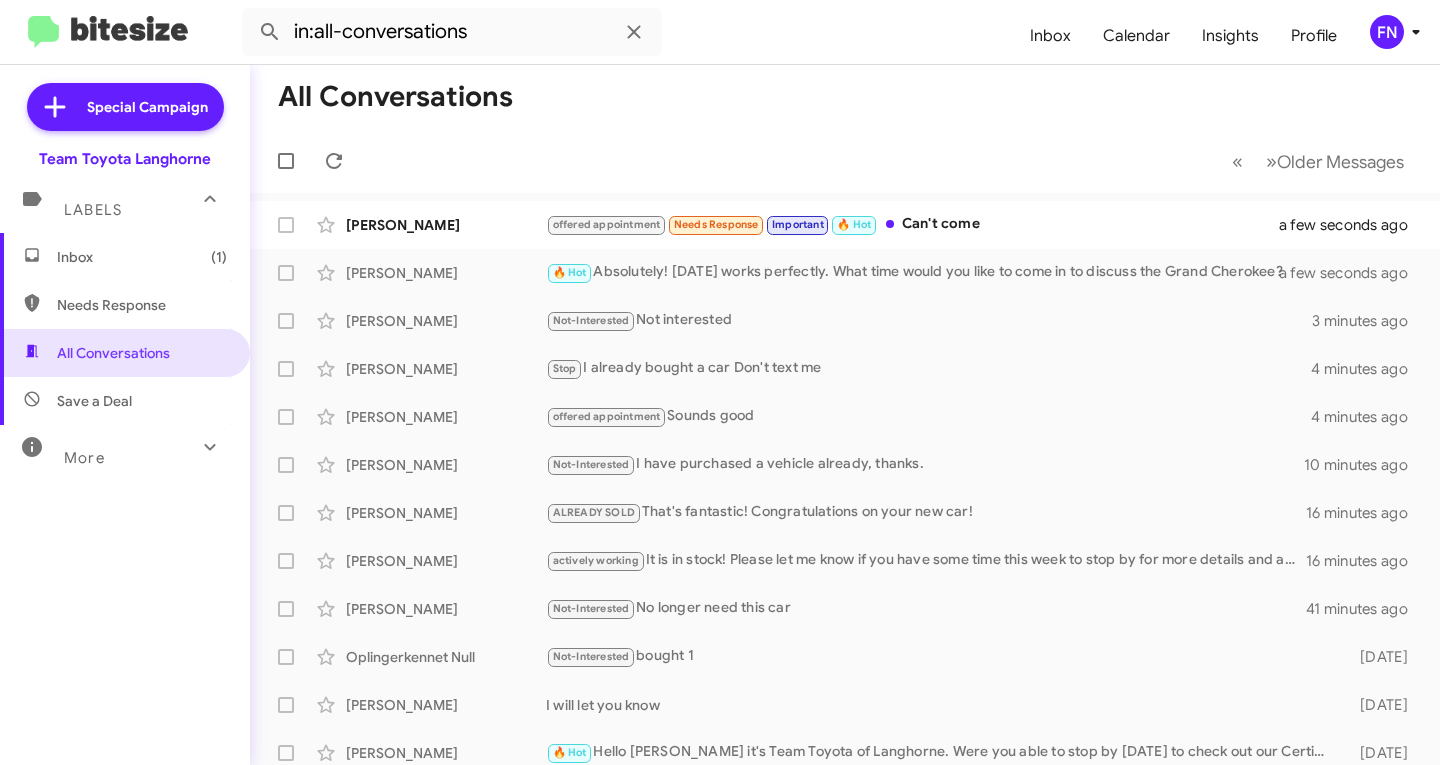 click on "[PERSON_NAME]  offered appointment   Needs Response   Important   🔥 Hot   Can't come   a few seconds ago    [PERSON_NAME]  🔥 Hot   Absolutely! [DATE] works perfectly. What time would you like to come in to discuss the Grand Cherokee?   a few seconds ago    [PERSON_NAME]  Not-Interested   Not interested   3 minutes ago    [PERSON_NAME]  Stop   I already bought a car
Don't text me   4 minutes ago    [PERSON_NAME]  offered appointment   Sounds good   4 minutes ago    [PERSON_NAME]  Not-Interested   I have purchased a vehicle already, thanks.   10 minutes ago    [PERSON_NAME]  ALREADY SOLD   That's fantastic! Congratulations on your new car!   16 minutes ago    [PERSON_NAME]  actively working   It is in stock! Please let me know if you have some time this week to stop by for more details and a test drive.   16 minutes ago    [PERSON_NAME]  Not-Interested   No longer need this car   41 minutes ago    Oplingerkennet Null  Not-Interested   bought 1   [DATE]    [PERSON_NAME]" 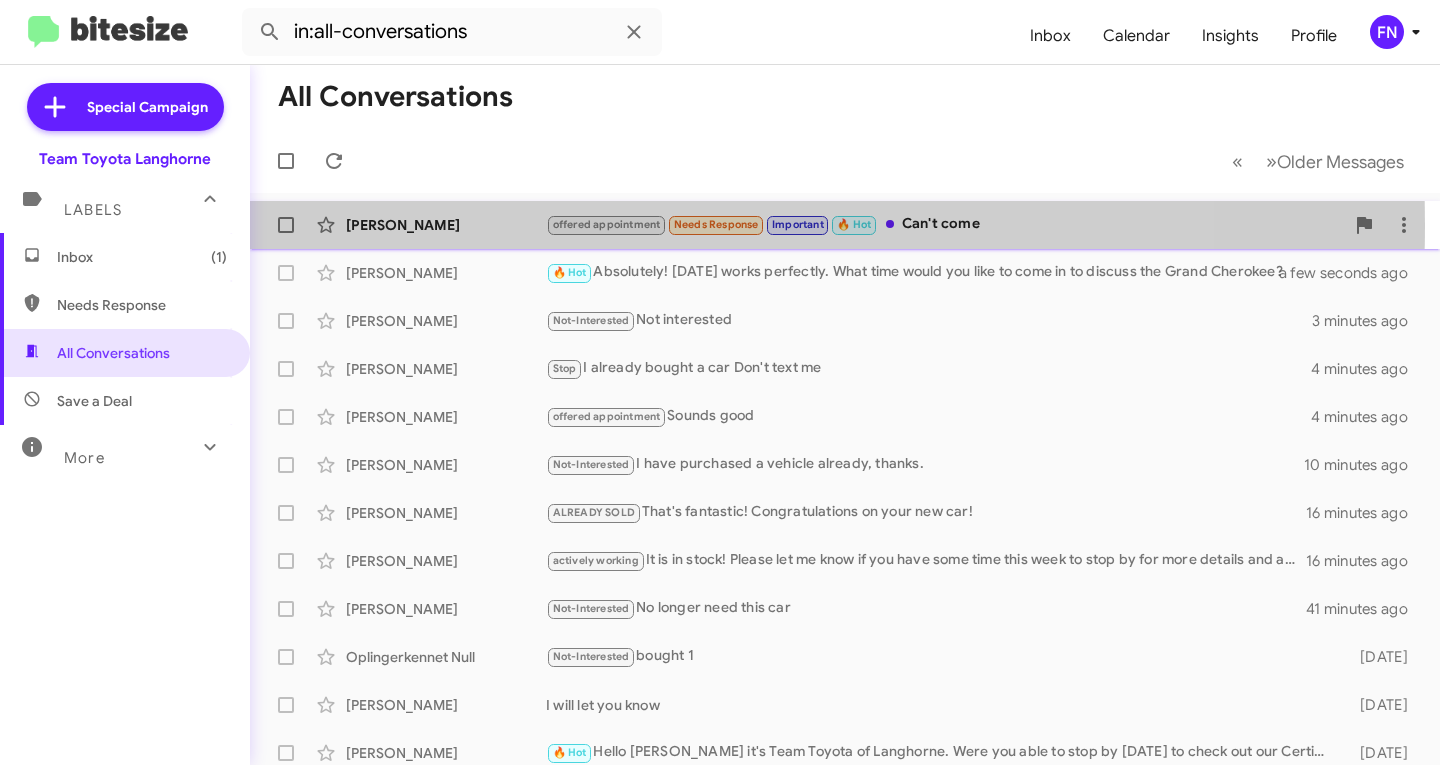 click on "[PERSON_NAME]" 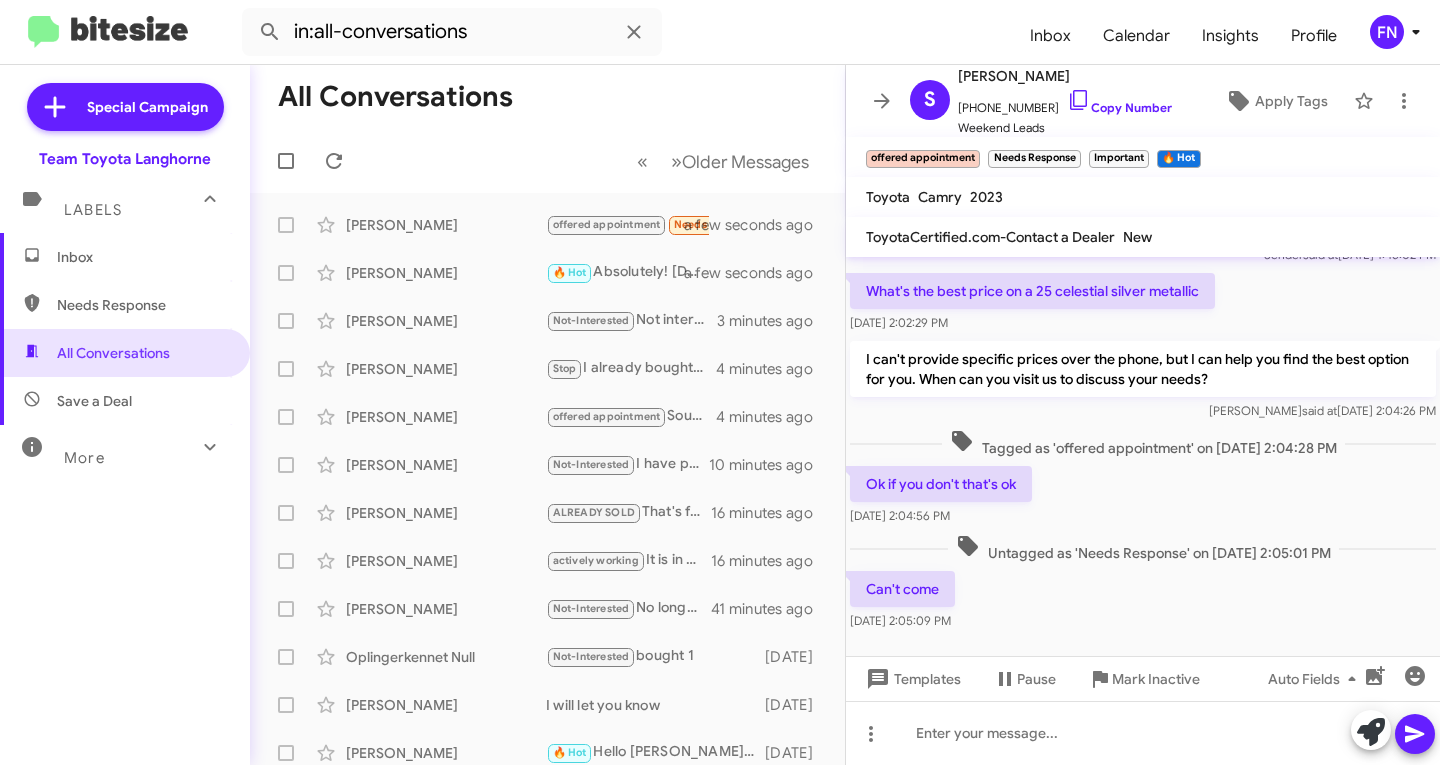 scroll, scrollTop: 90, scrollLeft: 0, axis: vertical 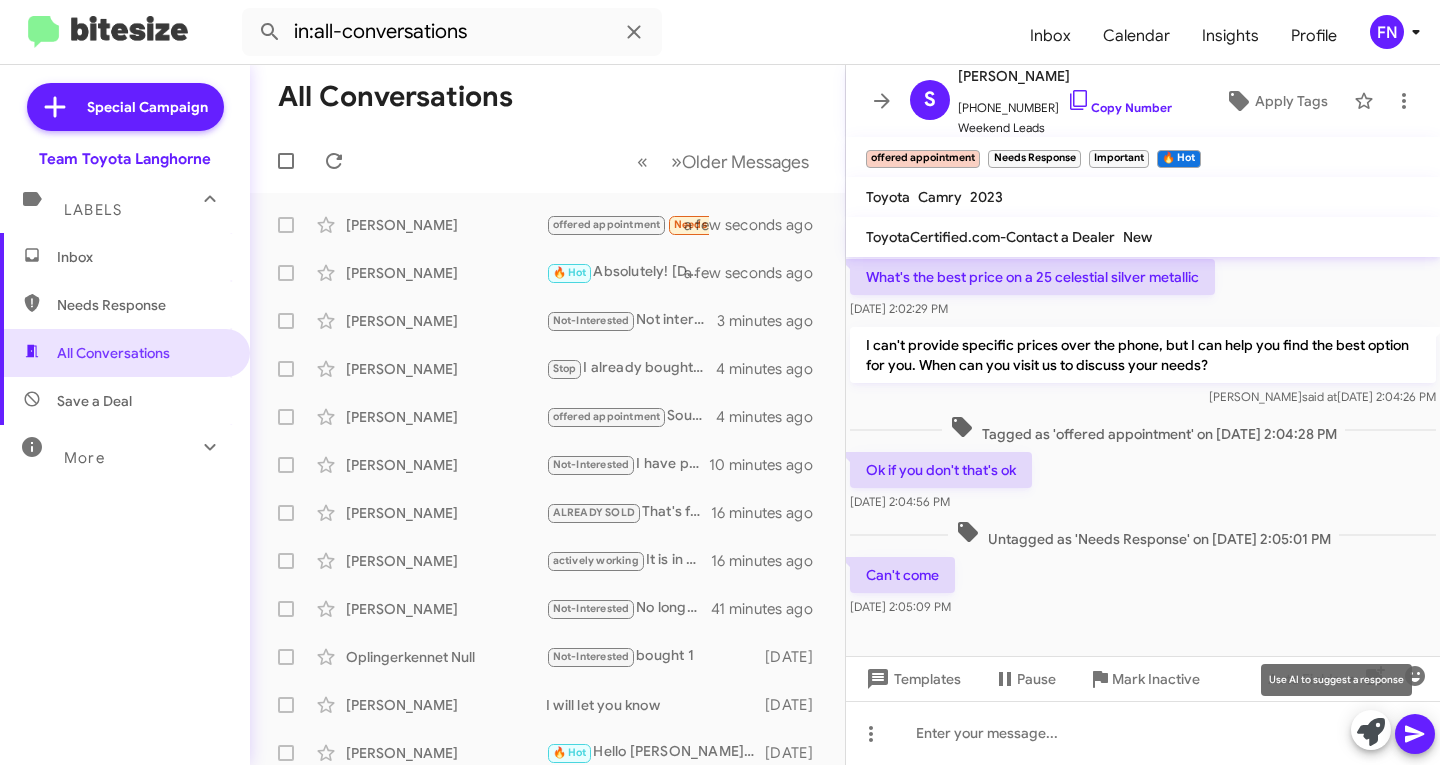 click 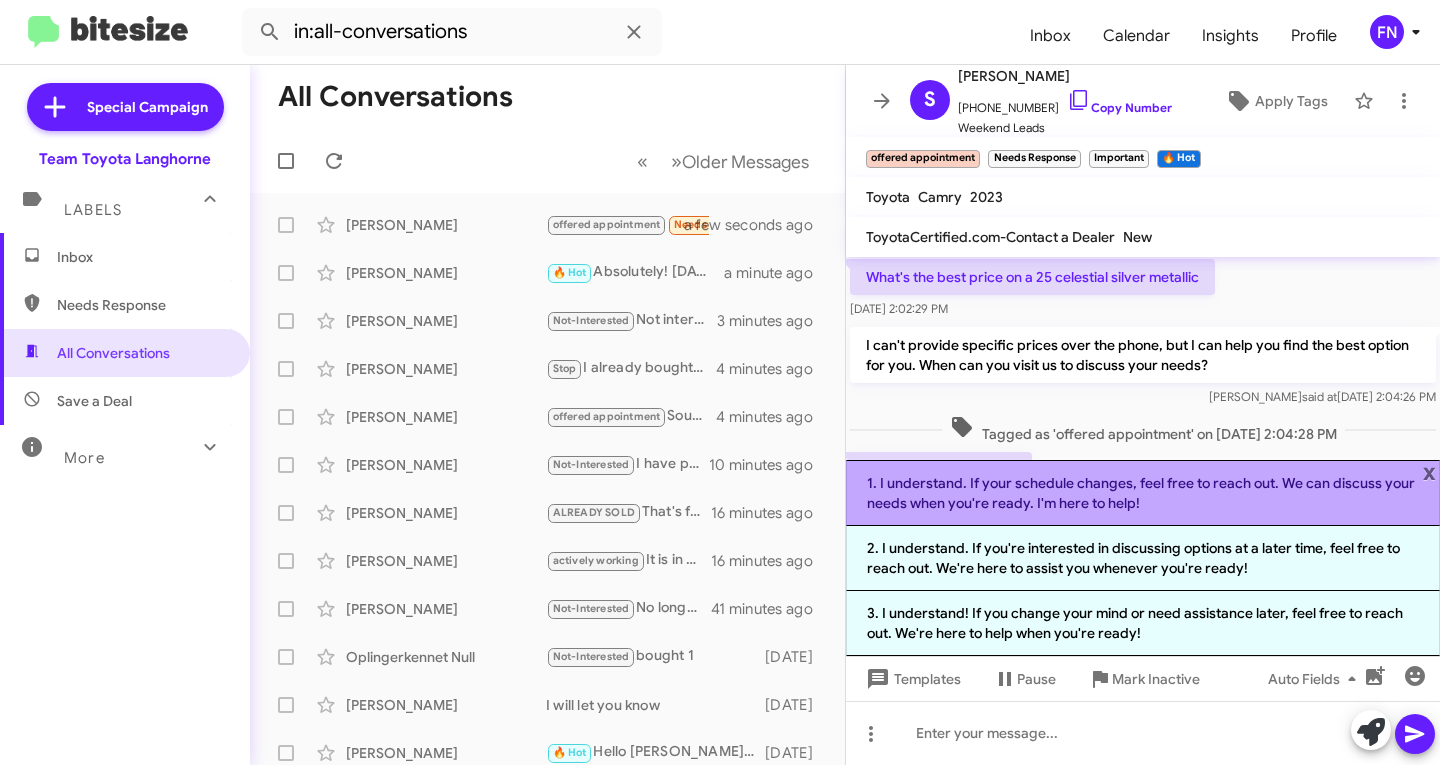 click on "1. I understand. If your schedule changes, feel free to reach out. We can discuss your needs when you're ready. I'm here to help!" 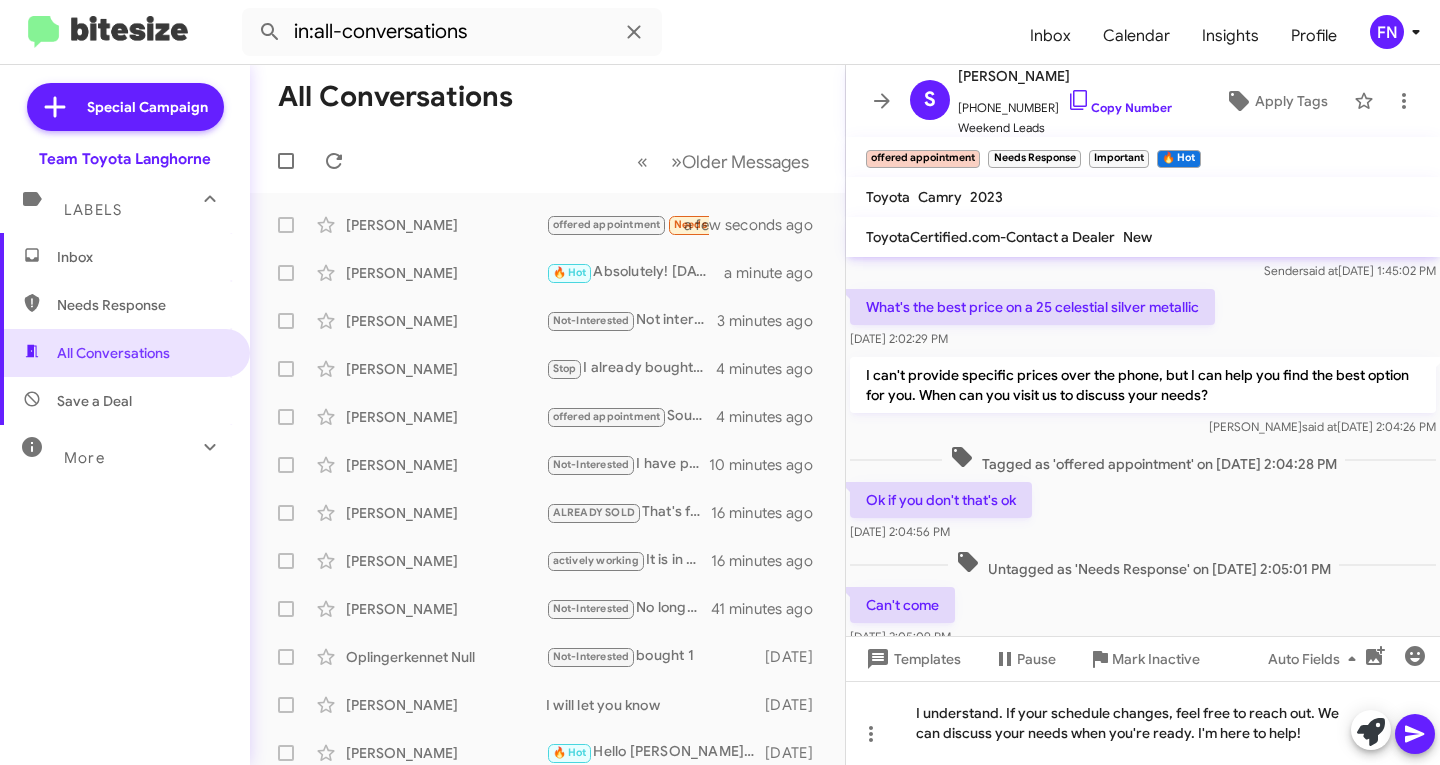 scroll, scrollTop: 110, scrollLeft: 0, axis: vertical 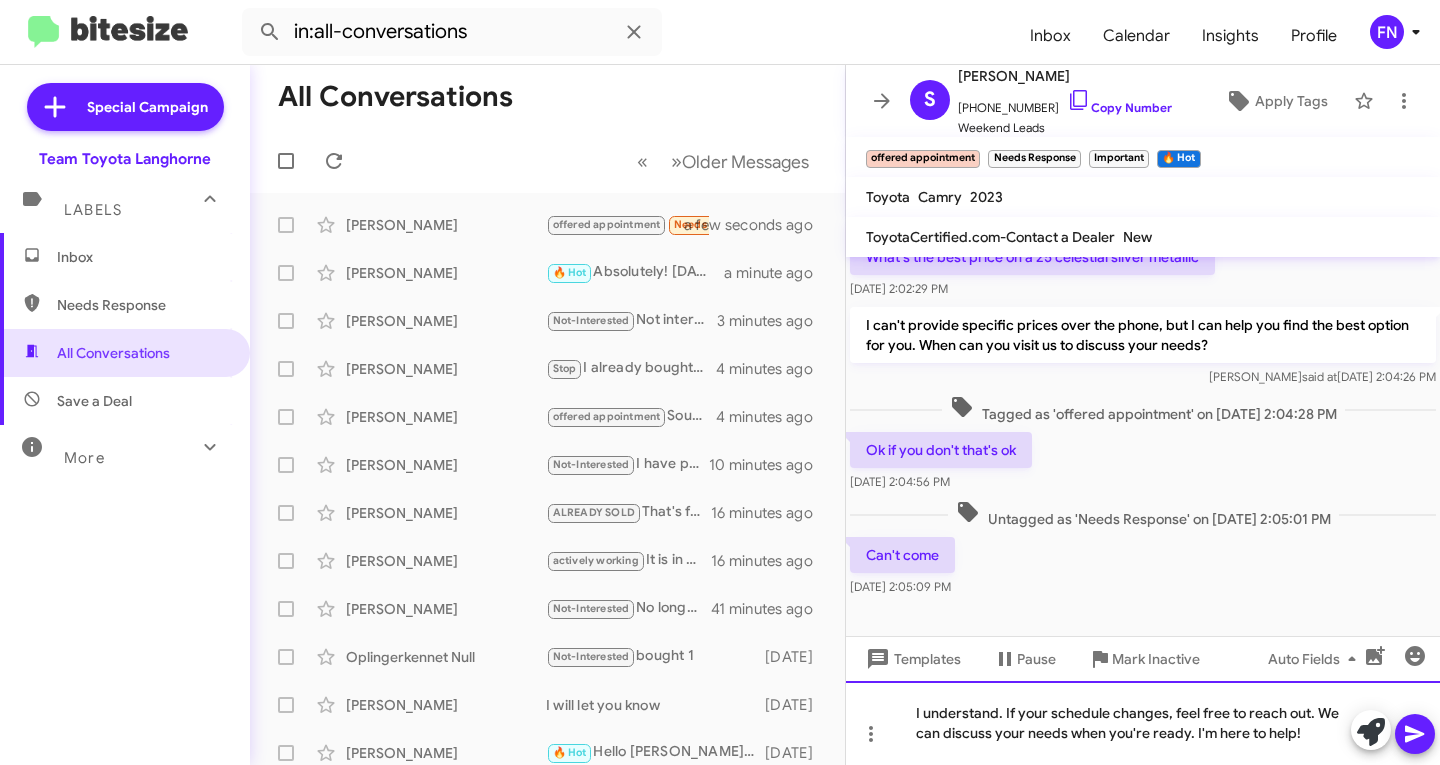 click on "I understand. If your schedule changes, feel free to reach out. We can discuss your needs when you're ready. I'm here to help!" 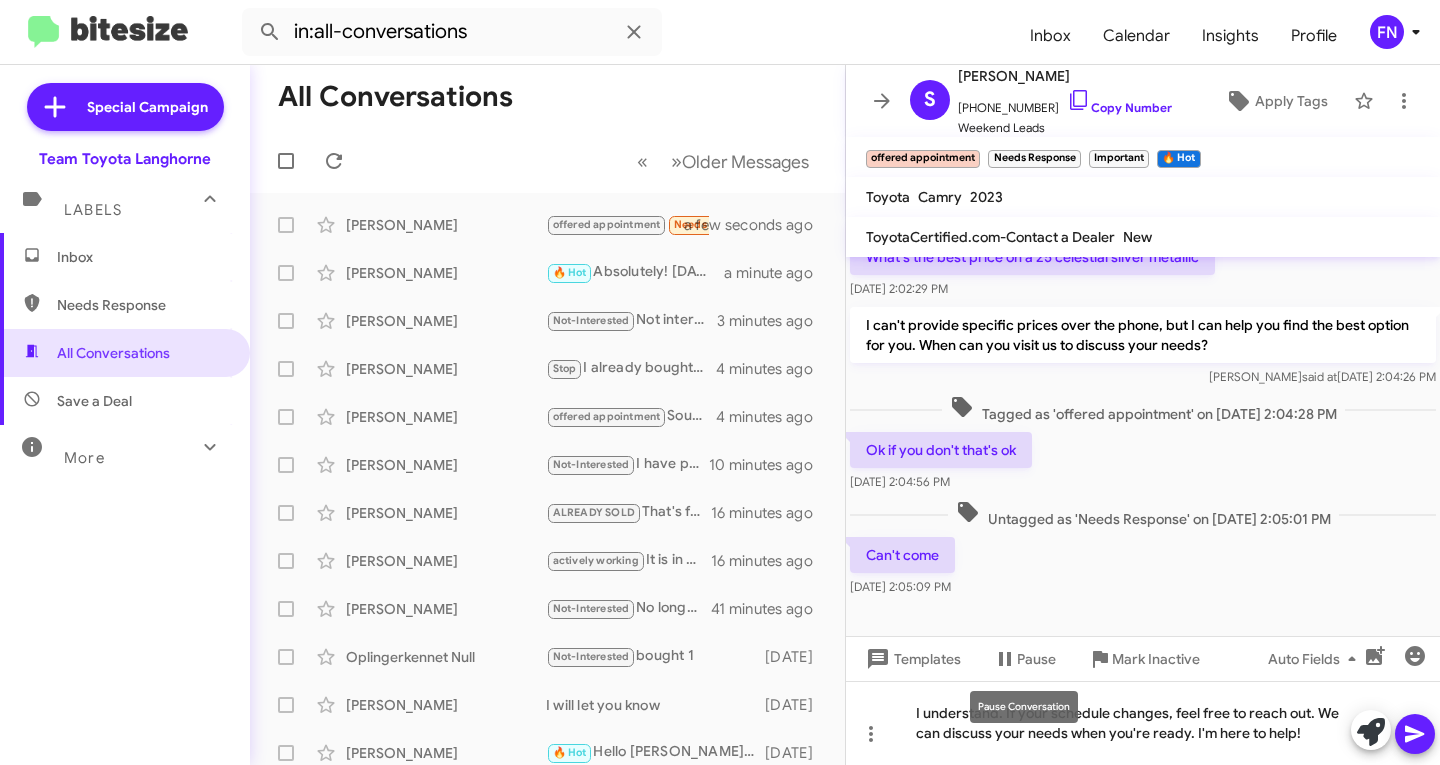 click on "Pause Conversation" at bounding box center [1024, 707] 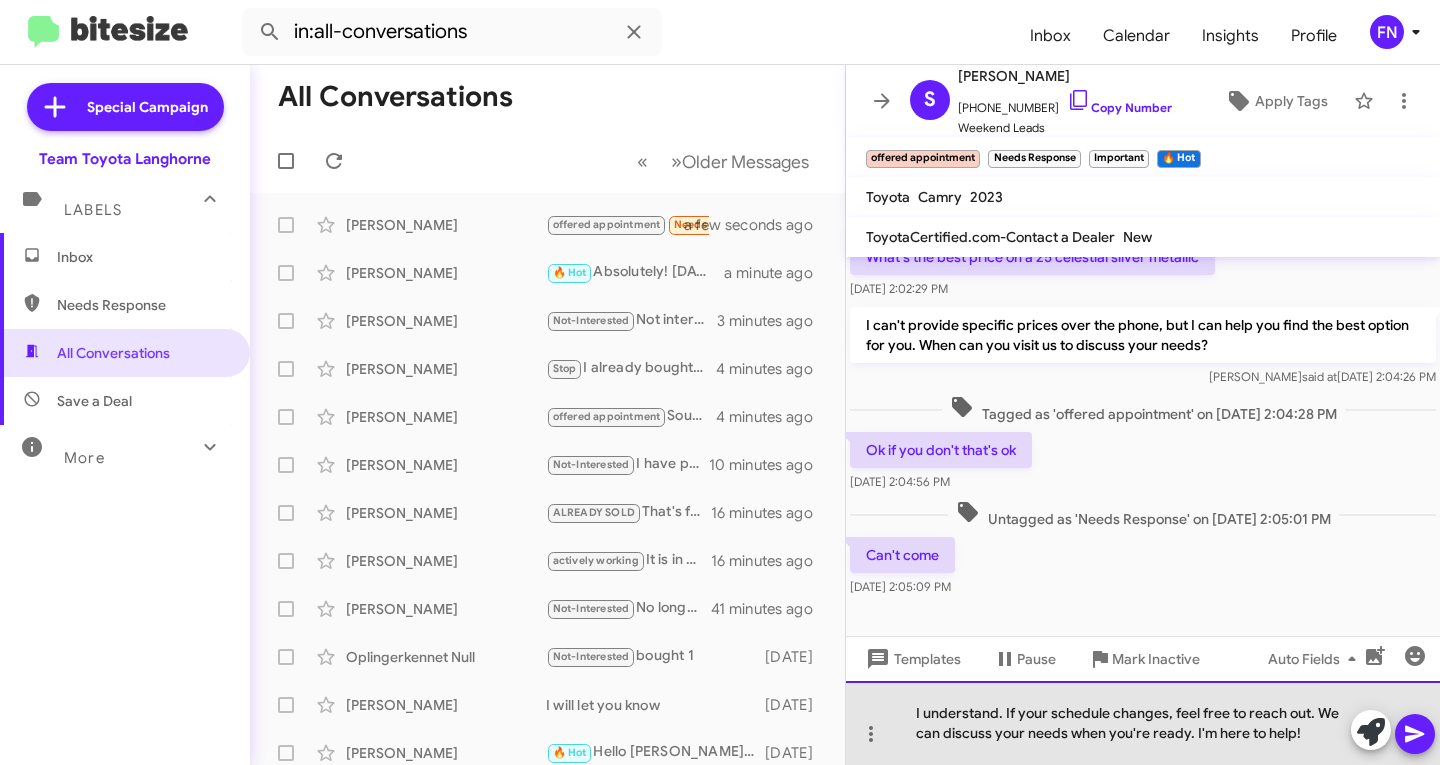 click on "I understand. If your schedule changes, feel free to reach out. We can discuss your needs when you're ready. I'm here to help!" 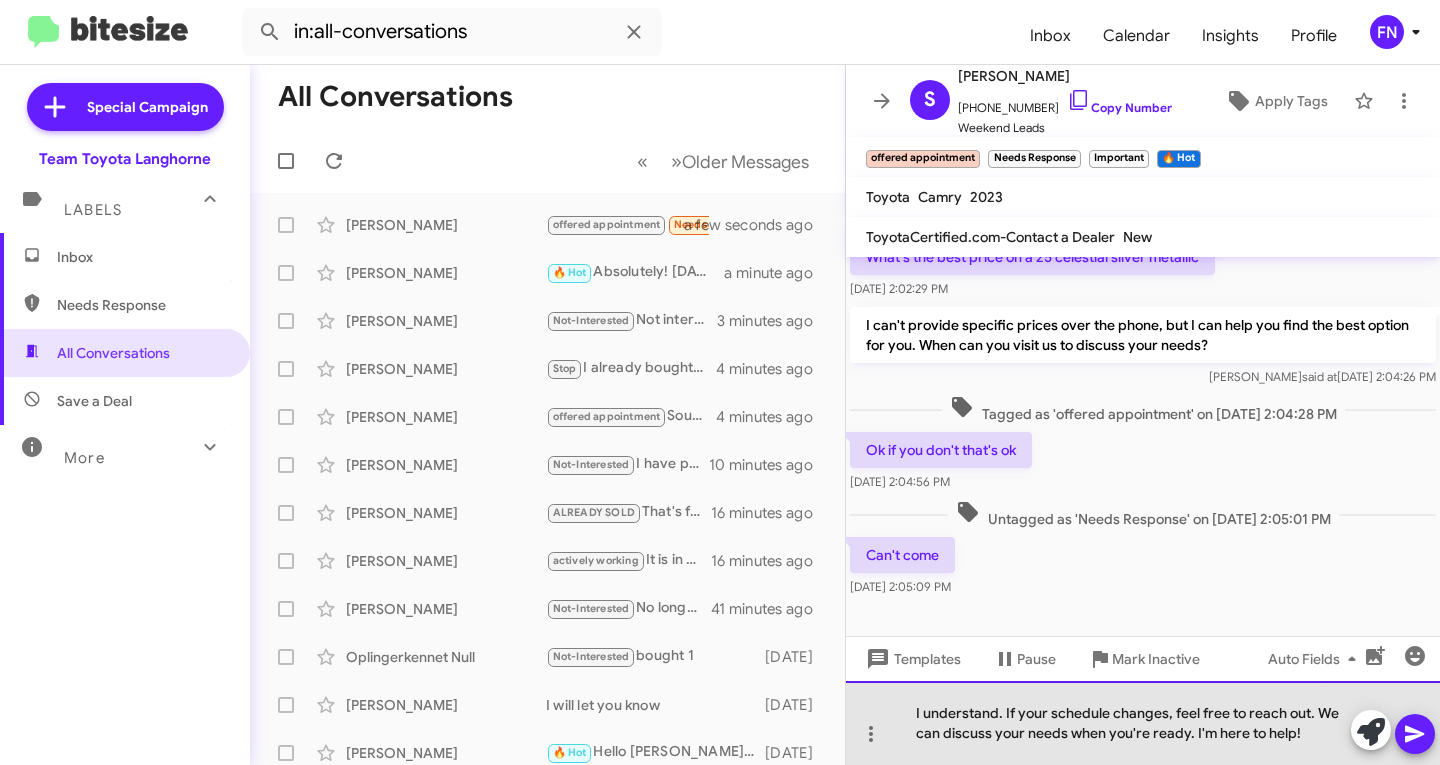 click on "I understand. If your schedule changes, feel free to reach out. We can discuss your needs when you're ready. I'm here to help!" 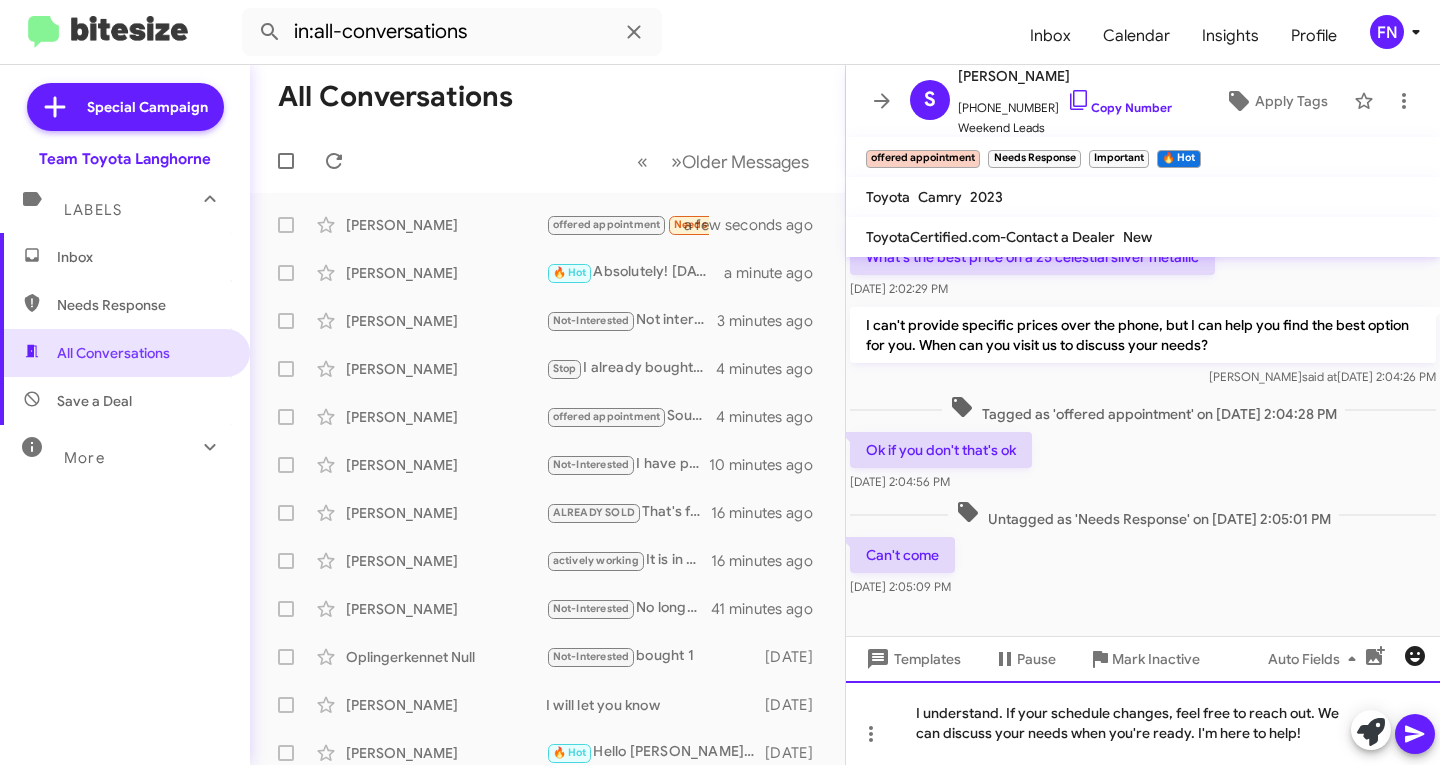 type 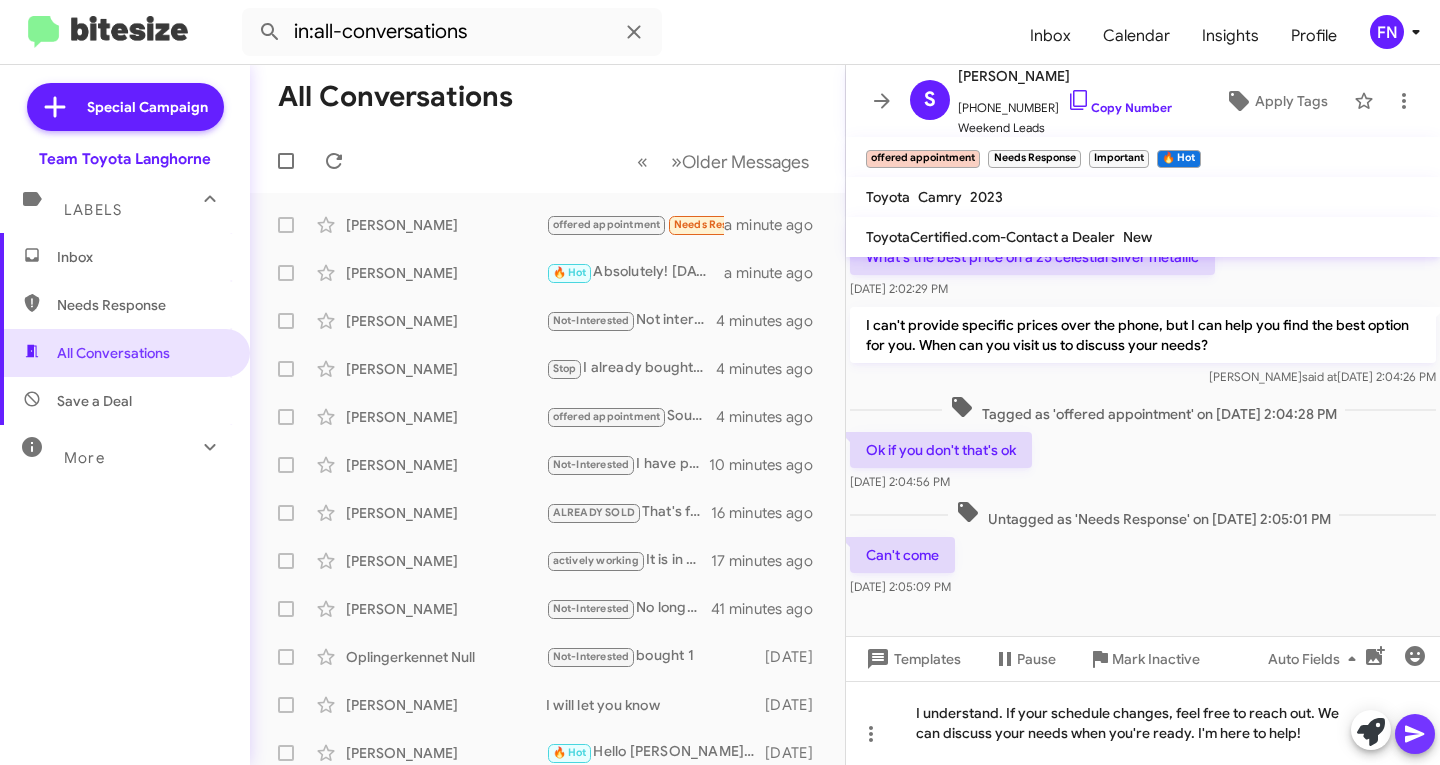 click 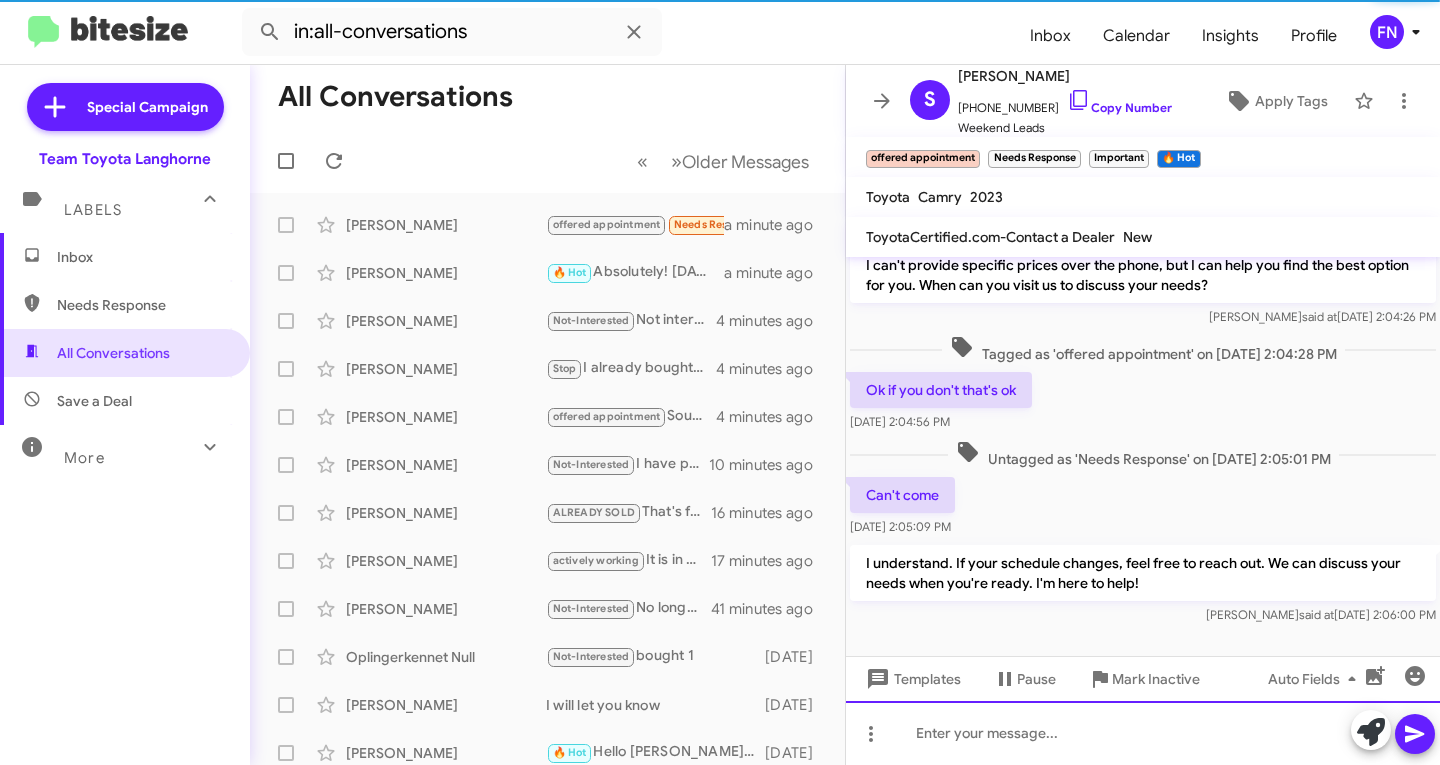 scroll, scrollTop: 183, scrollLeft: 0, axis: vertical 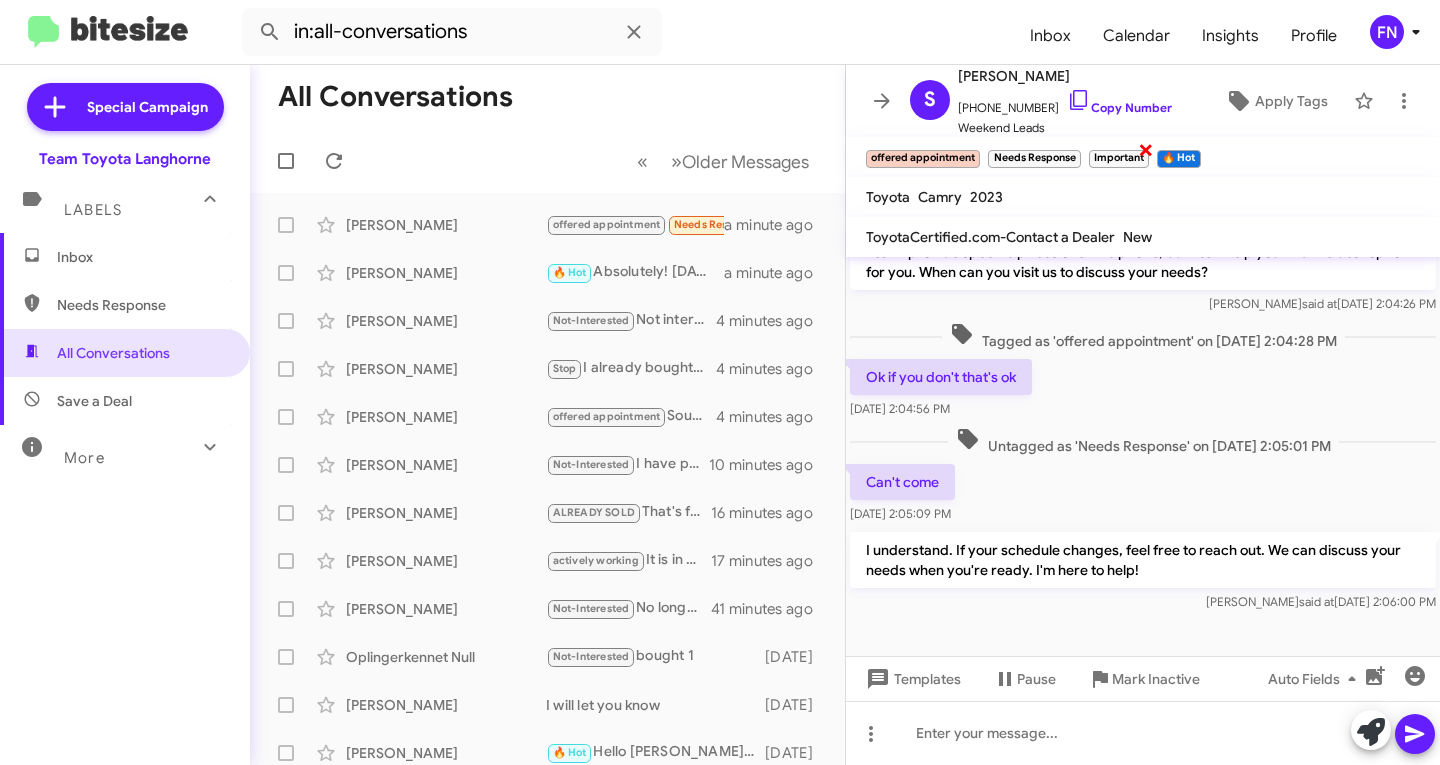 click on "×" 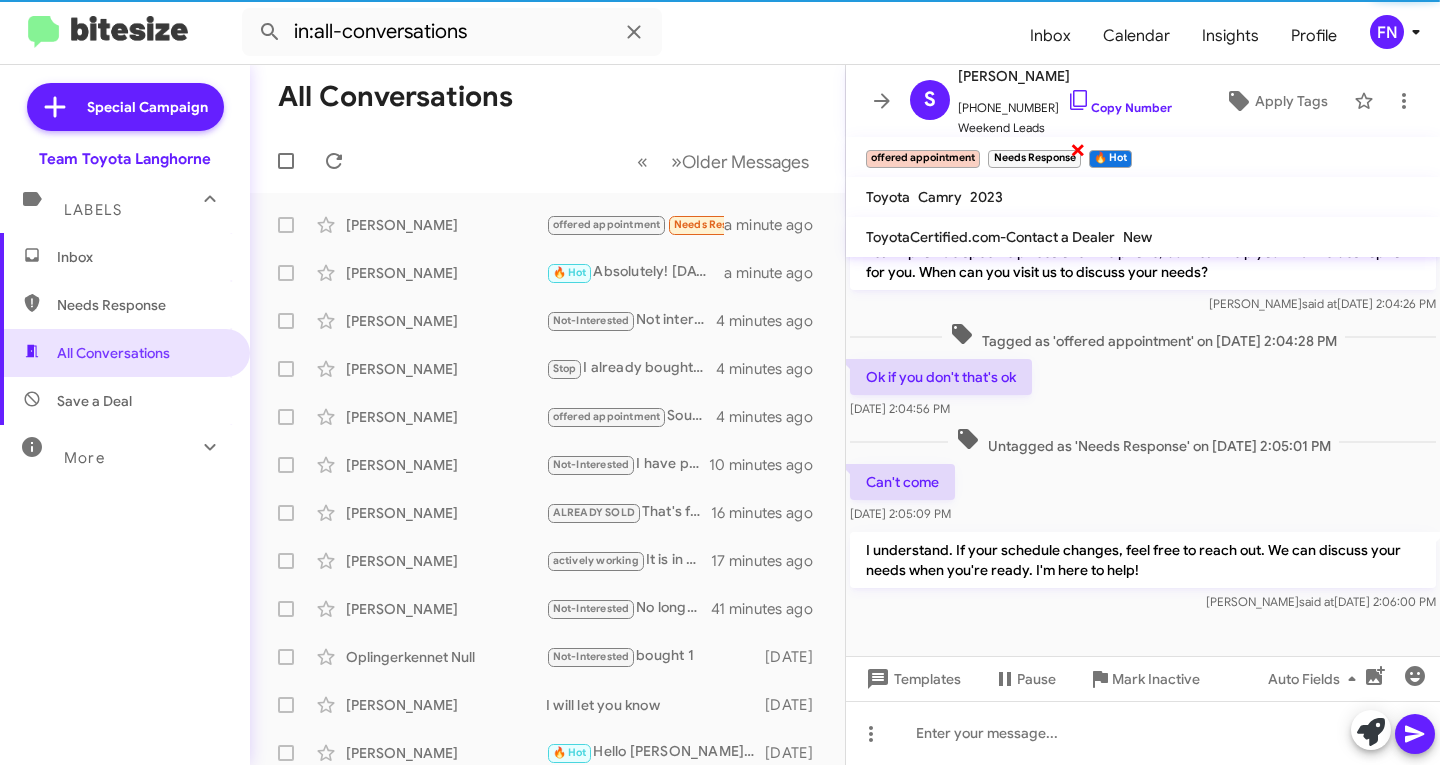 click on "×" 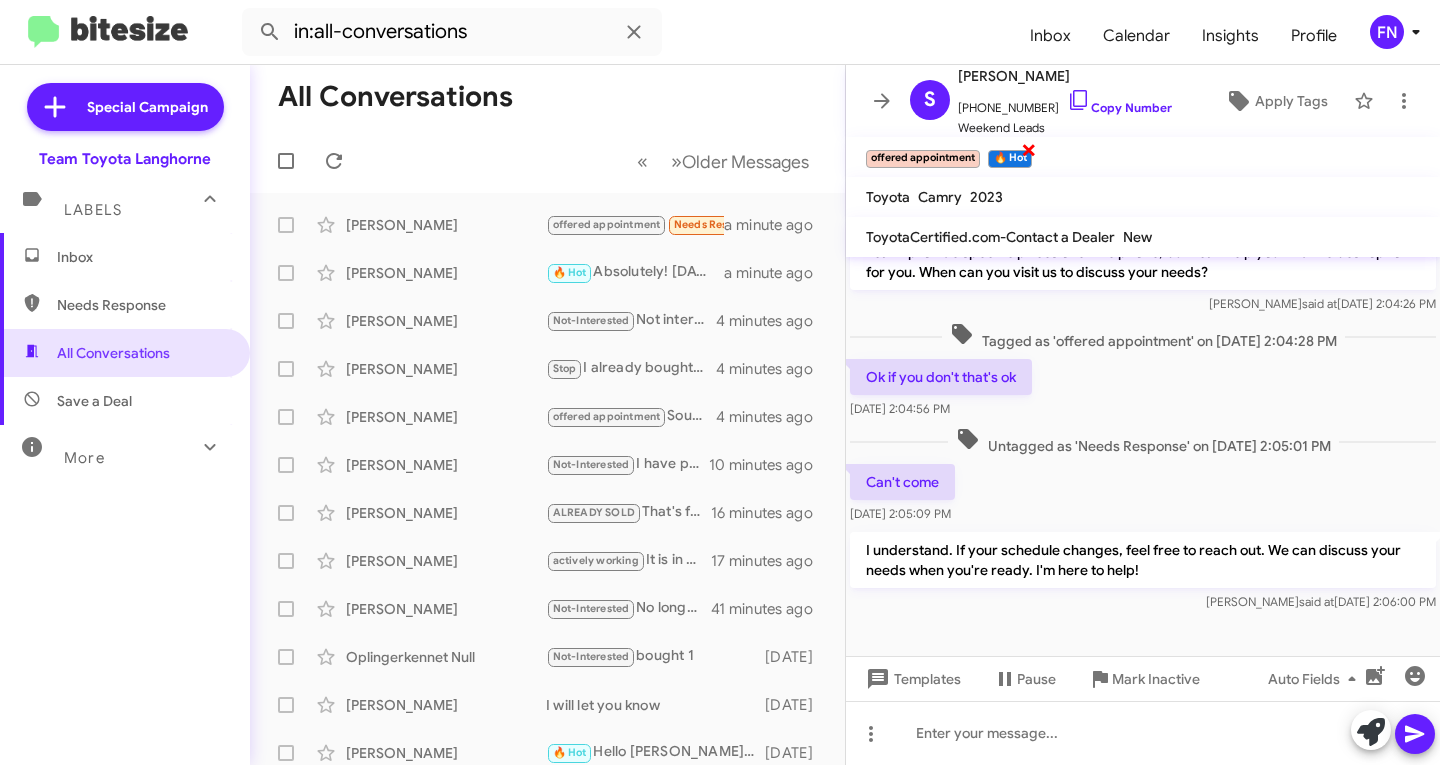 click on "×" 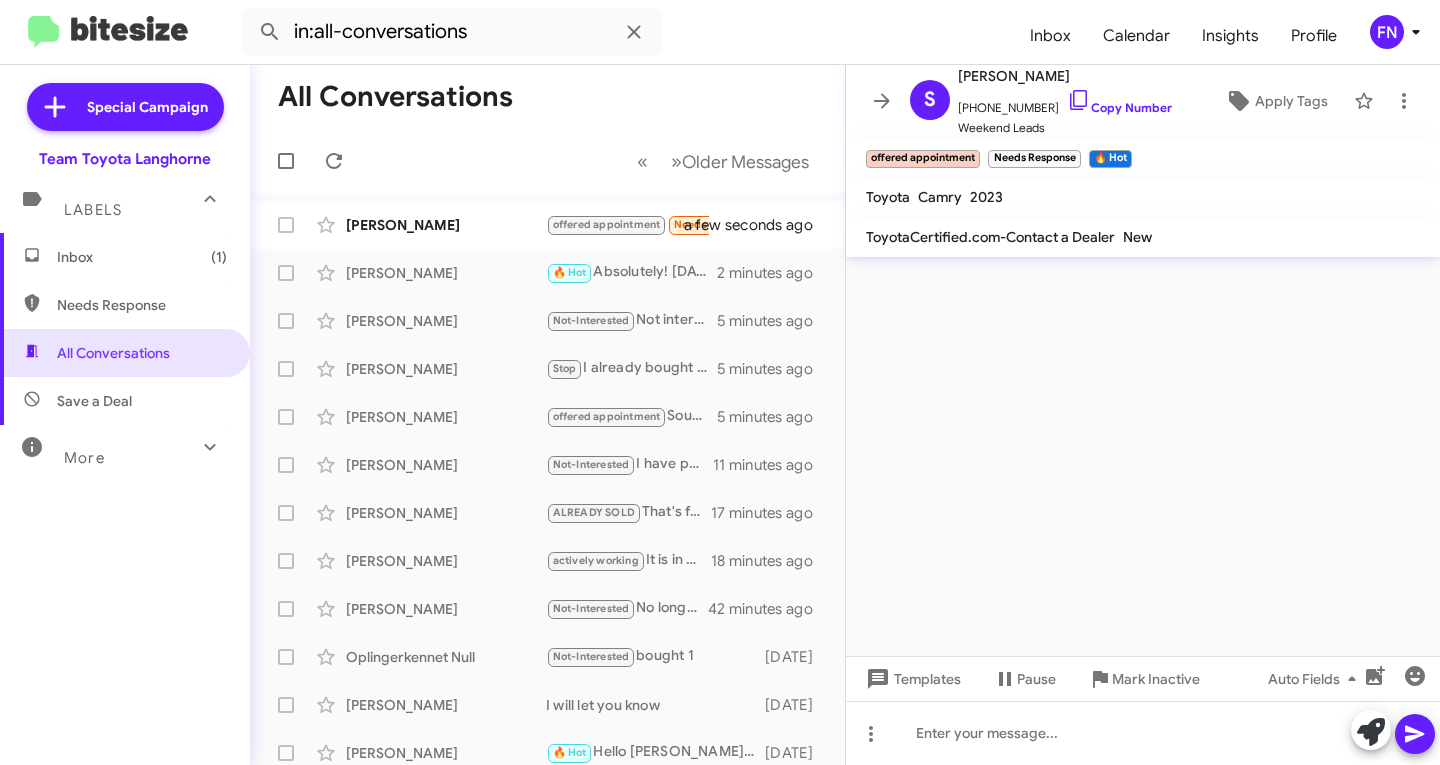 scroll, scrollTop: 0, scrollLeft: 0, axis: both 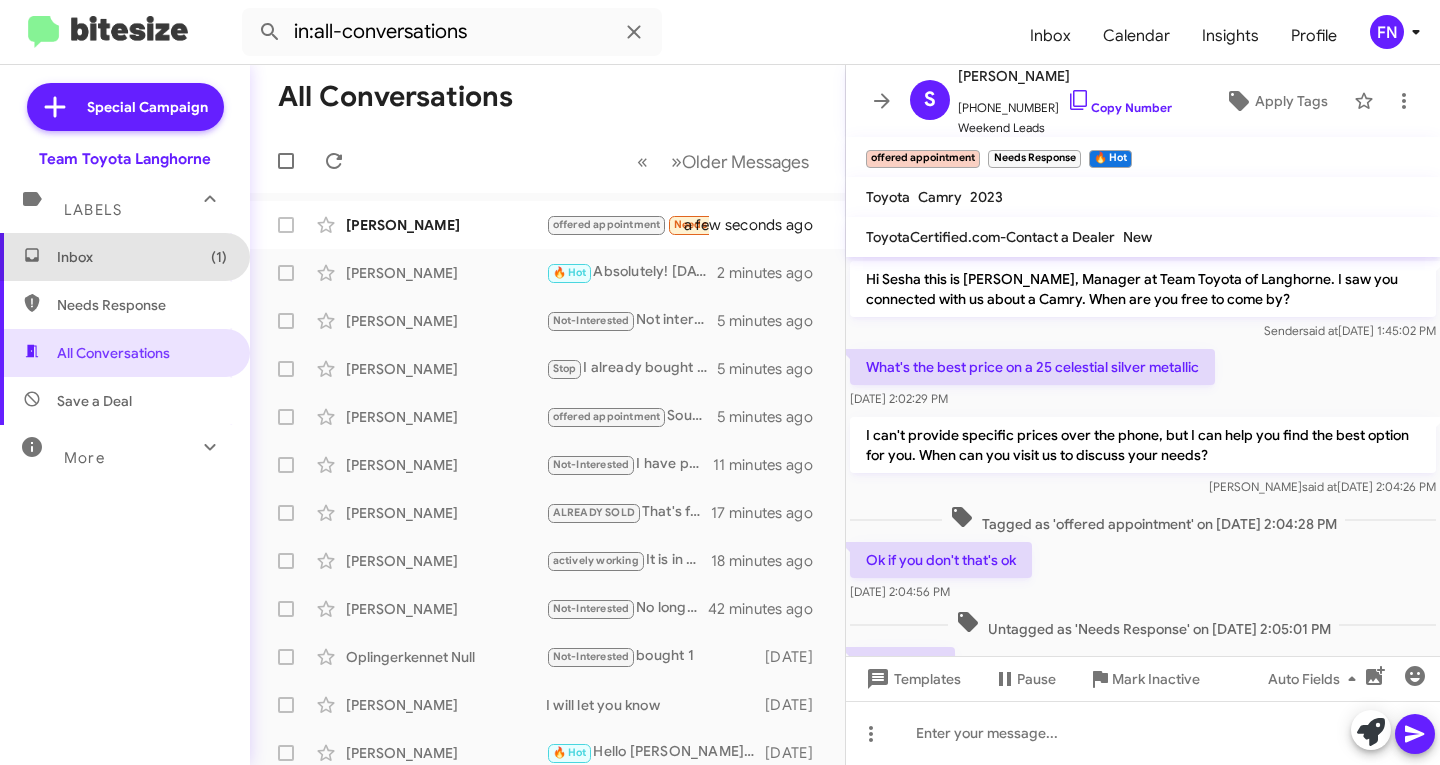 click on "Inbox  (1)" at bounding box center [125, 257] 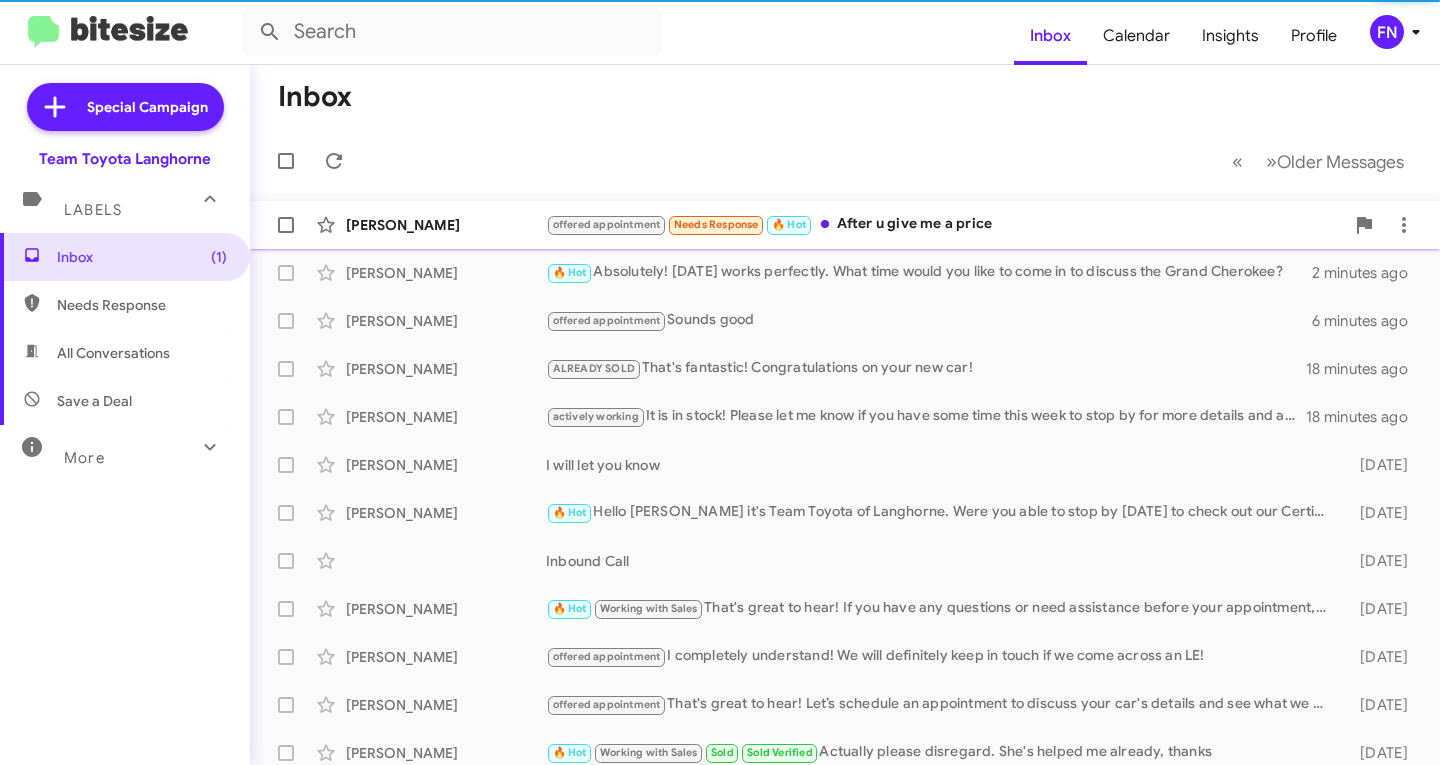click on "[PERSON_NAME]" 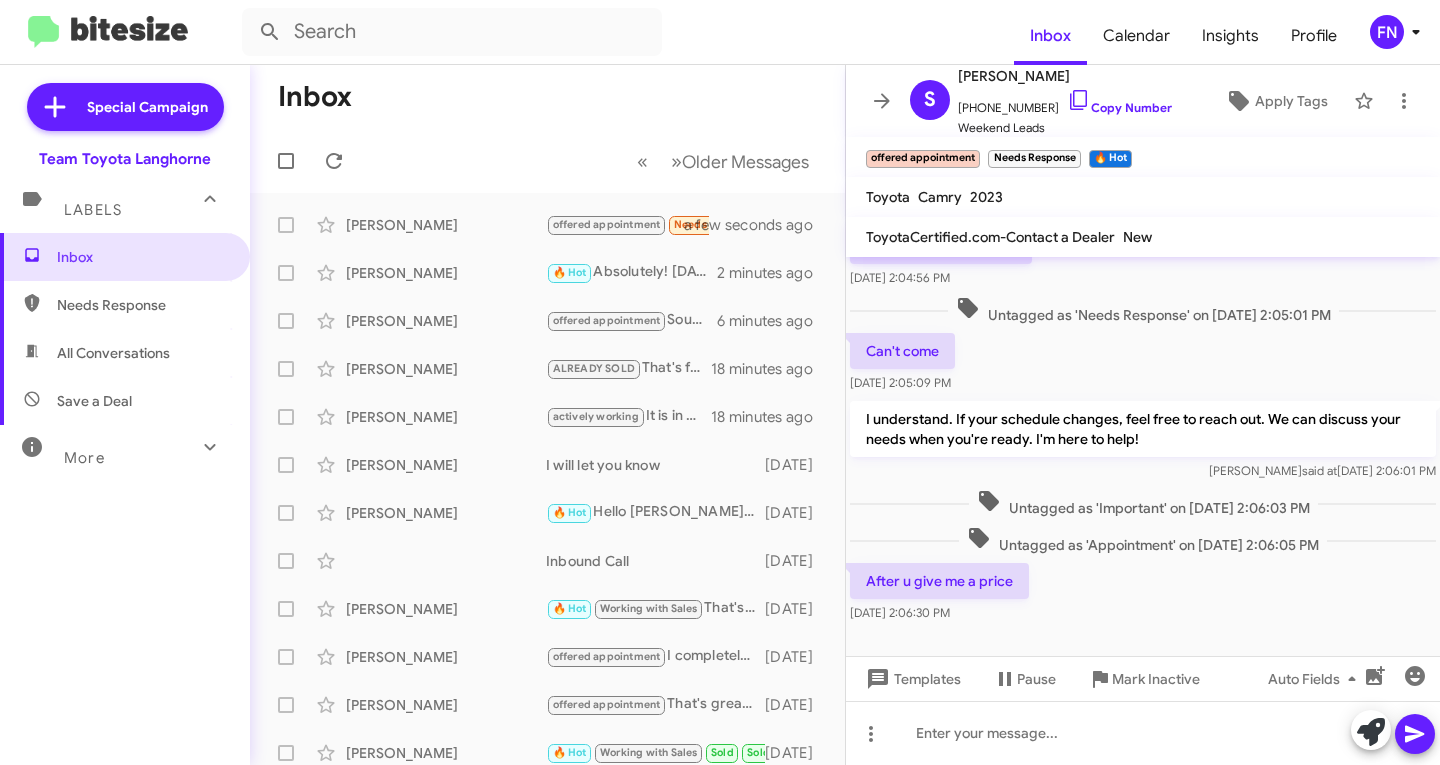 scroll, scrollTop: 340, scrollLeft: 0, axis: vertical 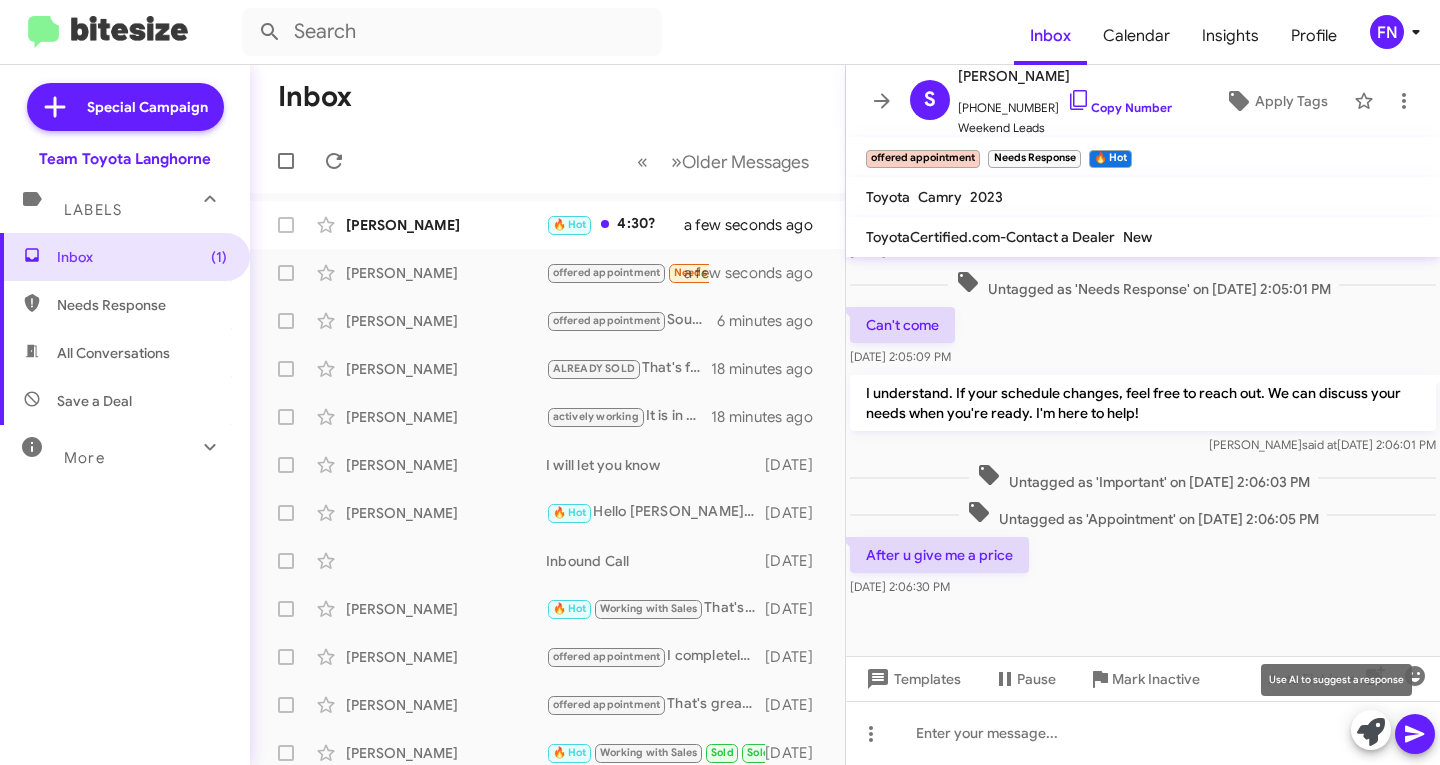 click 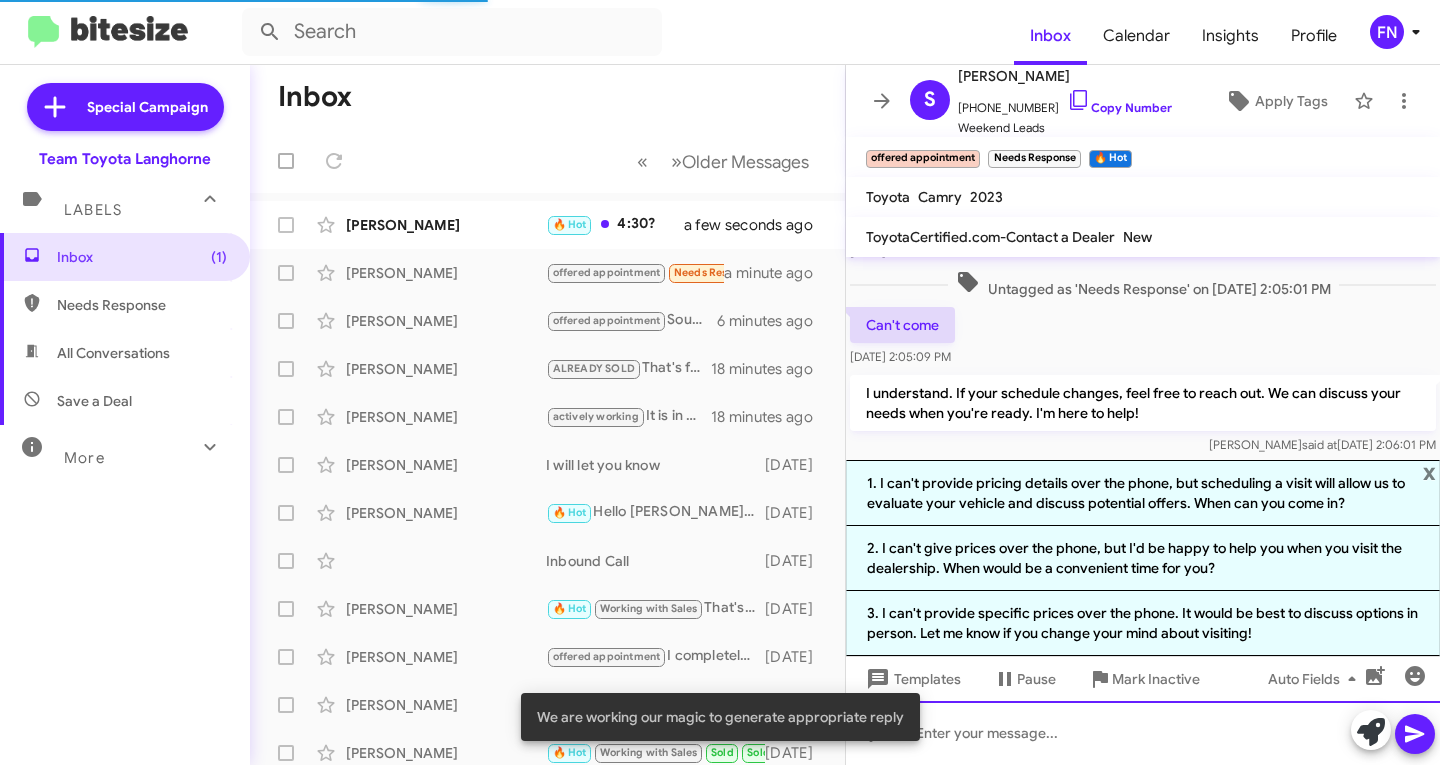 click 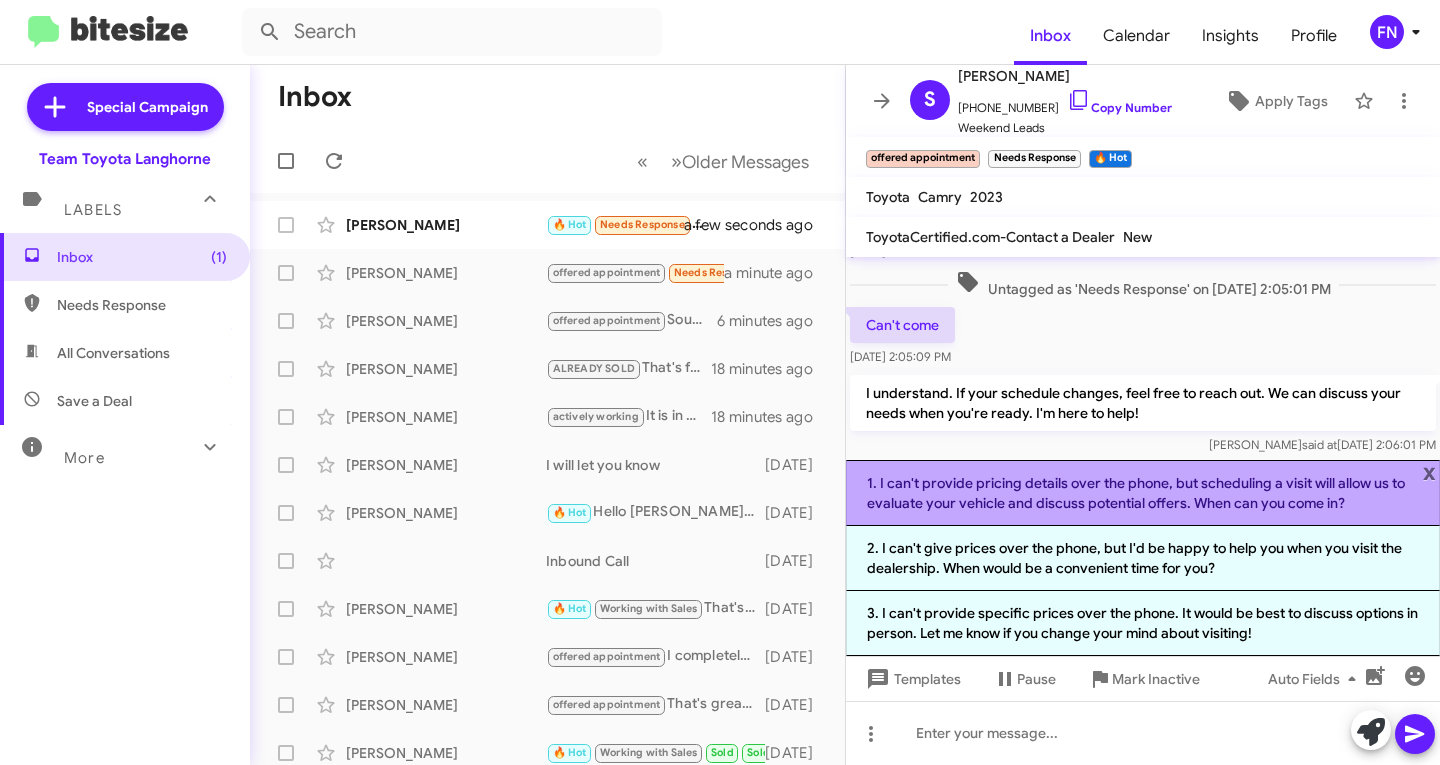 click on "1. I can't provide pricing details over the phone, but scheduling a visit will allow us to evaluate your vehicle and discuss potential offers. When can you come in?" 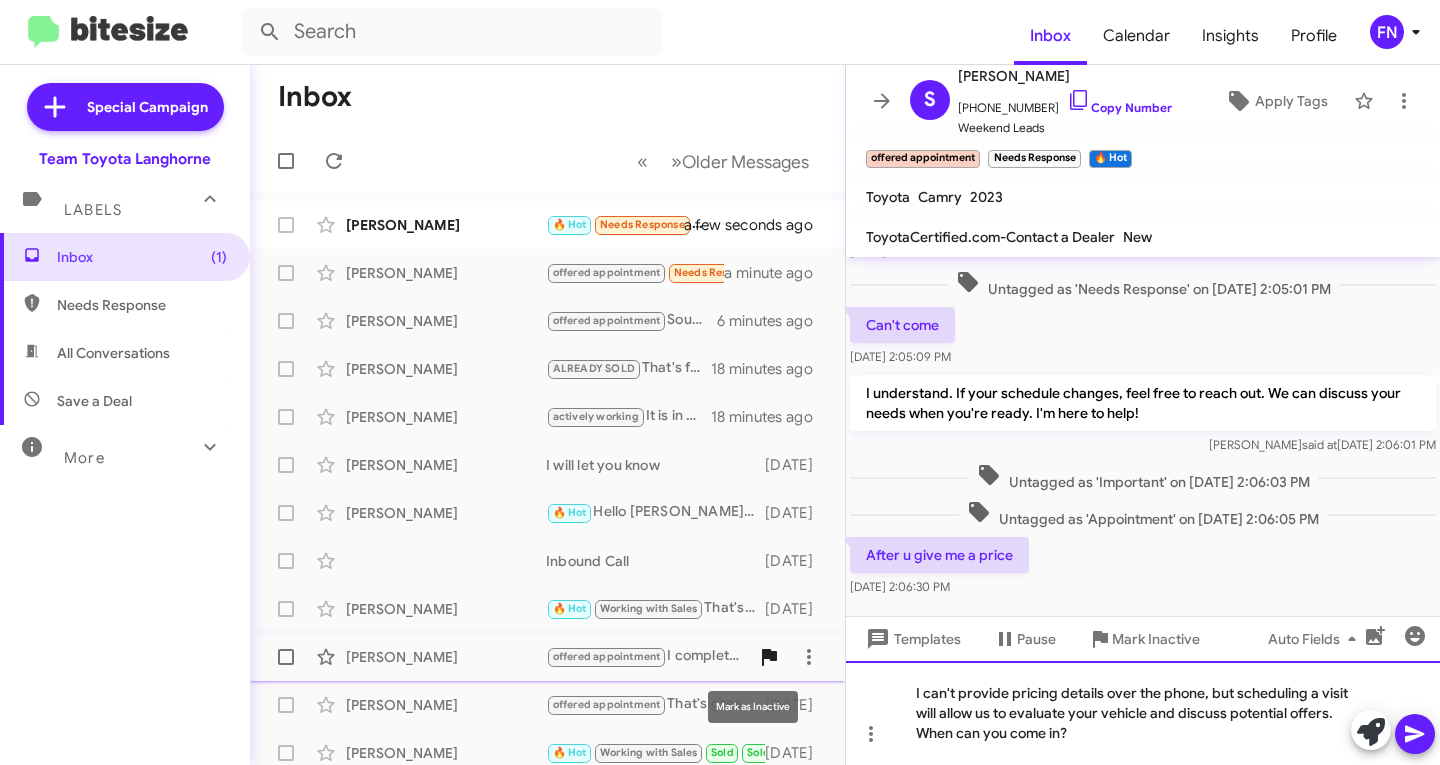 drag, startPoint x: 1080, startPoint y: 731, endPoint x: 737, endPoint y: 668, distance: 348.73773 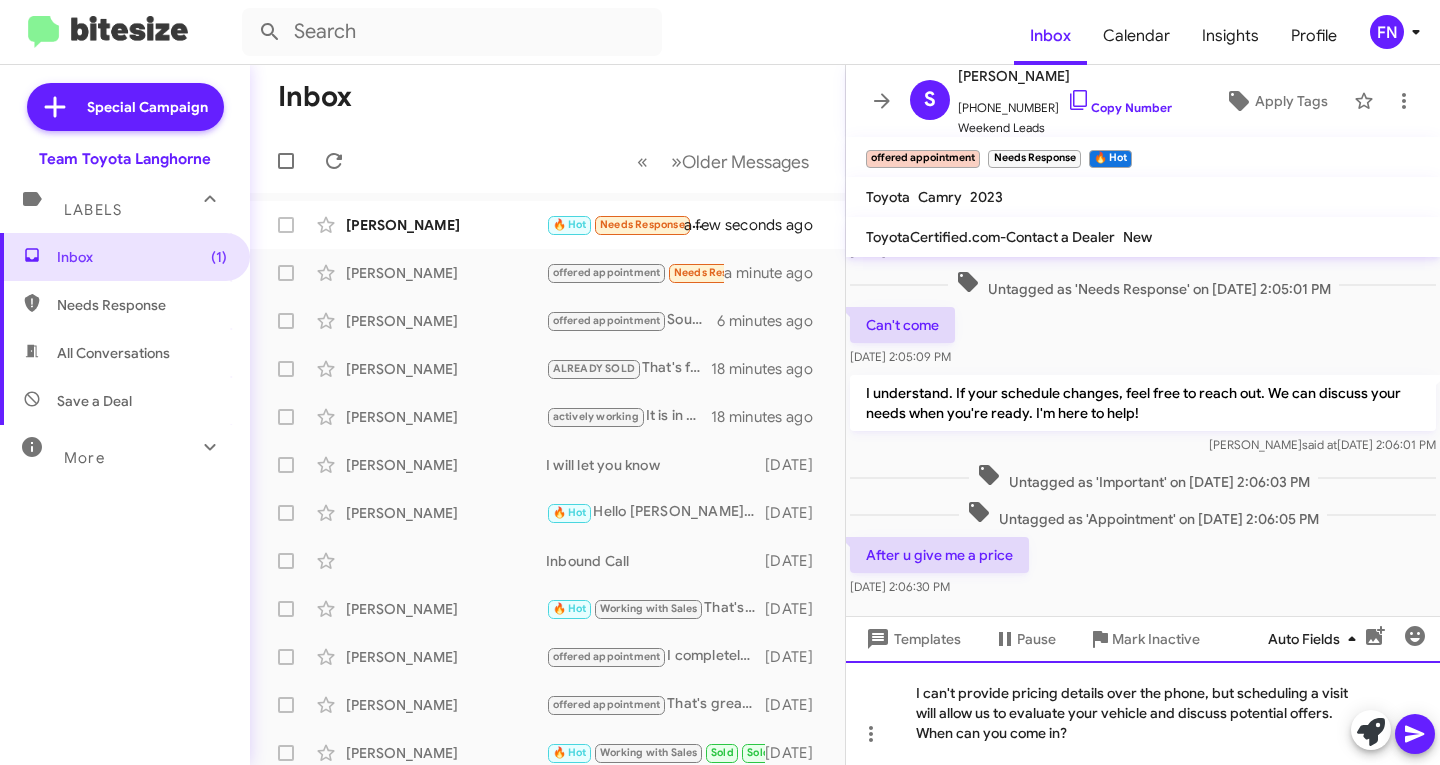 type 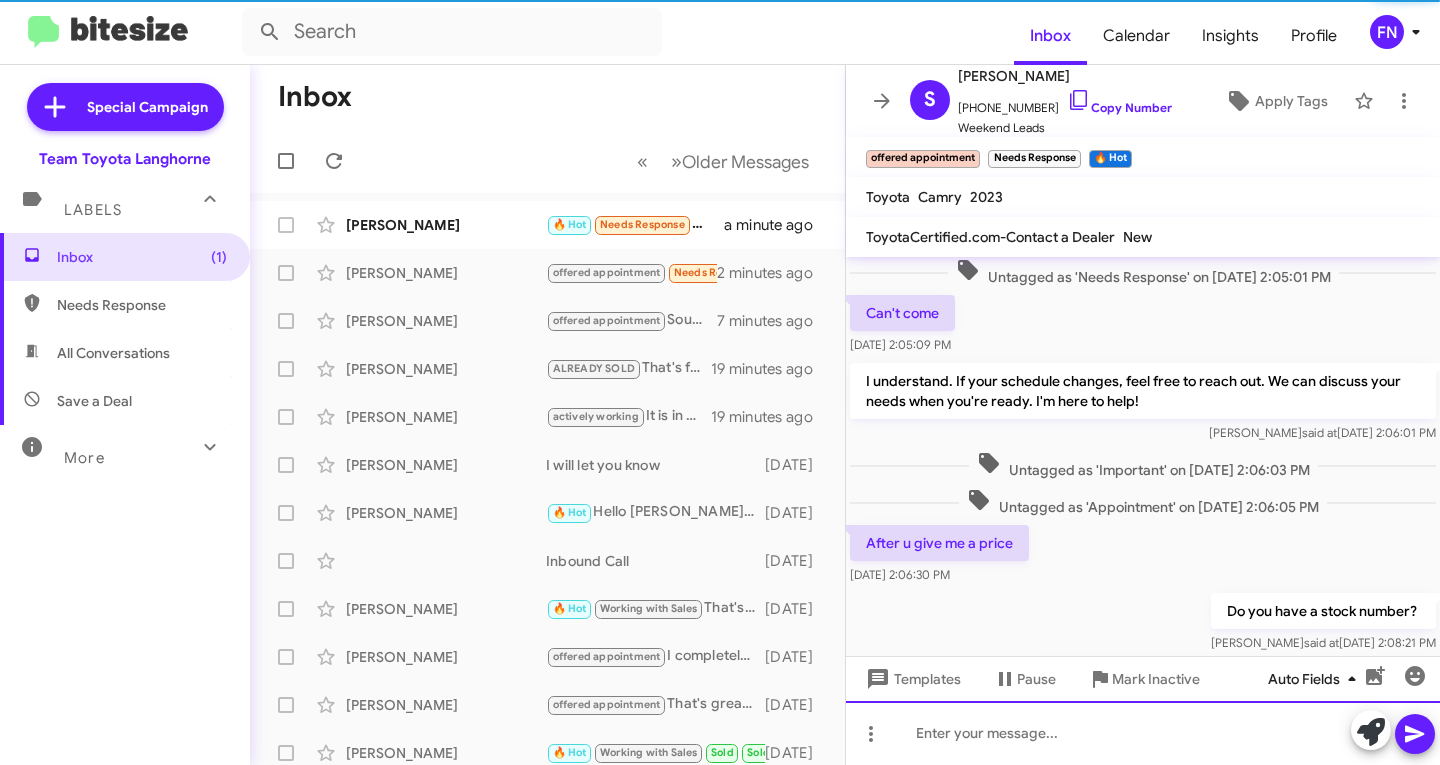 scroll, scrollTop: 486, scrollLeft: 0, axis: vertical 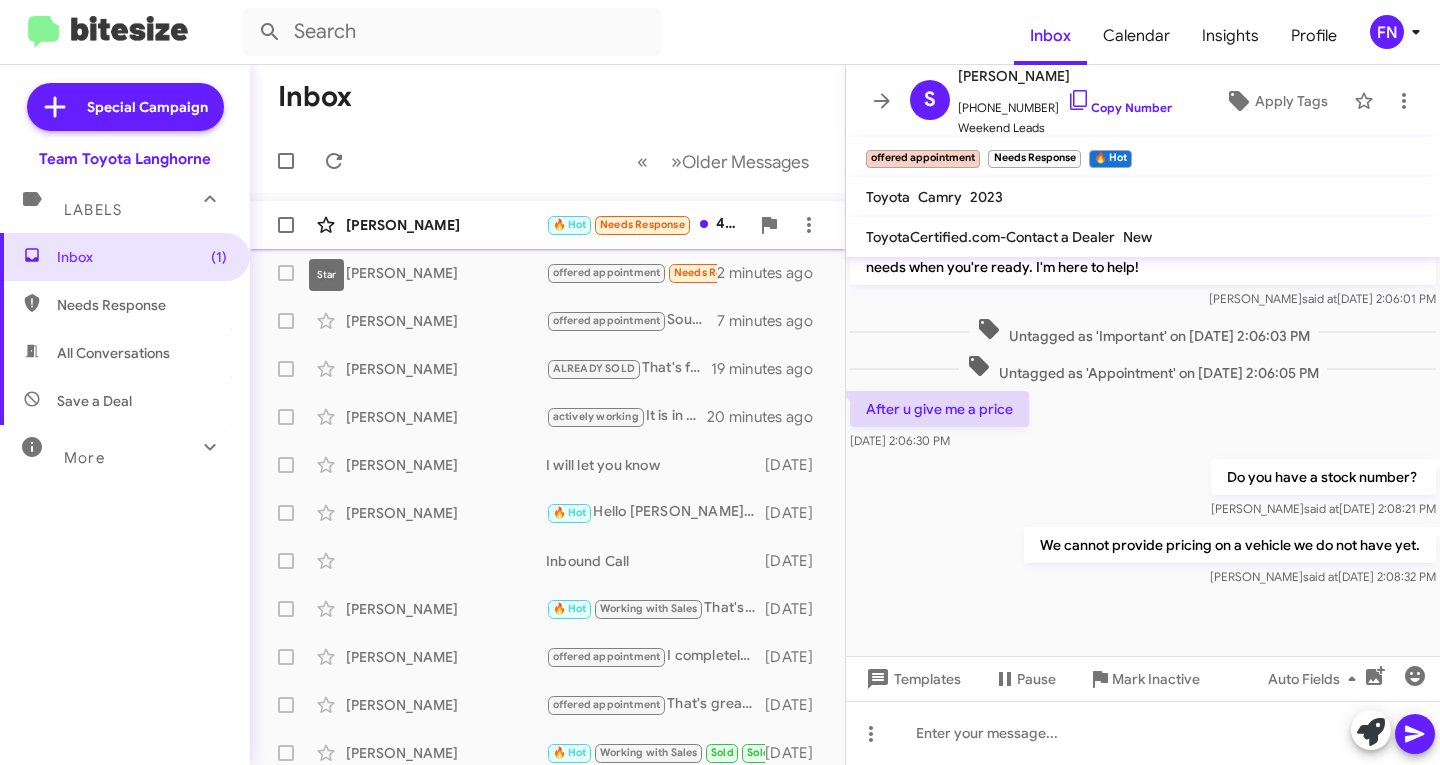 click 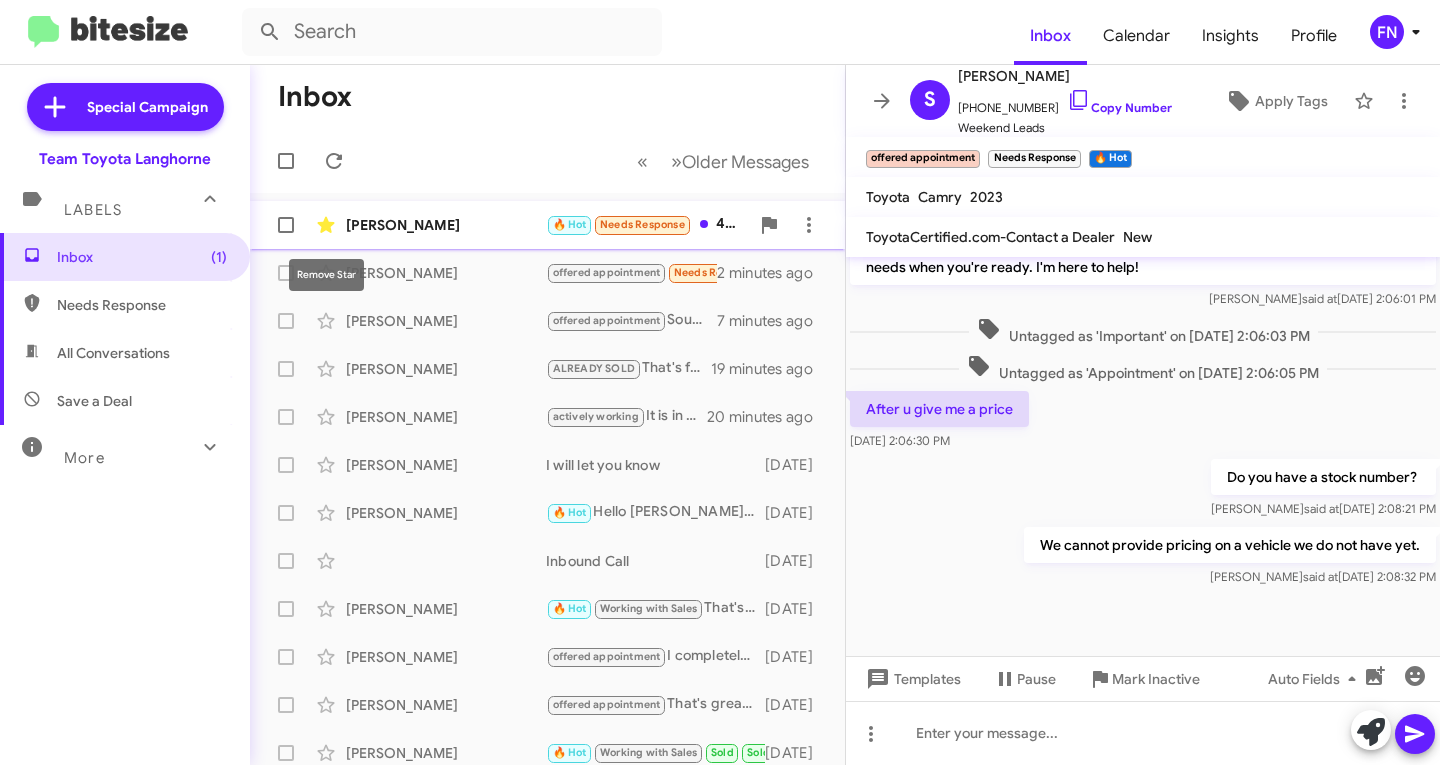 click on "[PERSON_NAME]" 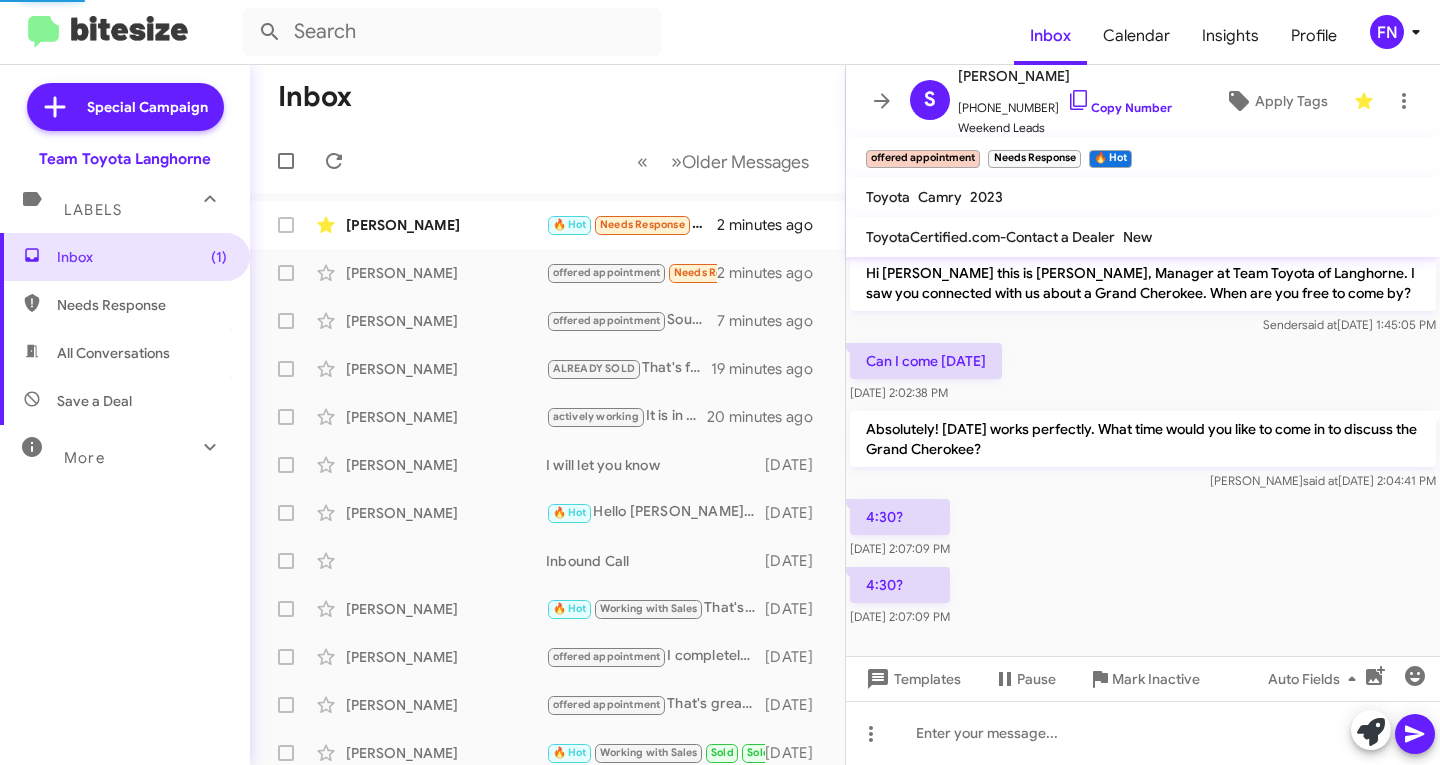 scroll, scrollTop: 6, scrollLeft: 0, axis: vertical 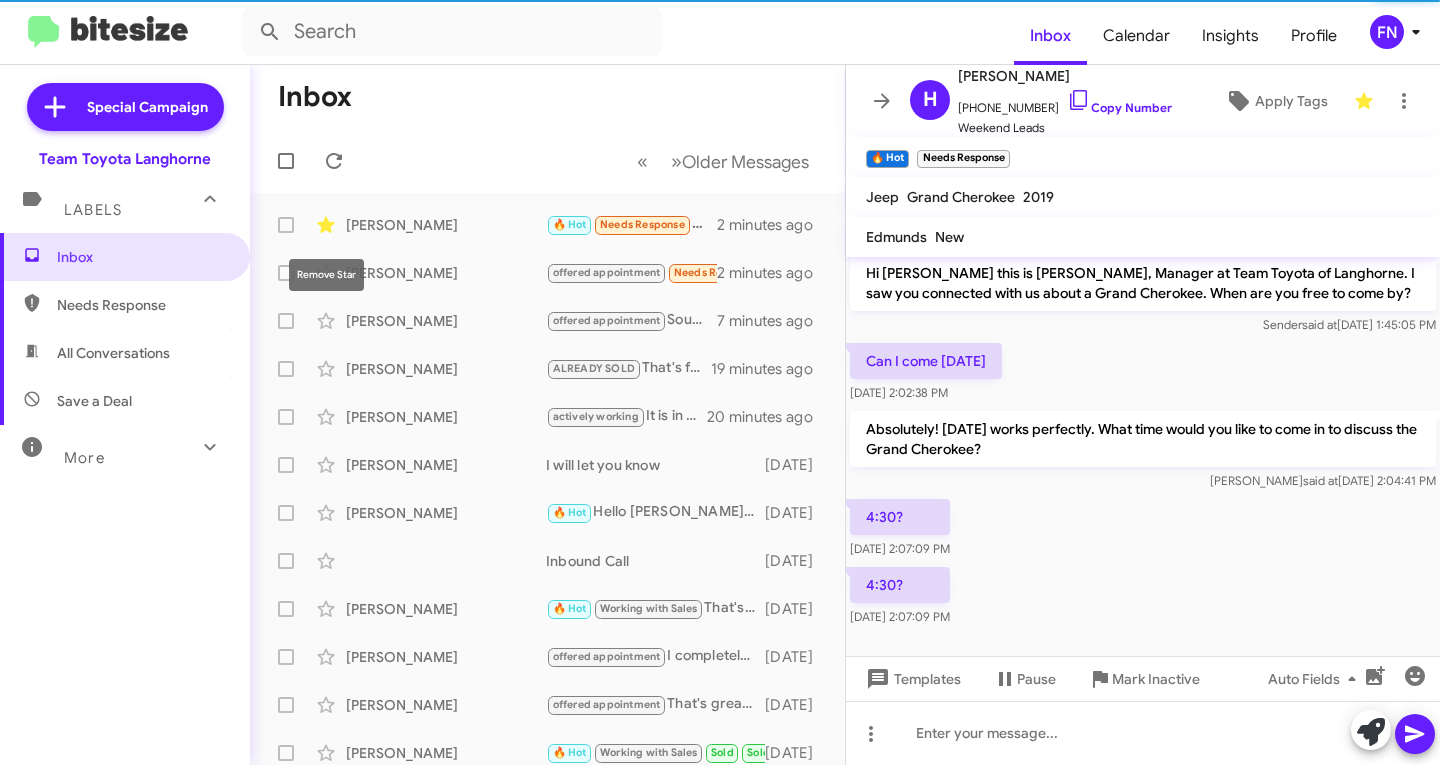 click 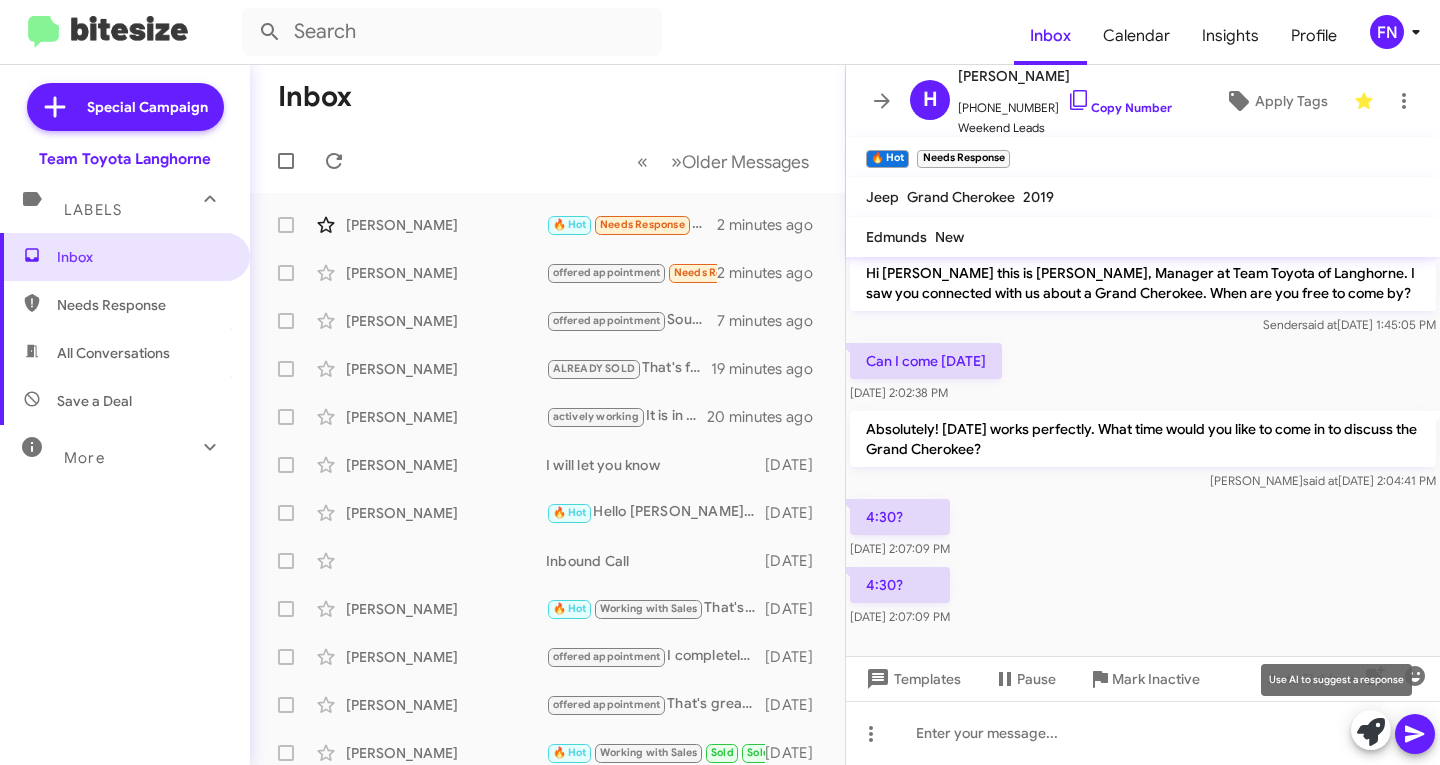 click 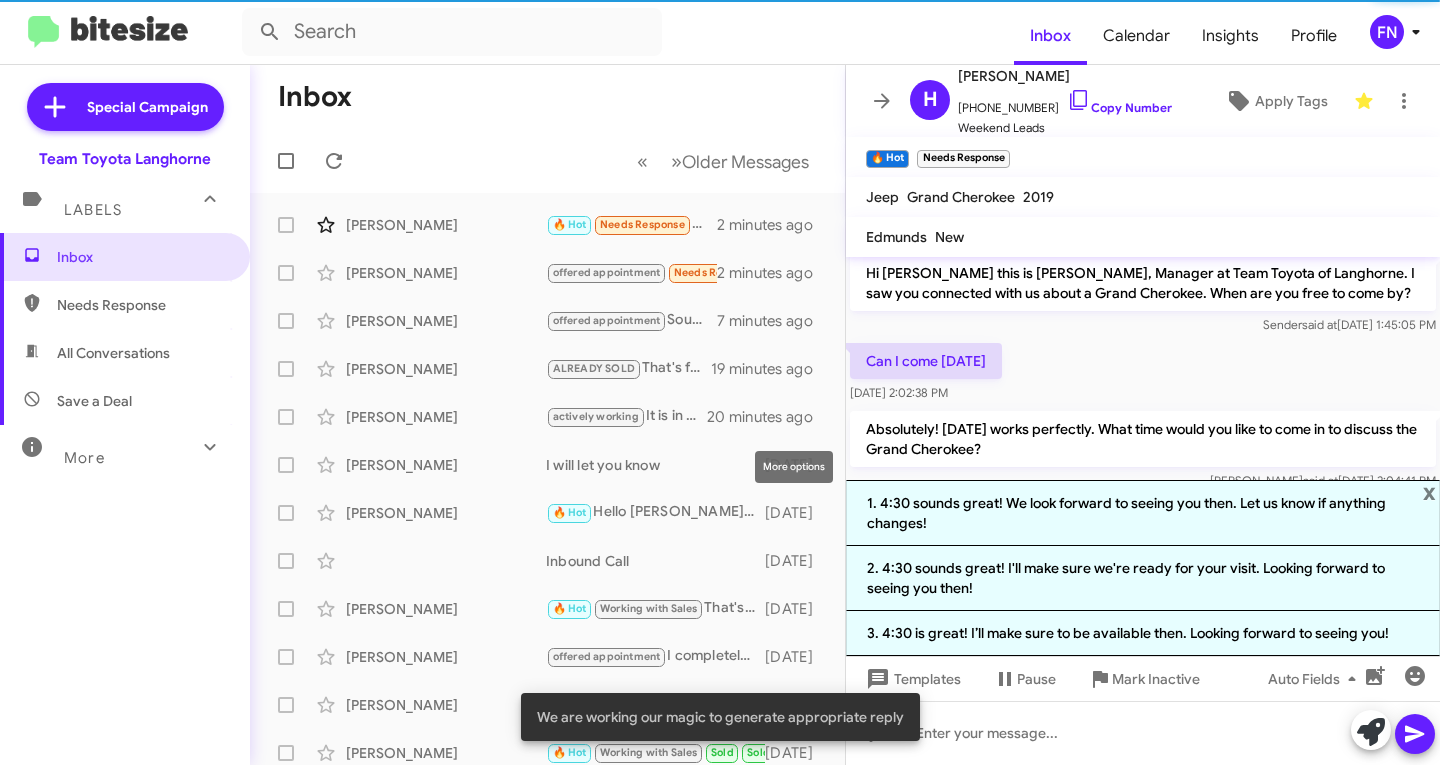 scroll, scrollTop: 182, scrollLeft: 0, axis: vertical 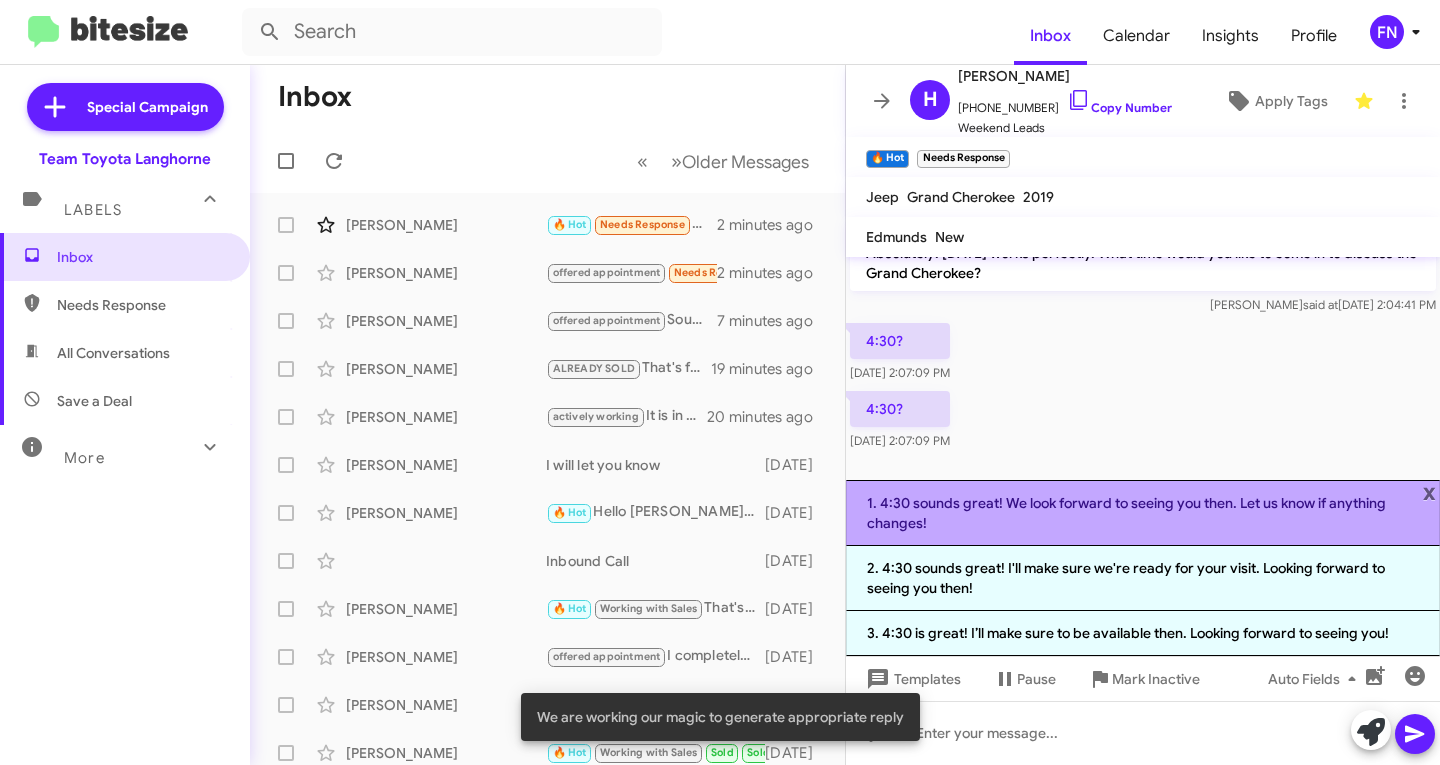 click on "1. 4:30 sounds great! We look forward to seeing you then. Let us know if anything changes!" 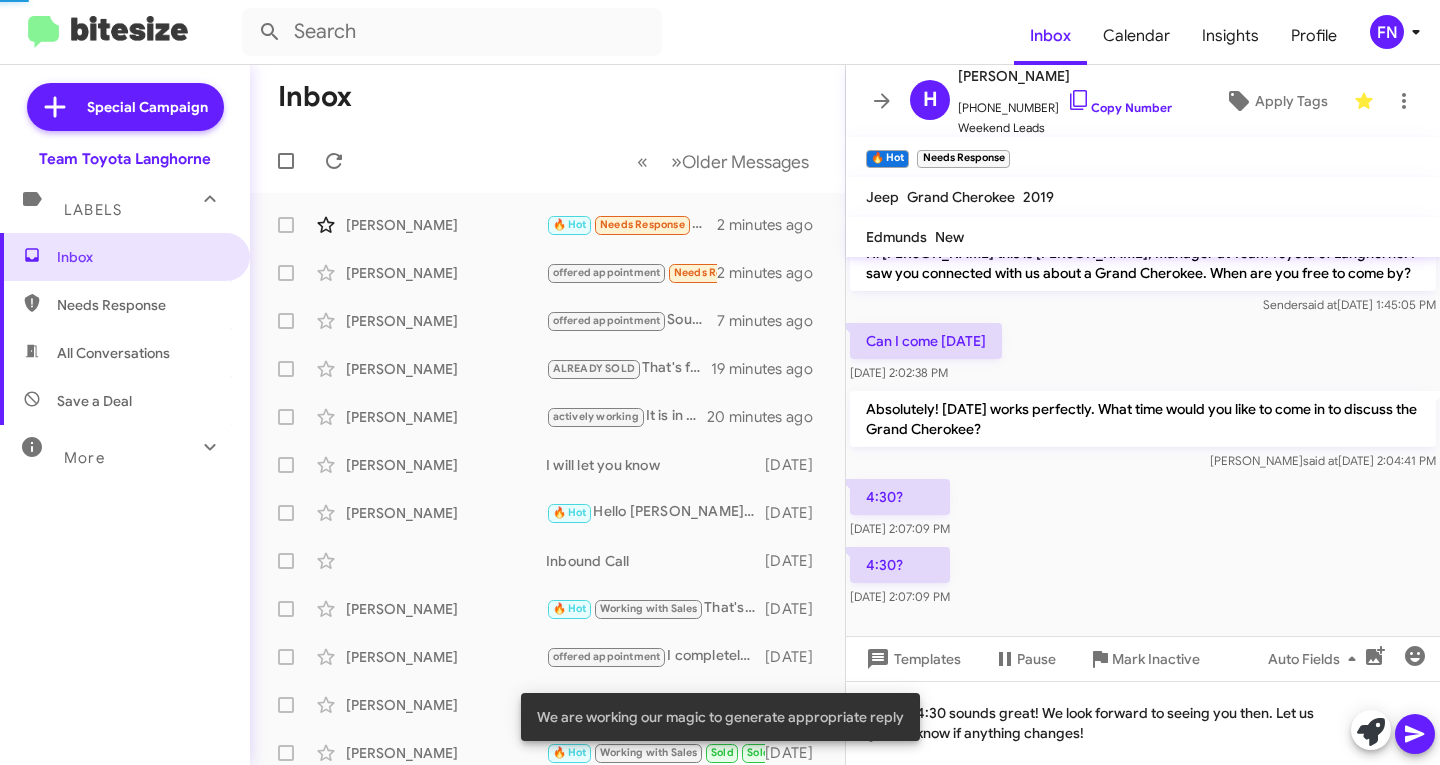 scroll, scrollTop: 26, scrollLeft: 0, axis: vertical 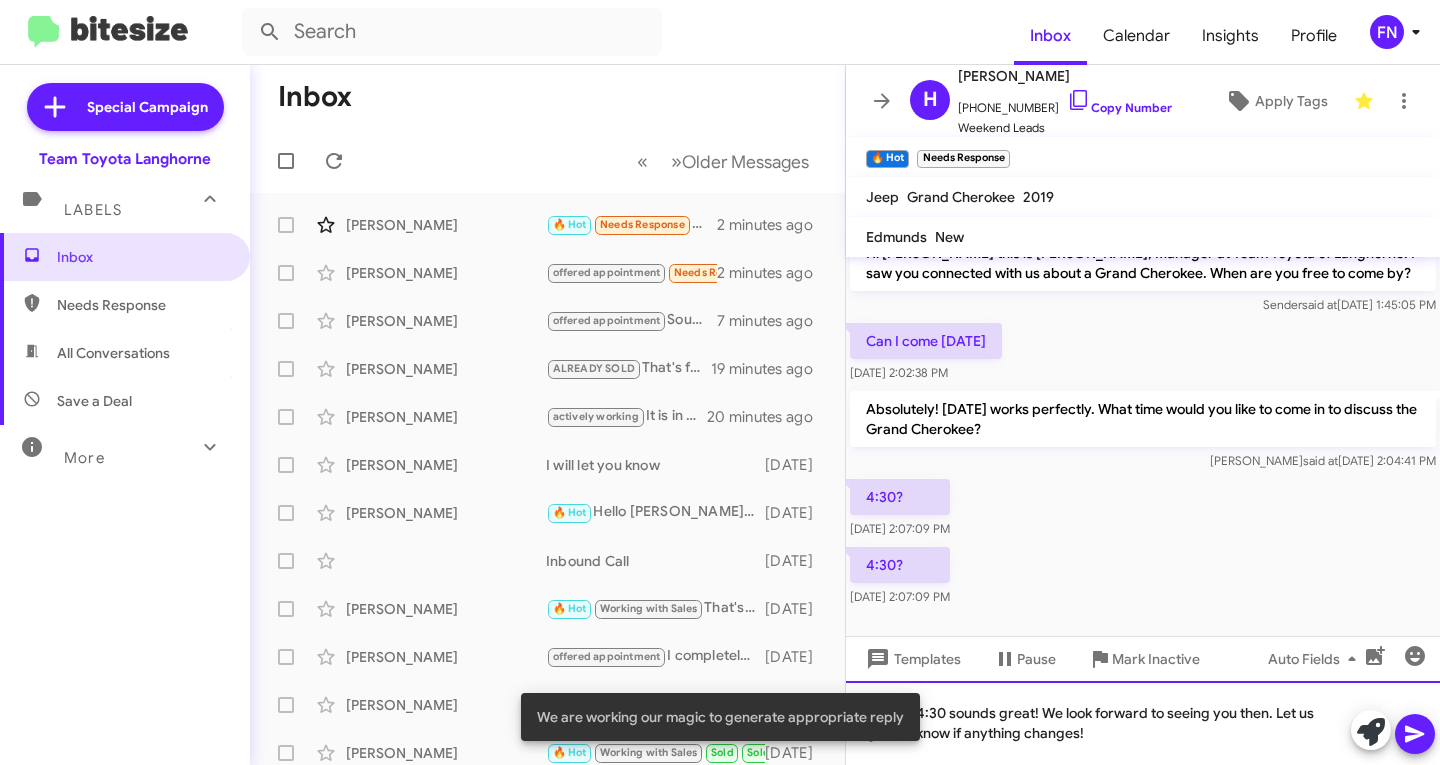 click on "4:30 sounds great! We look forward to seeing you then. Let us know if anything changes!" 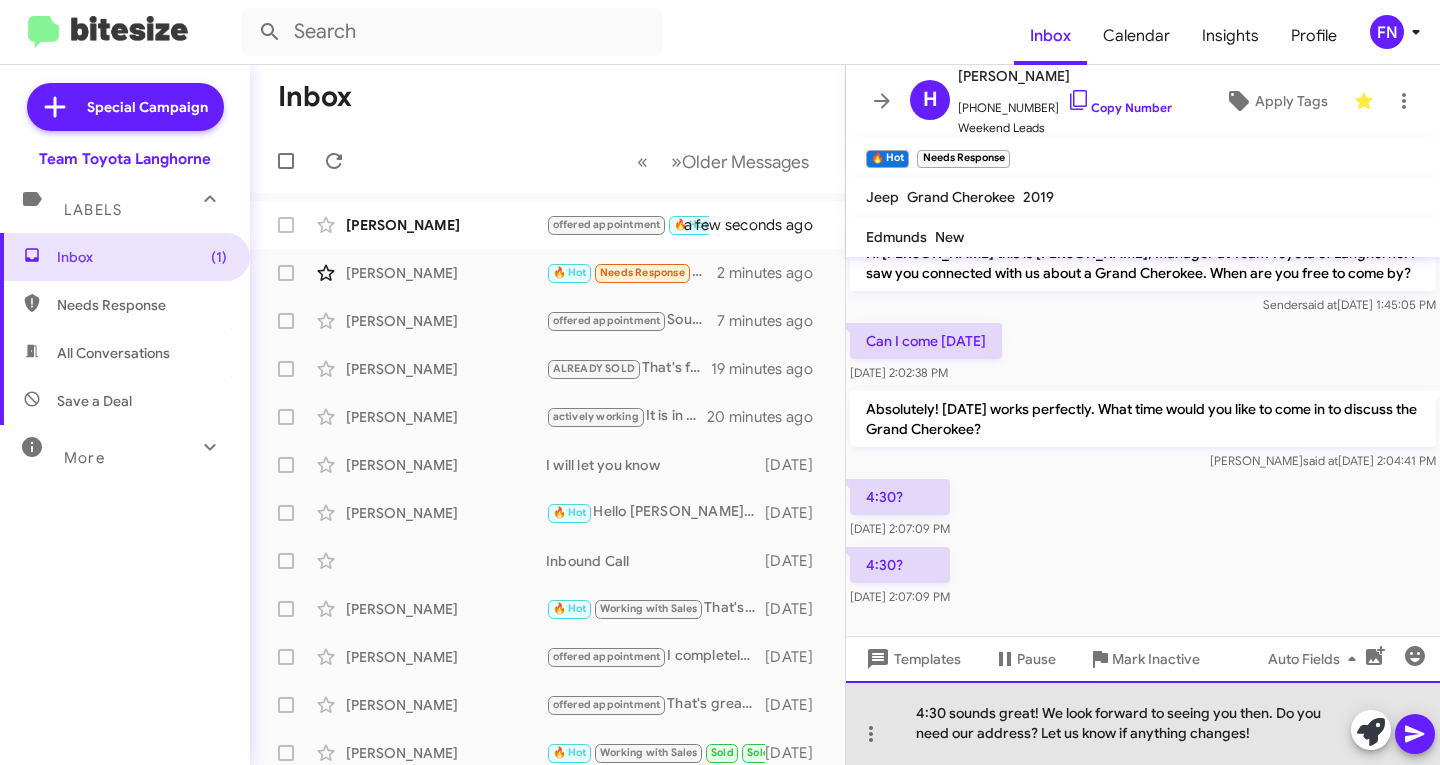 drag, startPoint x: 1260, startPoint y: 735, endPoint x: 1032, endPoint y: 744, distance: 228.17757 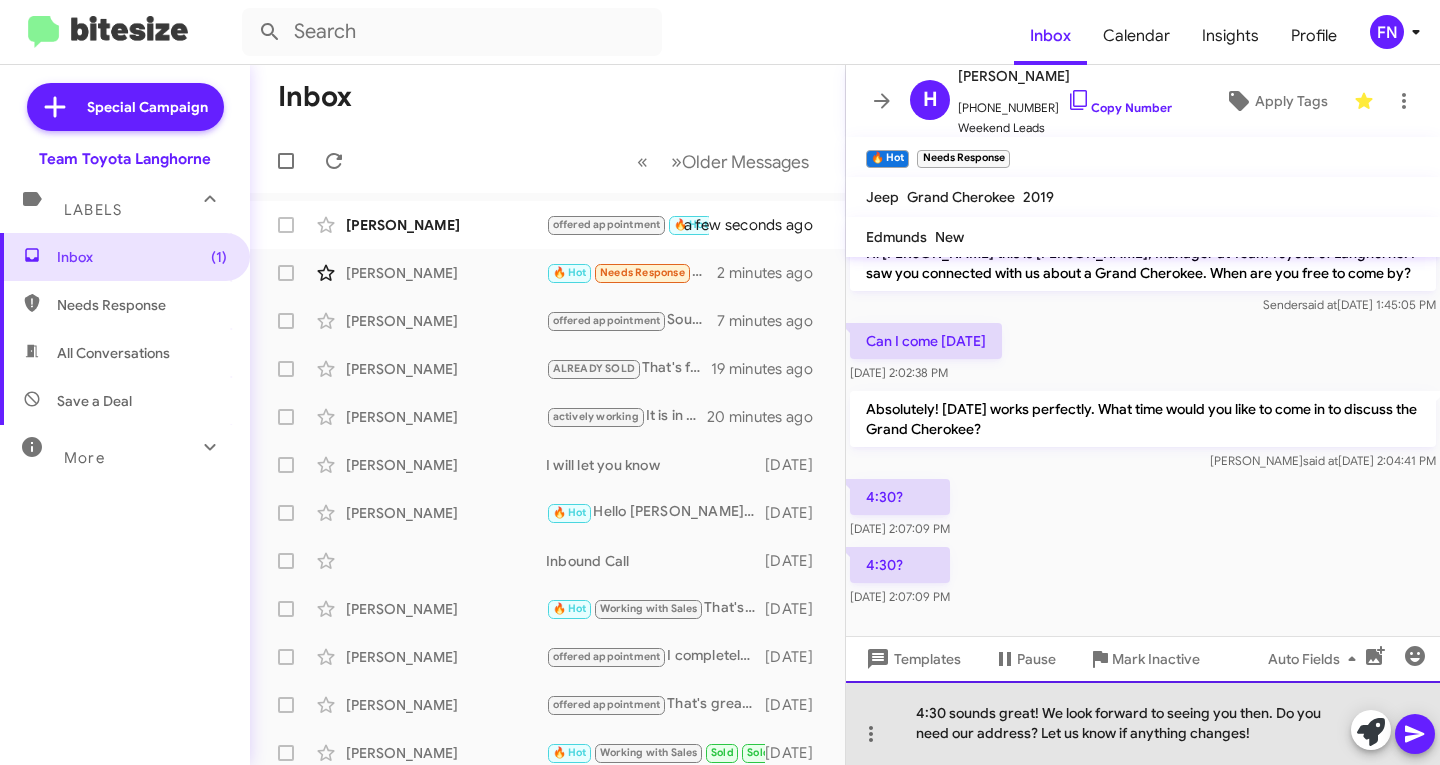 click on "4:30 sounds great! We look forward to seeing you then. Do you need our address? Let us know if anything changes!" 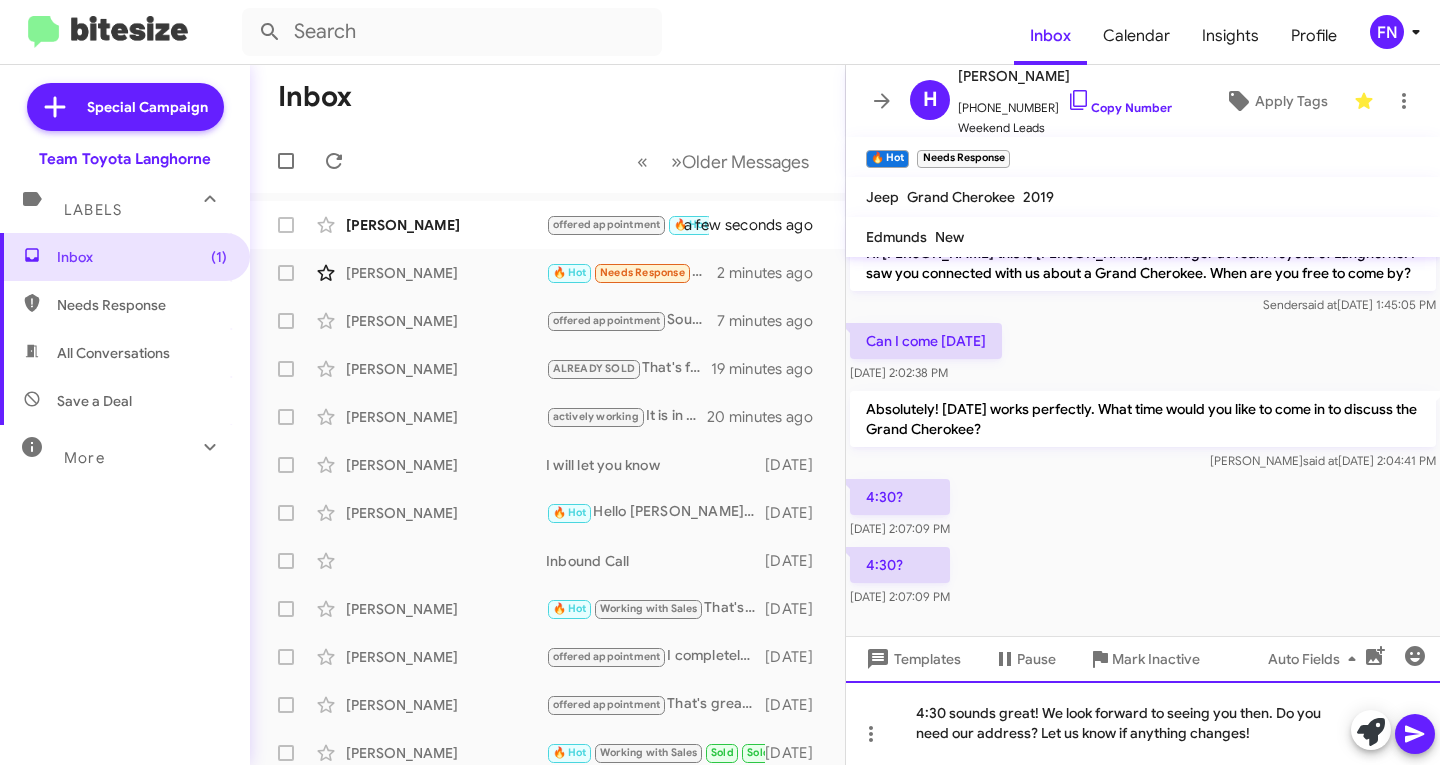 click on "4:30 sounds great! We look forward to seeing you then. Do you need our address? Let us know if anything changes!" 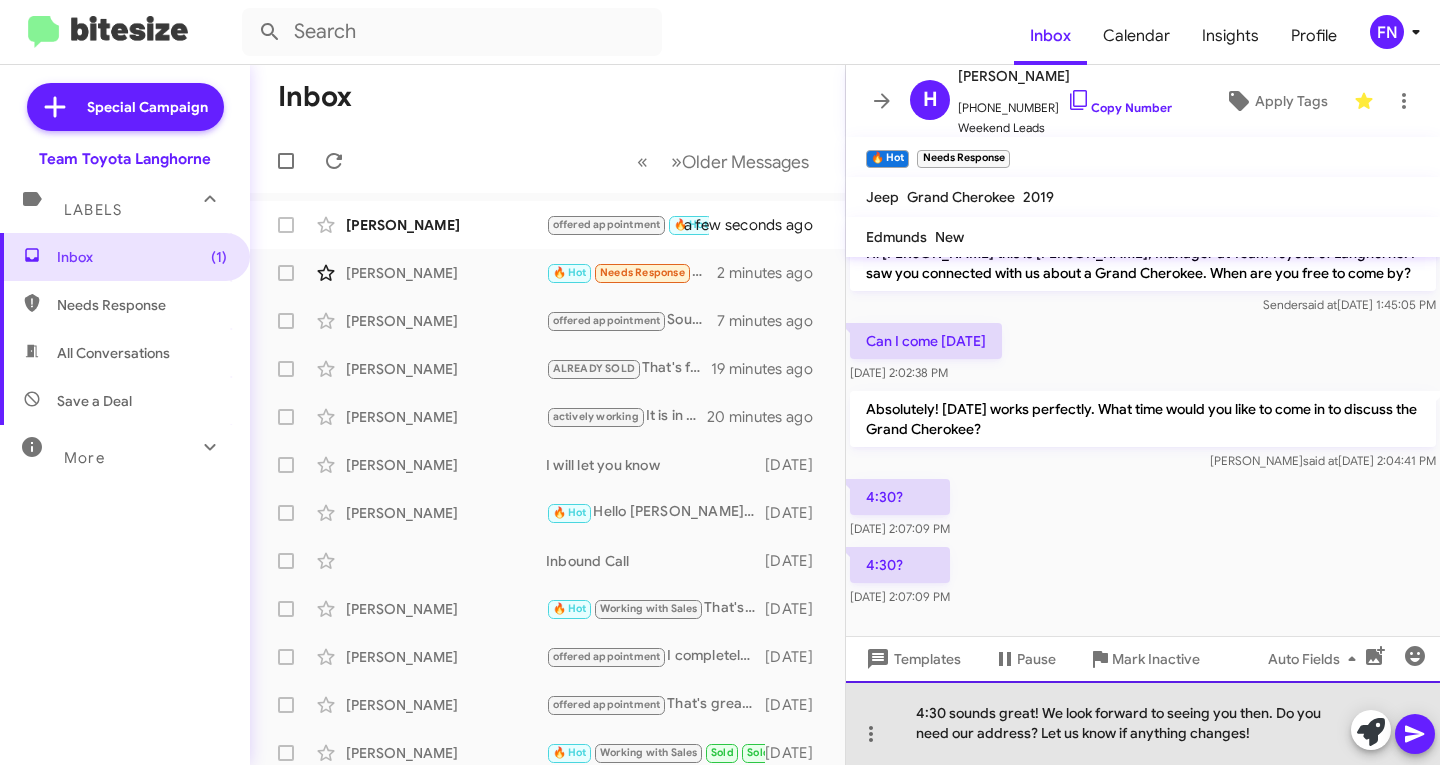 click on "4:30 sounds great! We look forward to seeing you then. Do you need our address? Let us know if anything changes!" 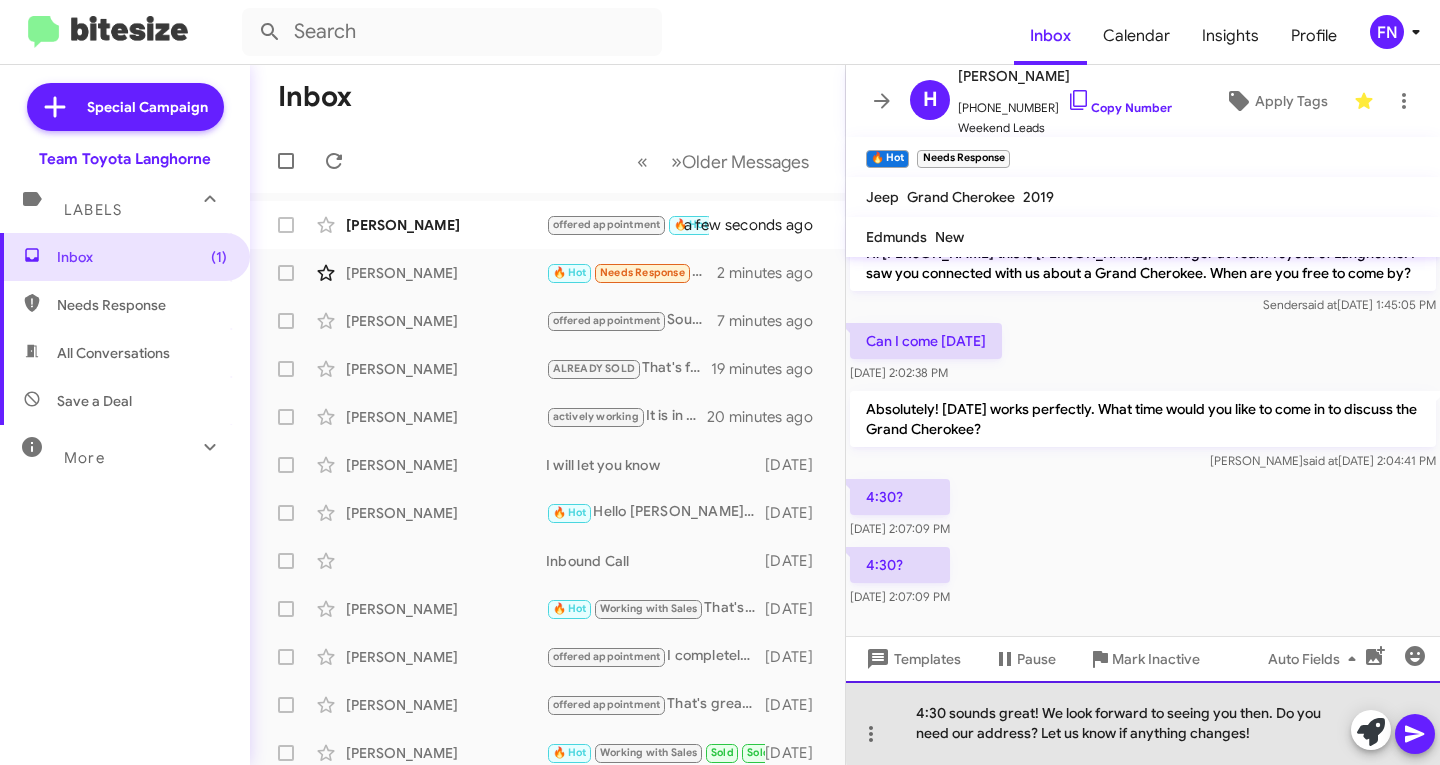 click on "4:30 sounds great! We look forward to seeing you then. Do you need our address? Let us know if anything changes!" 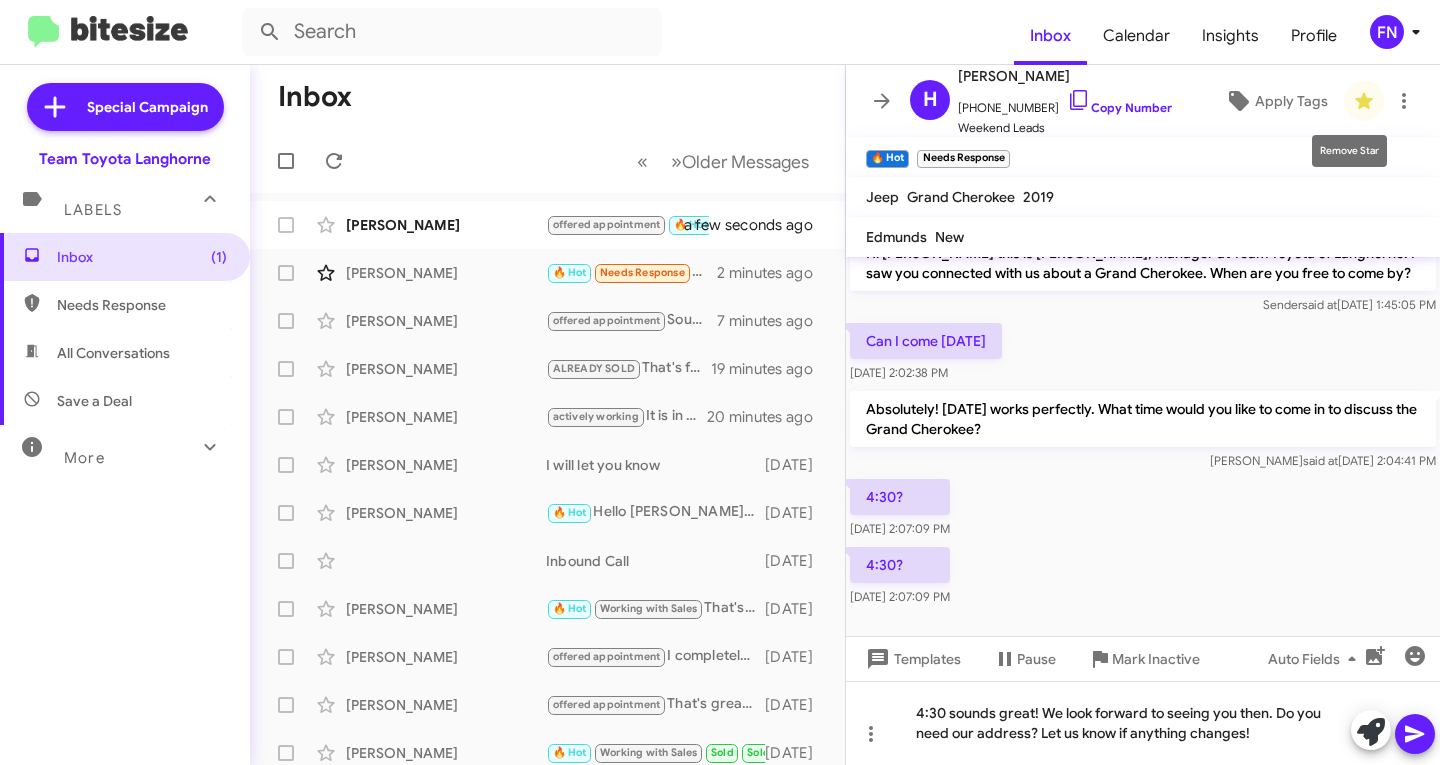 click 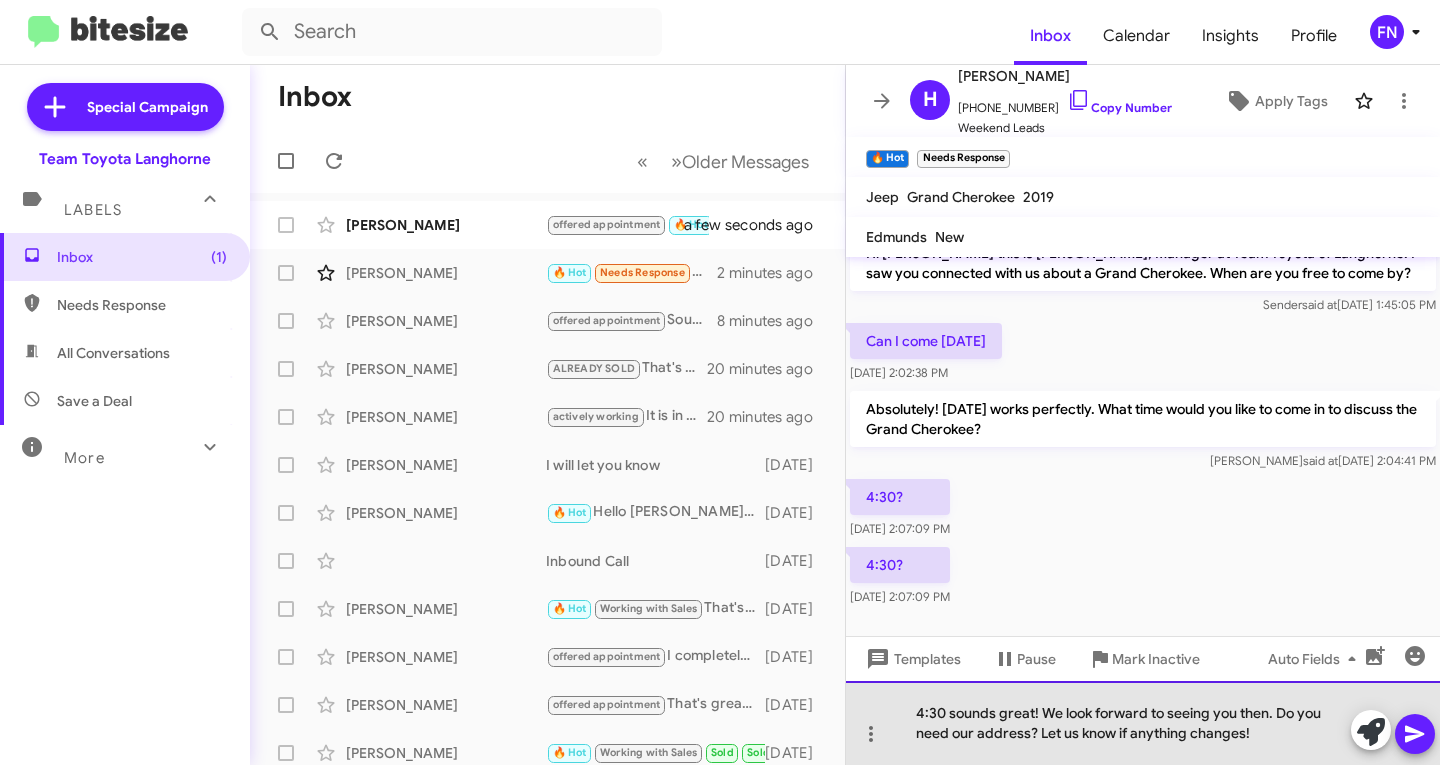 drag, startPoint x: 1257, startPoint y: 738, endPoint x: 1037, endPoint y: 727, distance: 220.27483 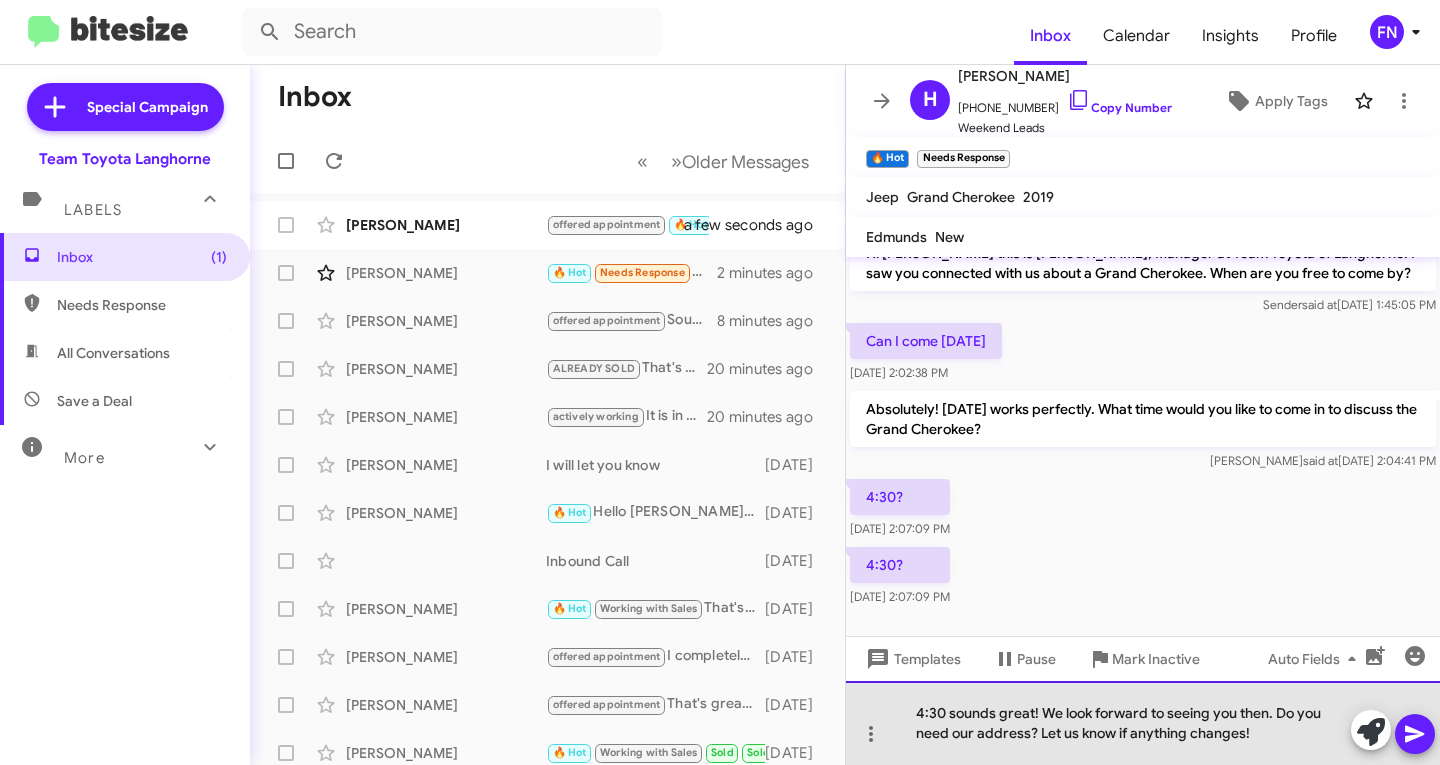 click on "4:30 sounds great! We look forward to seeing you then. Do you need our address? Let us know if anything changes!" 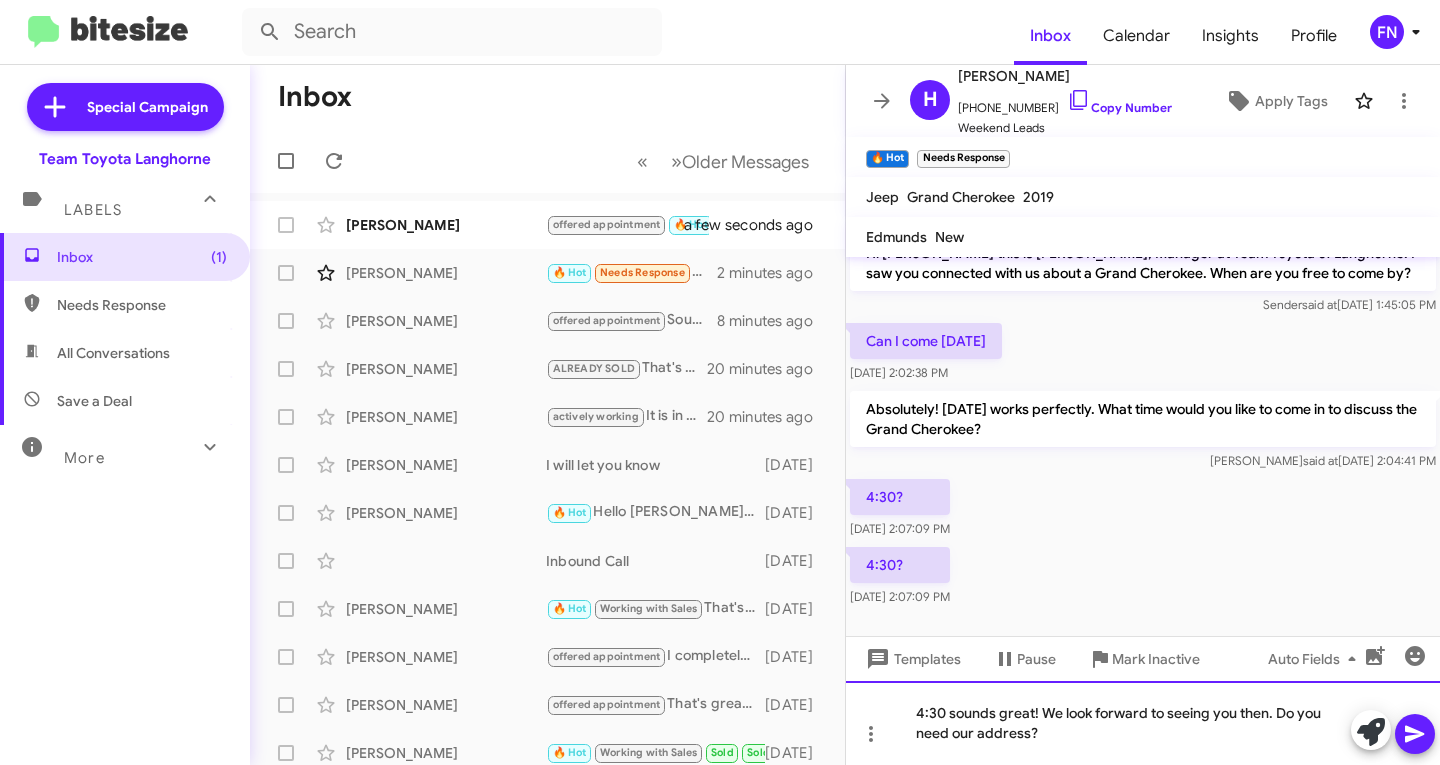 click on "4:30 sounds great! We look forward to seeing you then. Do you need our address?" 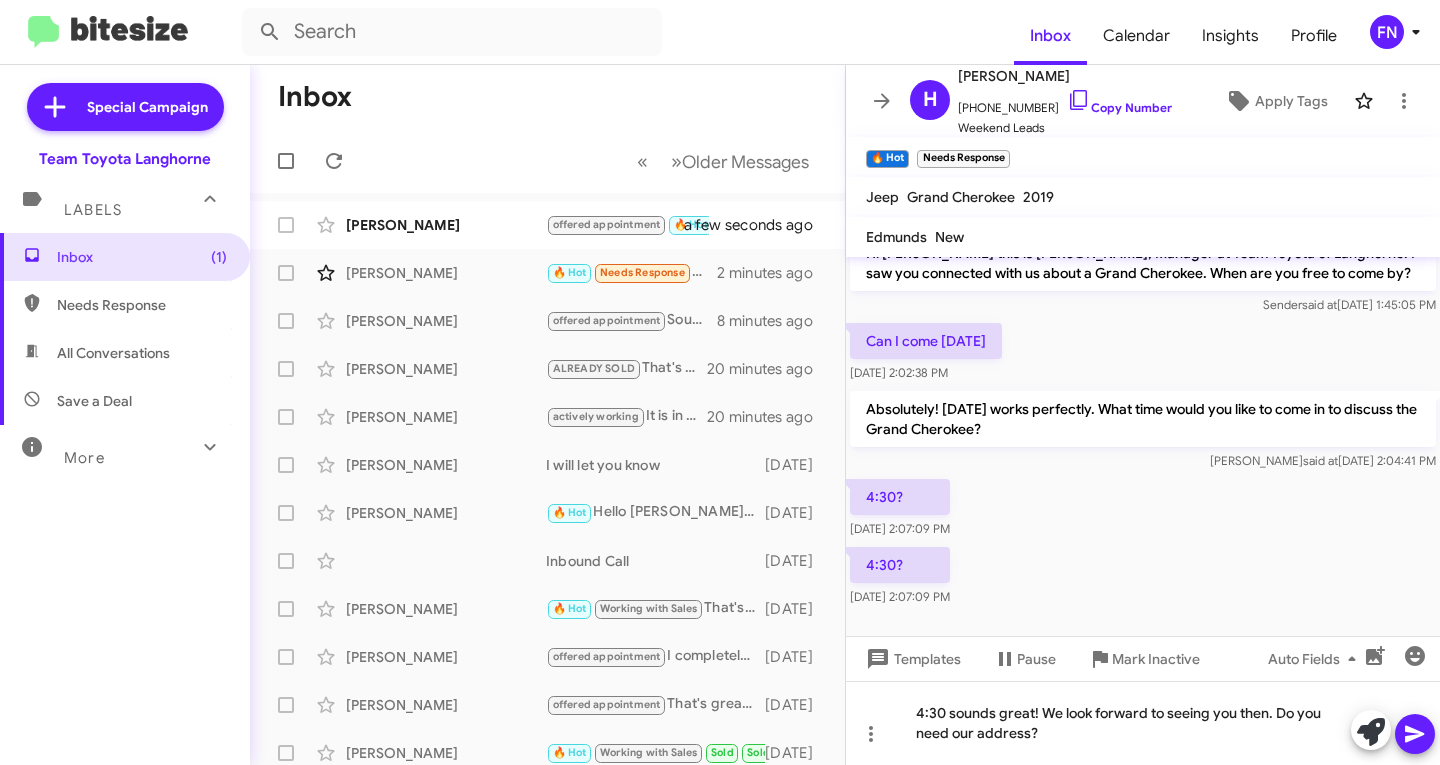 click 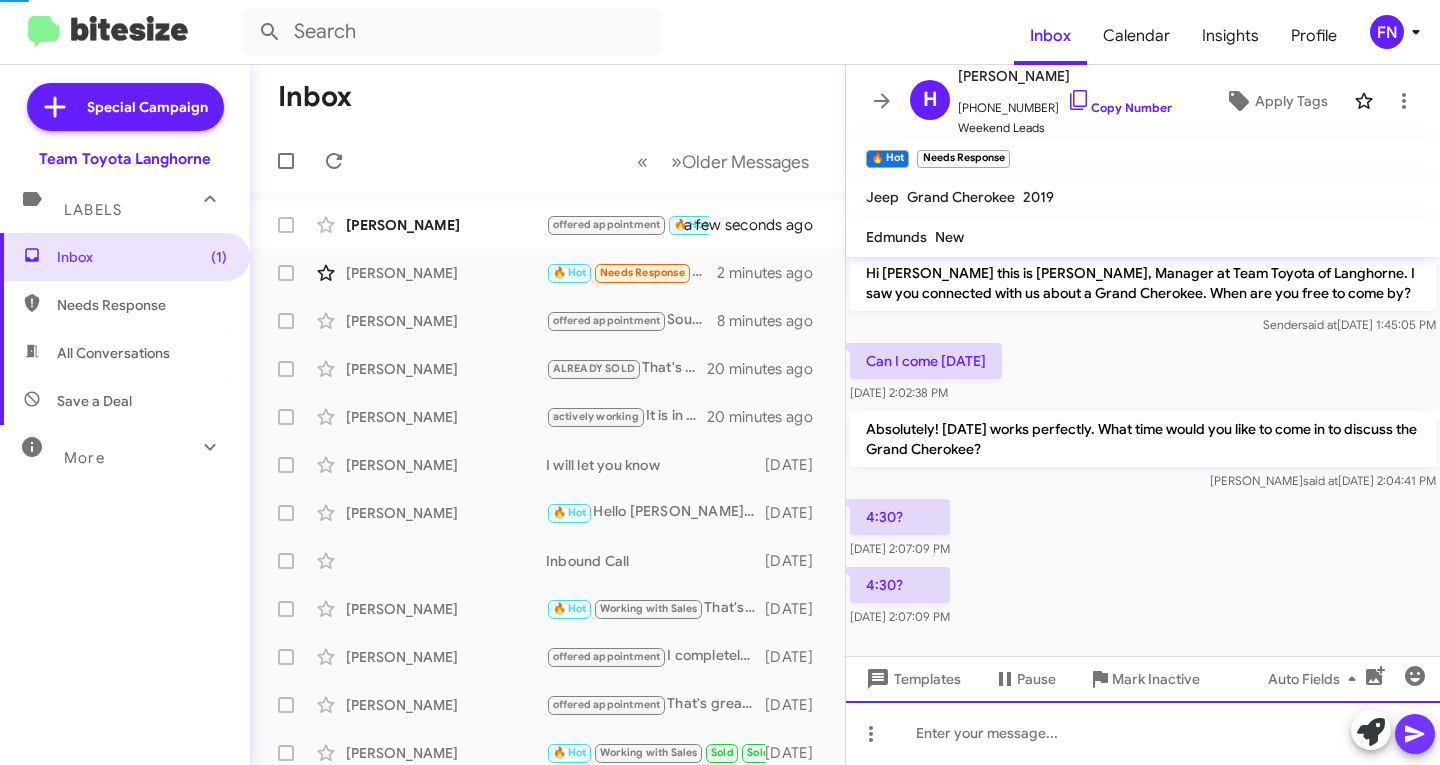 scroll, scrollTop: 79, scrollLeft: 0, axis: vertical 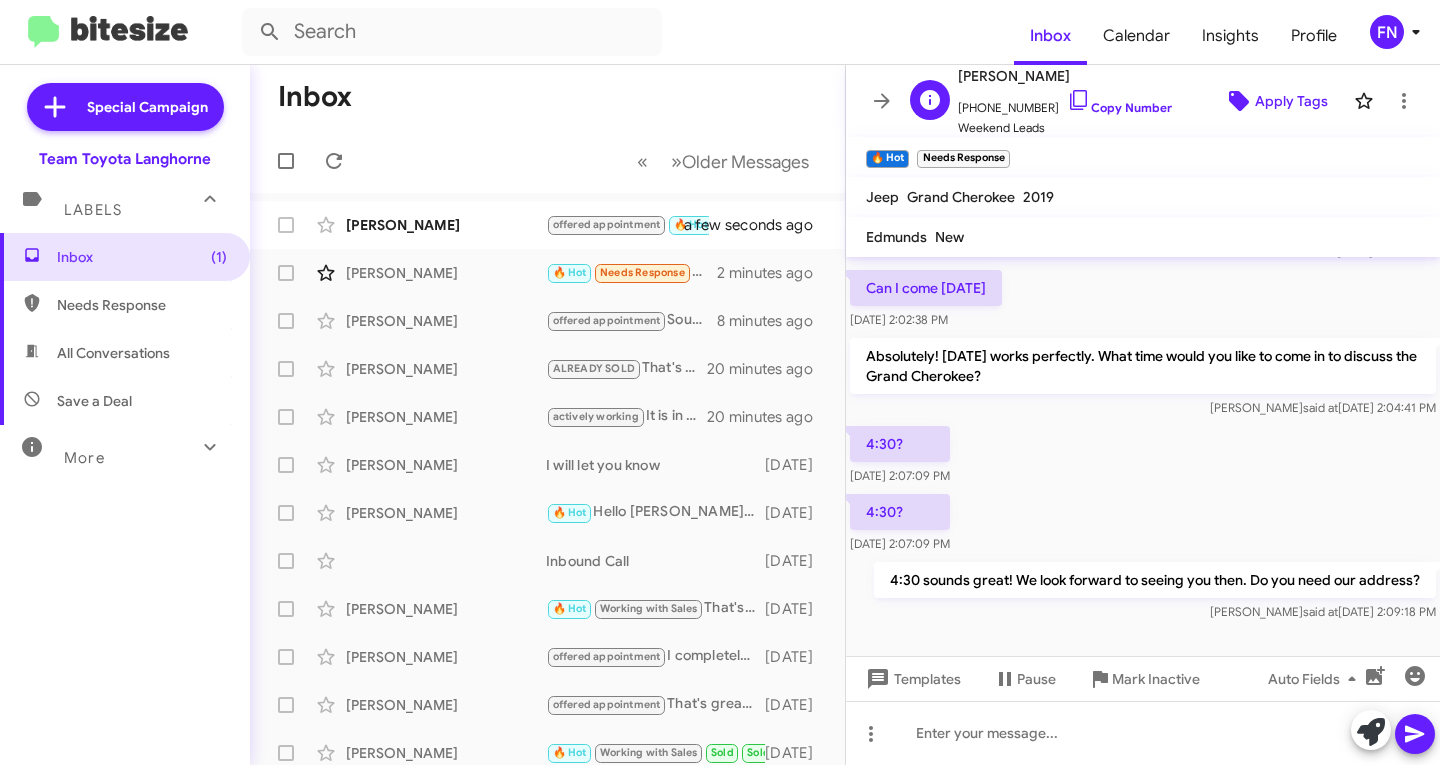 click on "Apply Tags" 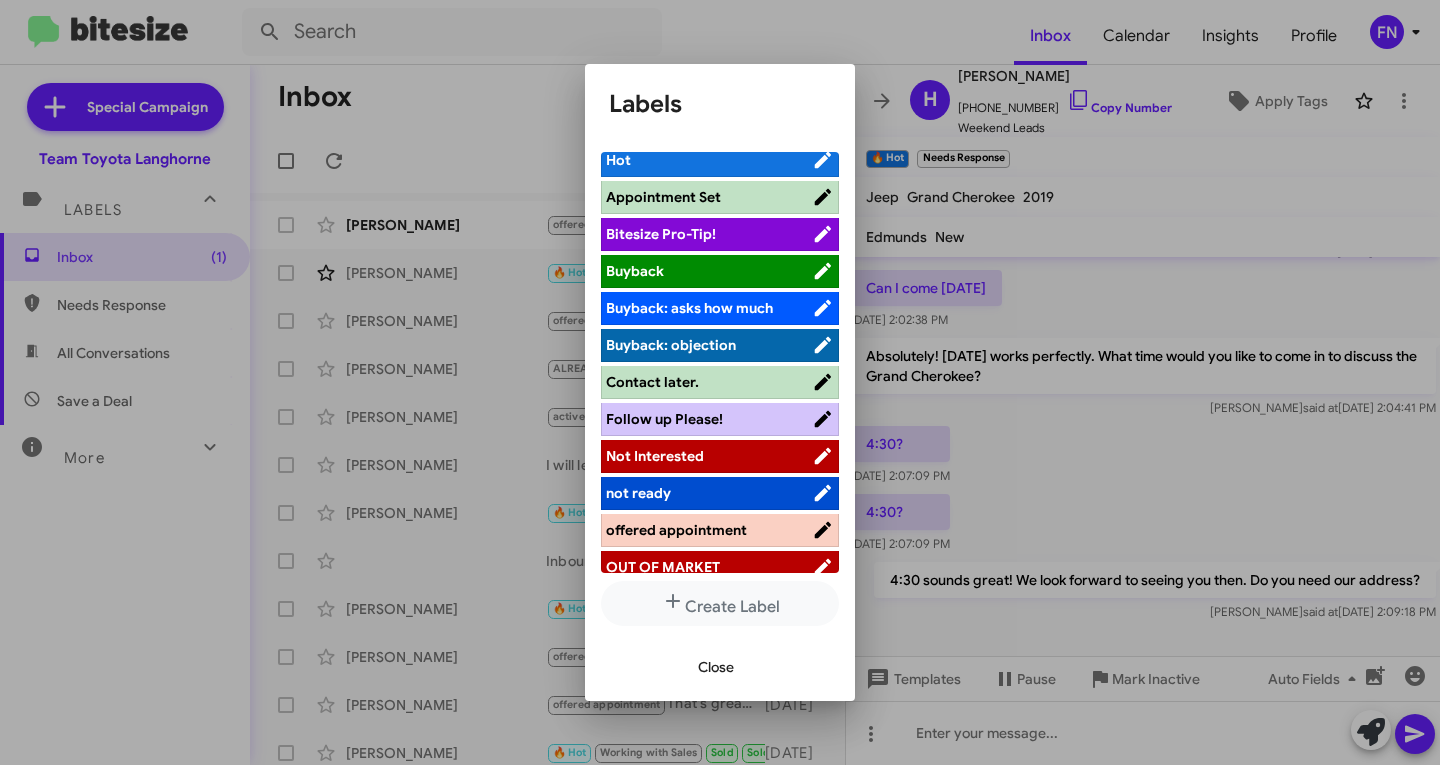 scroll, scrollTop: 0, scrollLeft: 0, axis: both 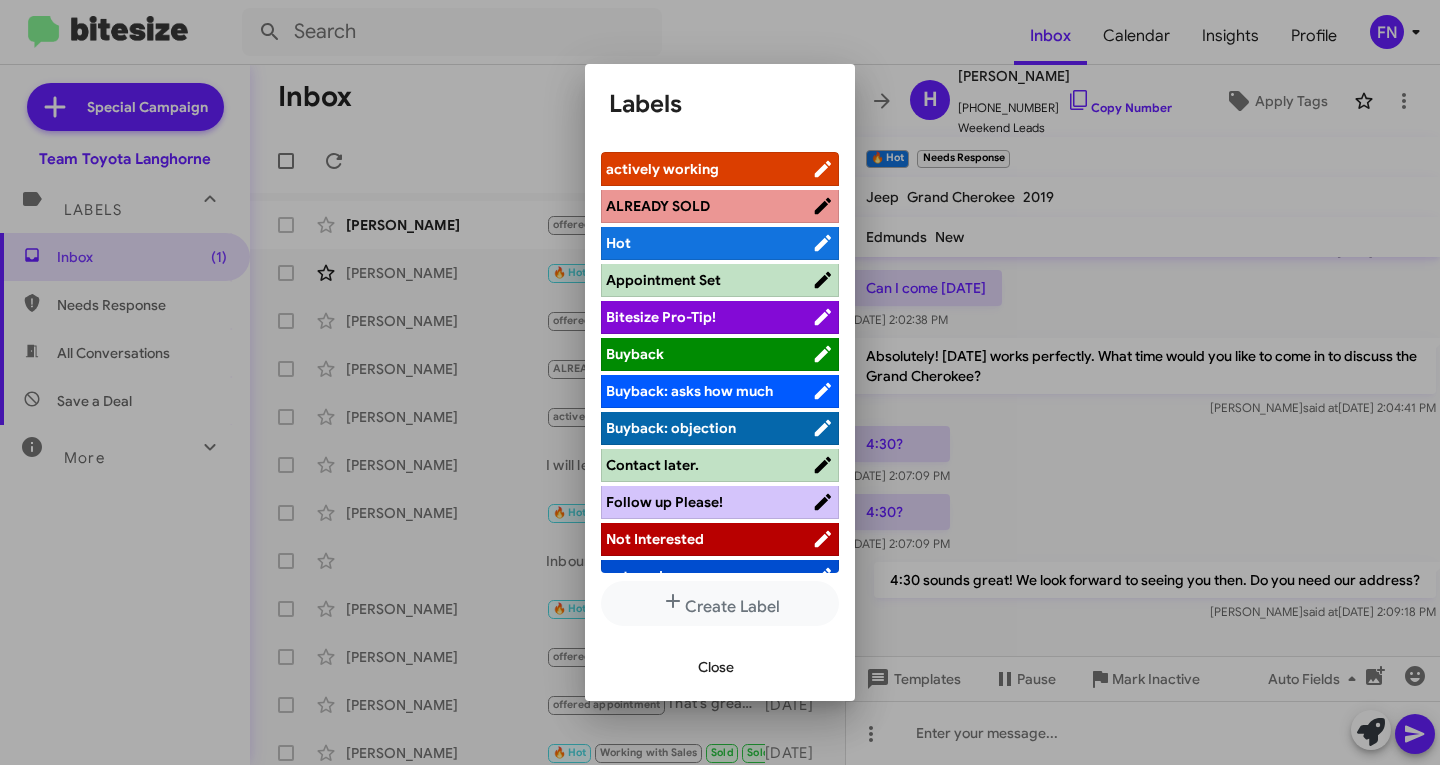 click on "Appointment Set" at bounding box center [663, 280] 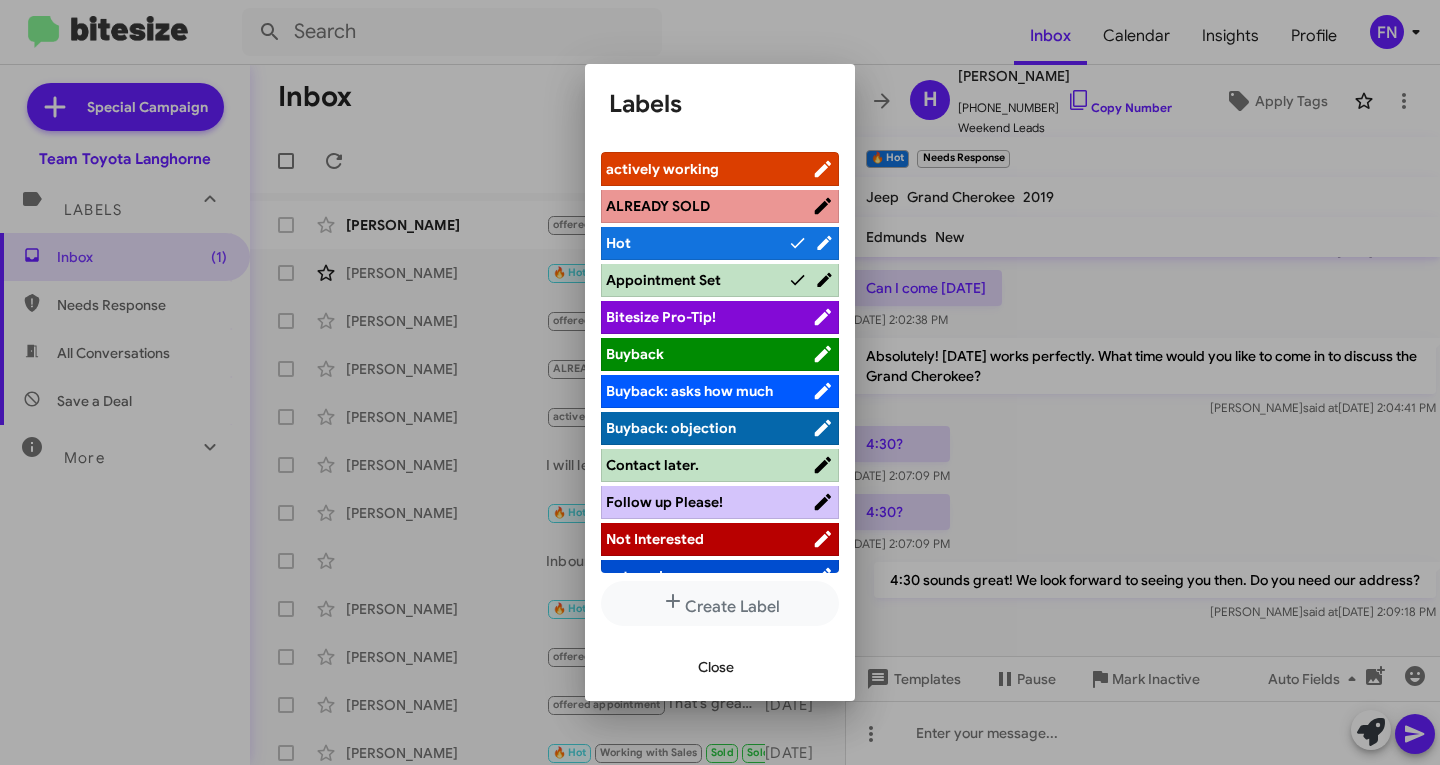 click on "Close" at bounding box center [716, 667] 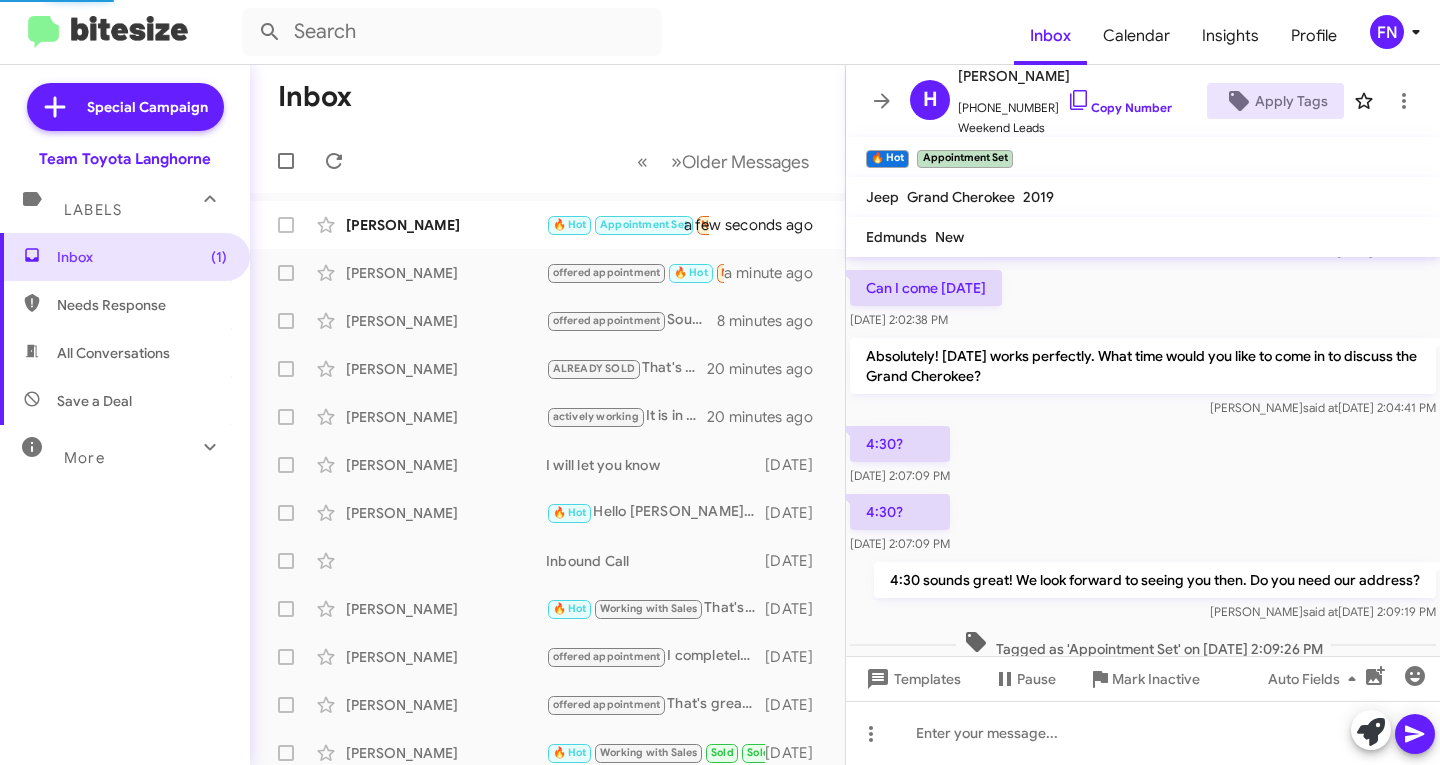 scroll, scrollTop: 194, scrollLeft: 0, axis: vertical 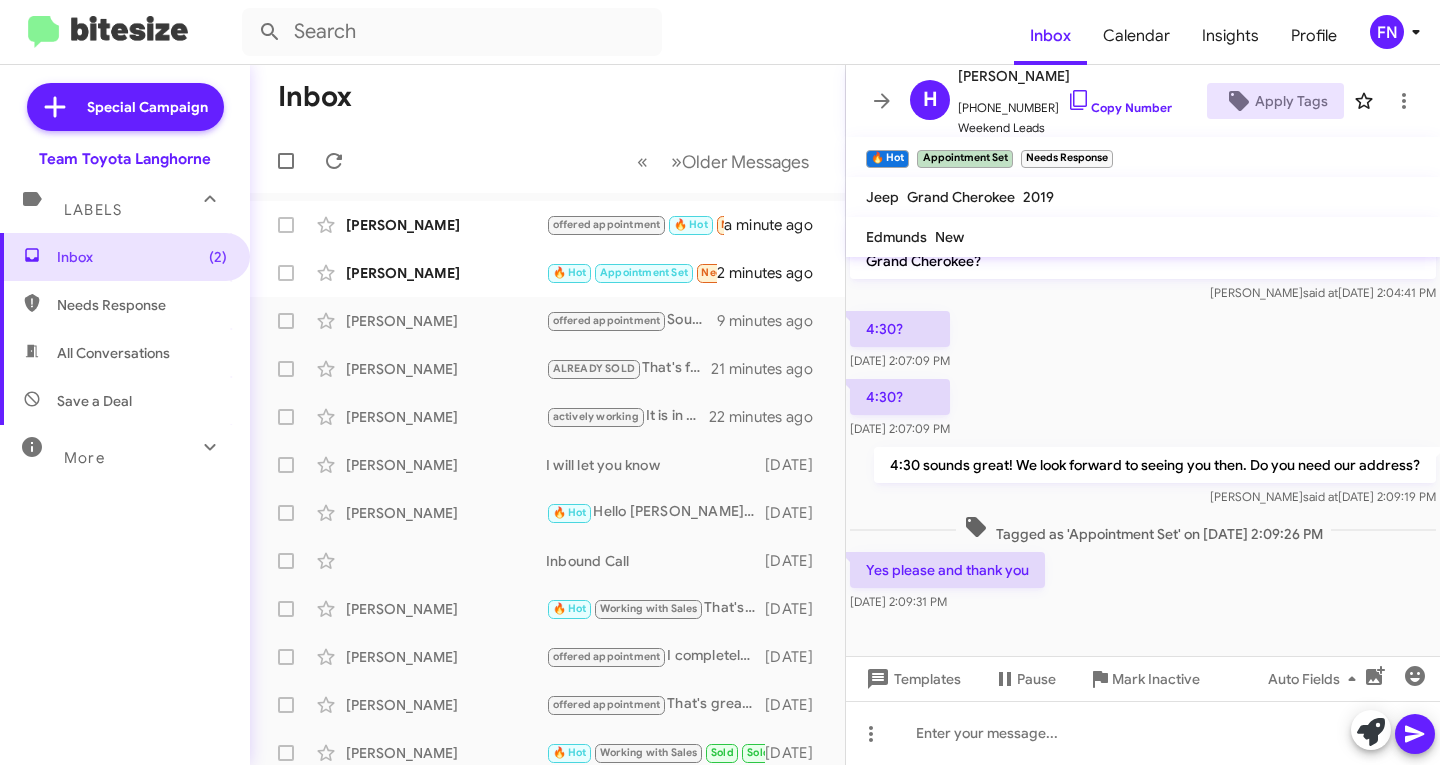 type 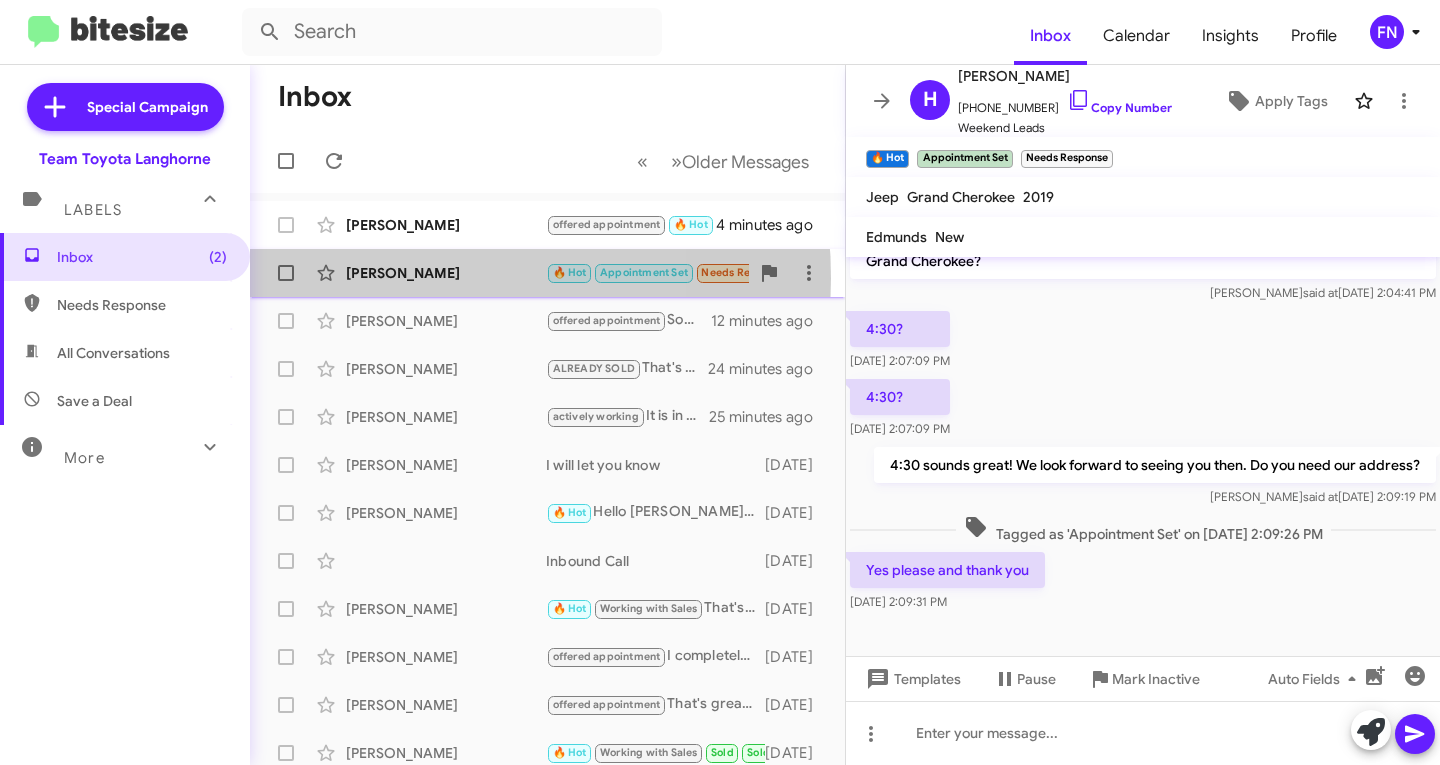 click on "[PERSON_NAME]" 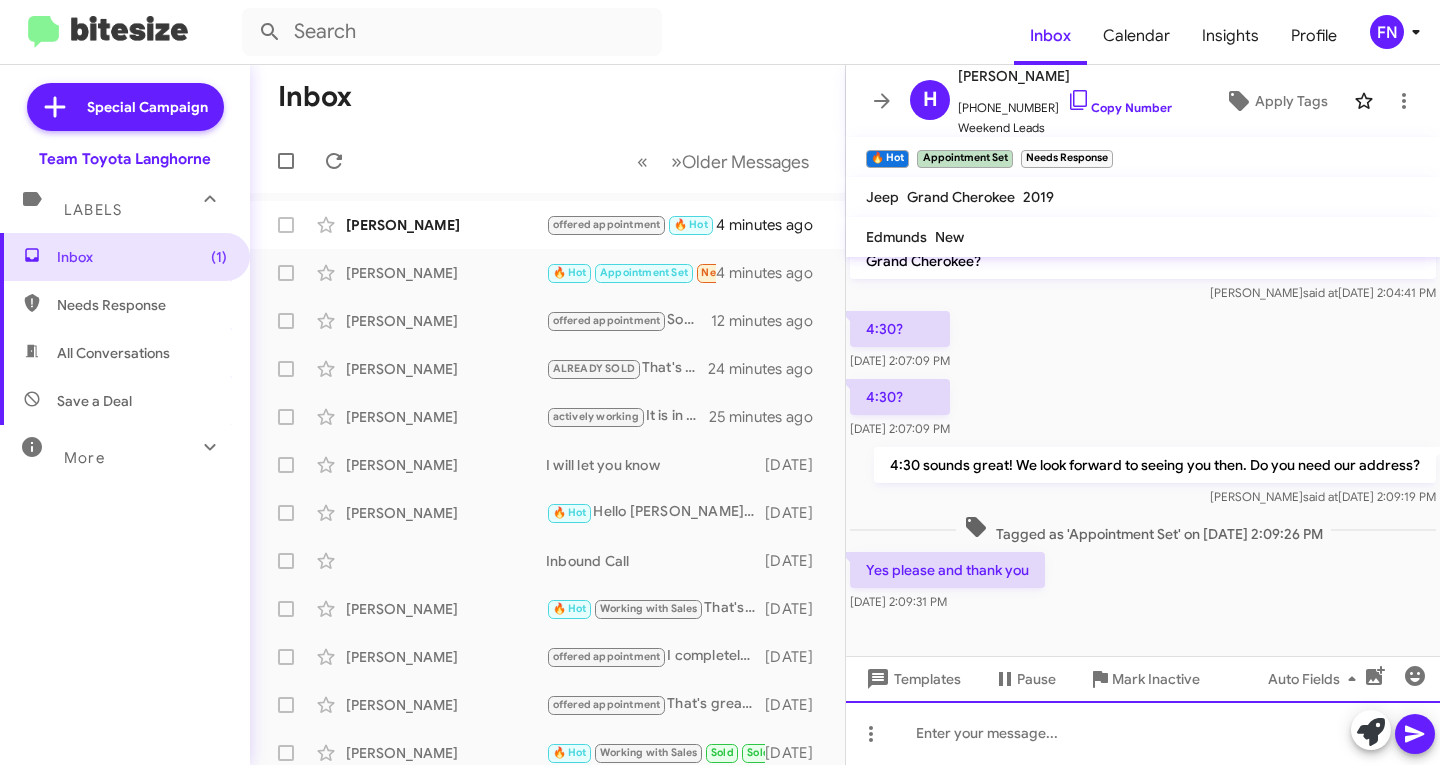 click 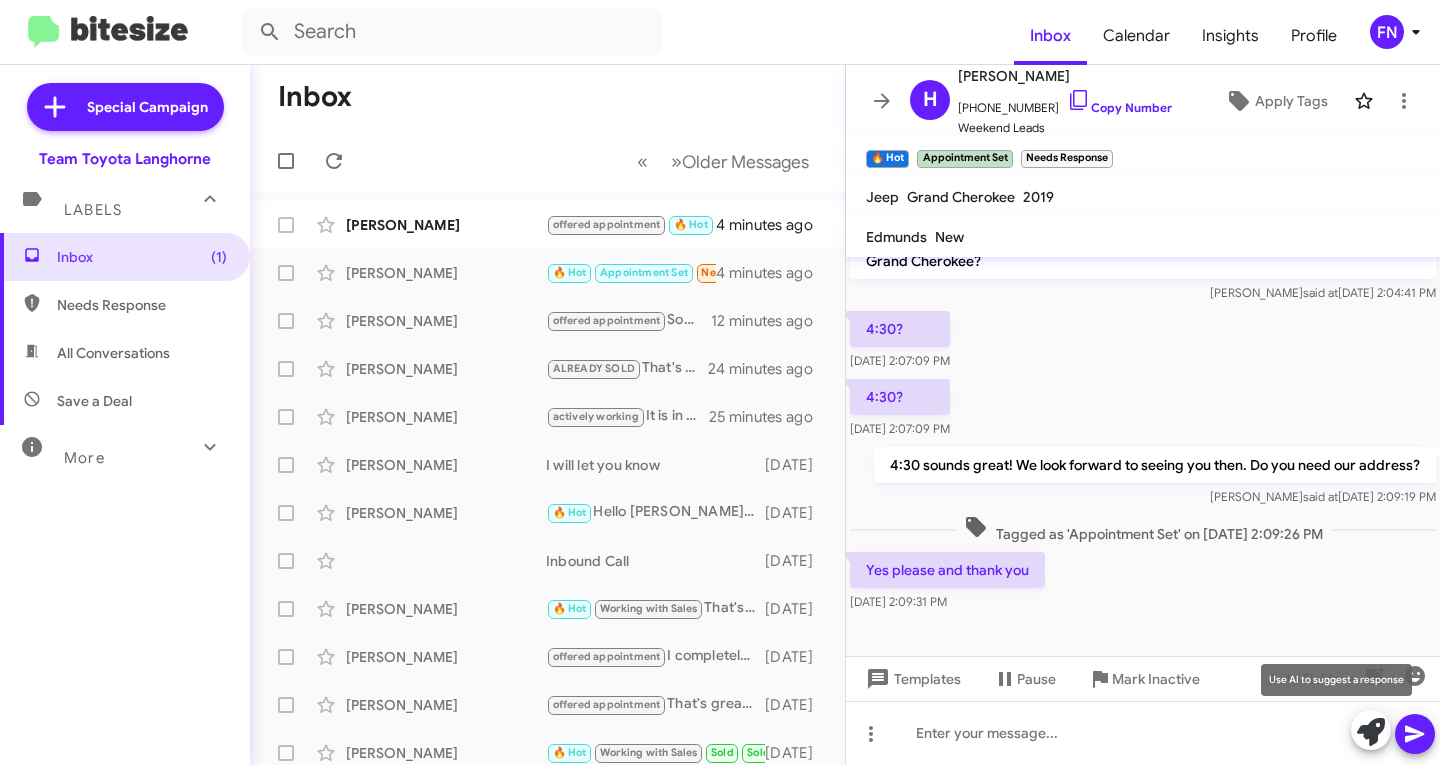 click 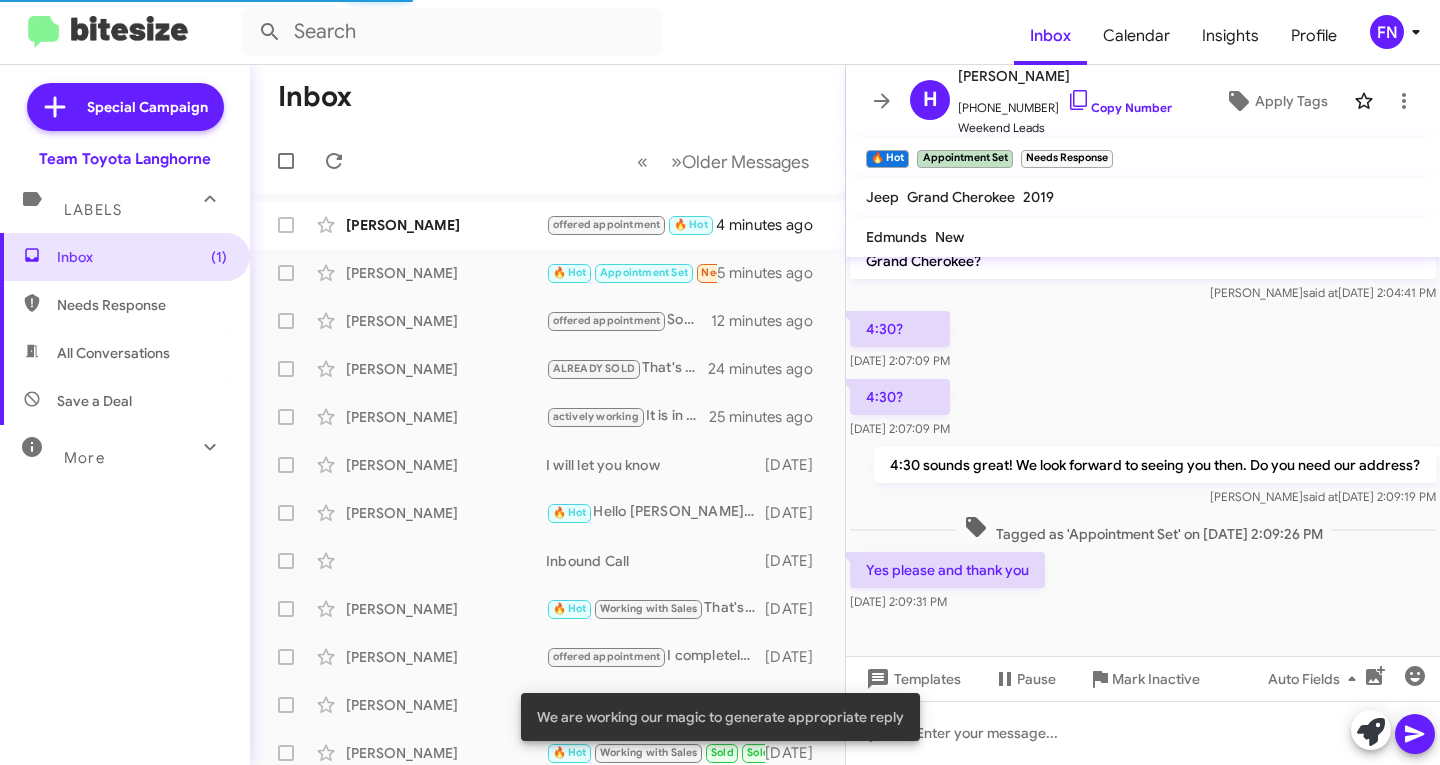 scroll, scrollTop: 390, scrollLeft: 0, axis: vertical 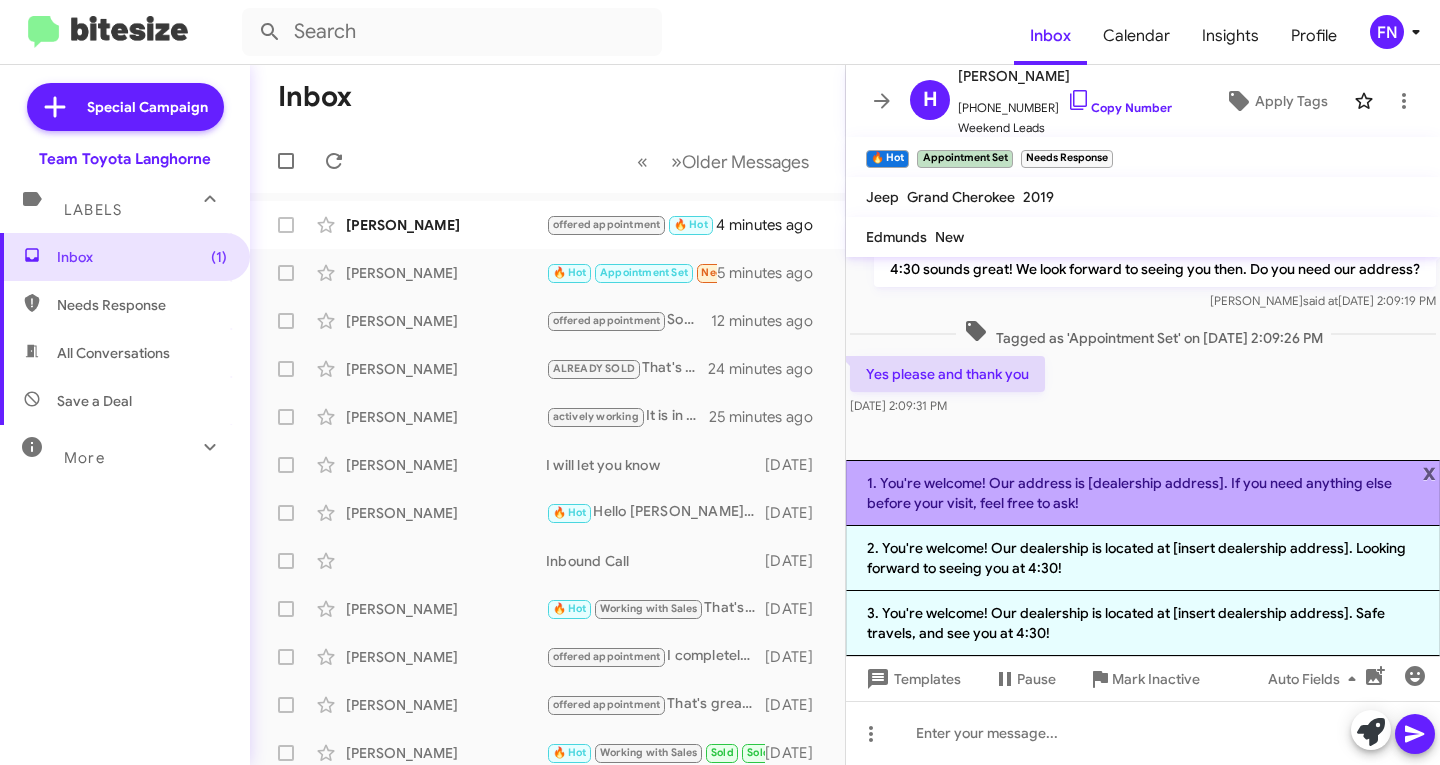 click on "1. You're welcome! Our address is [dealership address]. If you need anything else before your visit, feel free to ask!" 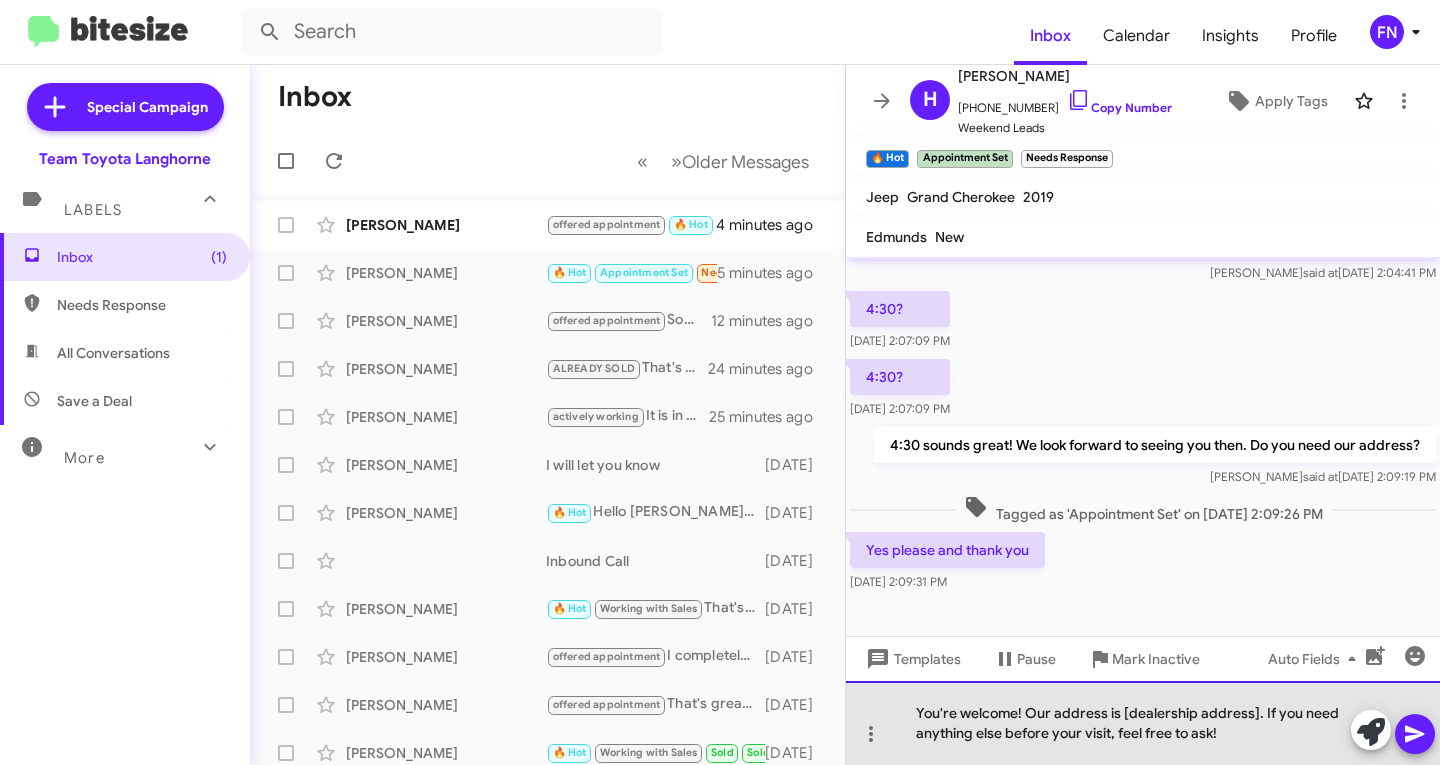 drag, startPoint x: 1258, startPoint y: 710, endPoint x: 1122, endPoint y: 719, distance: 136.29747 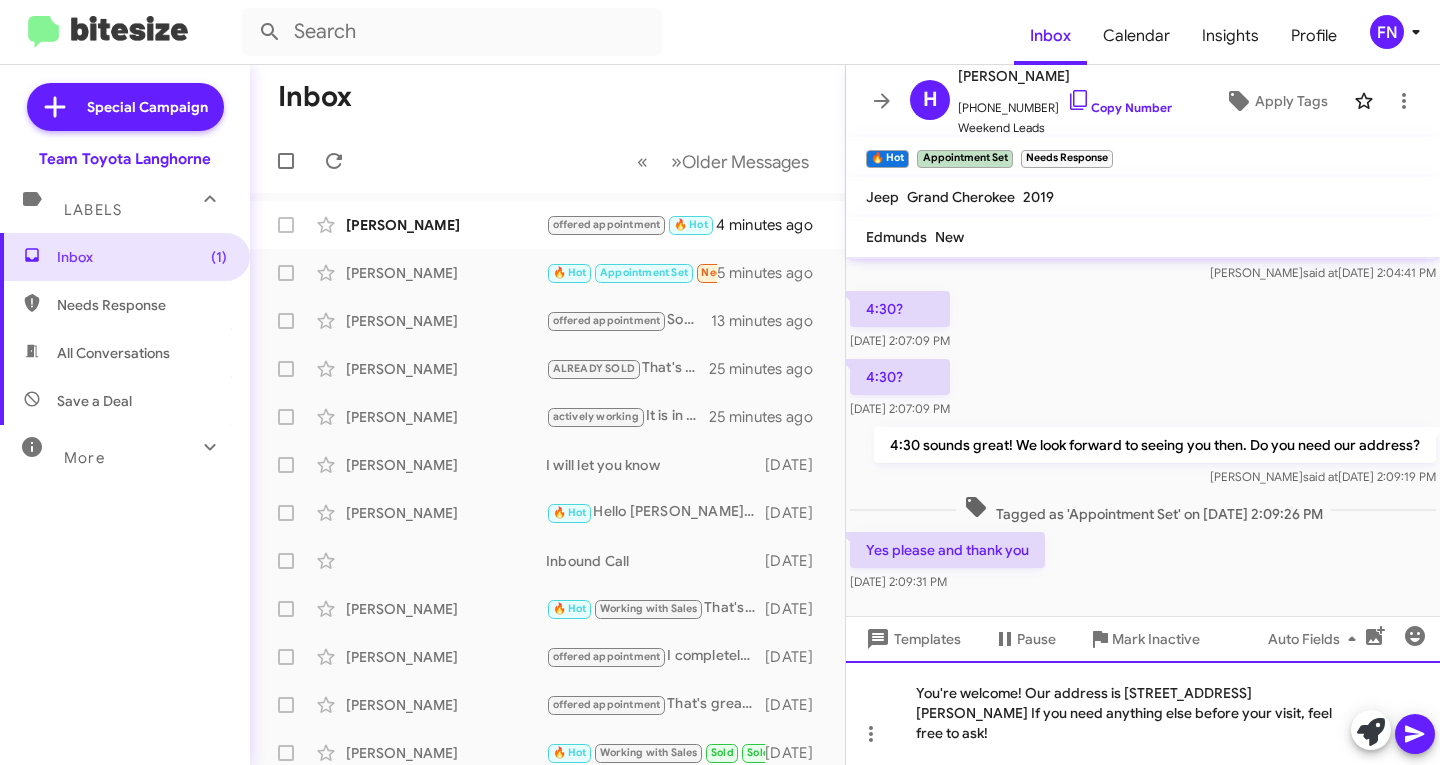scroll, scrollTop: 234, scrollLeft: 0, axis: vertical 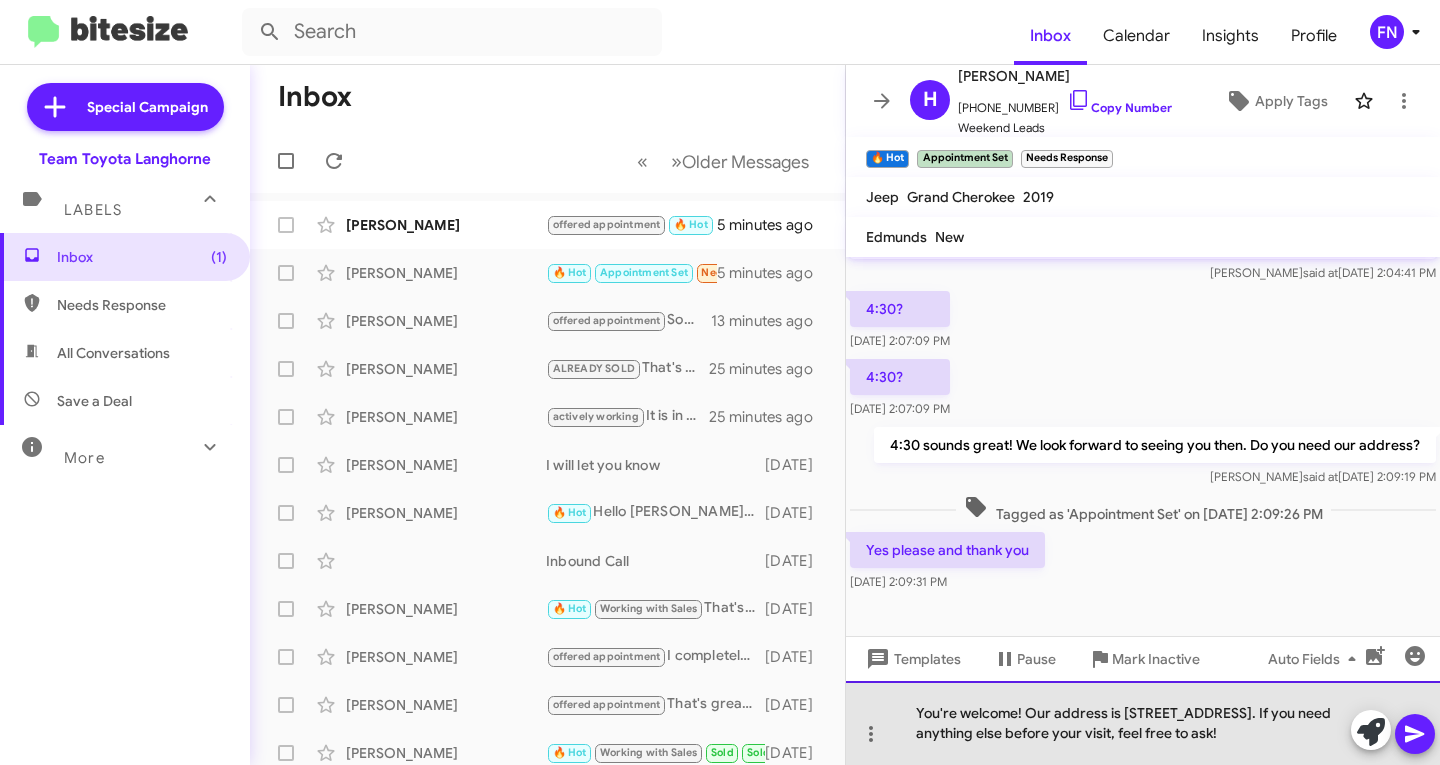 drag, startPoint x: 1028, startPoint y: 747, endPoint x: 1055, endPoint y: 715, distance: 41.868843 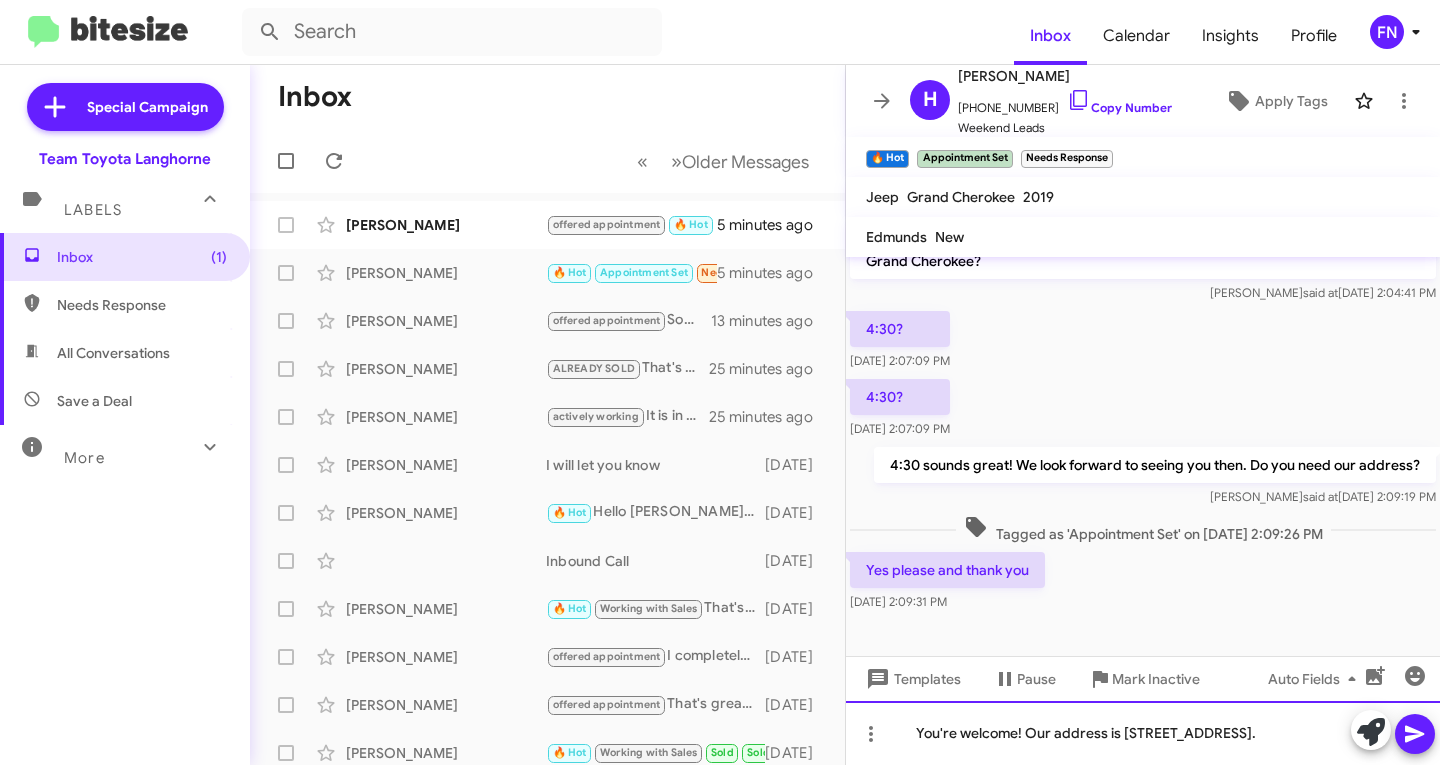 scroll, scrollTop: 214, scrollLeft: 0, axis: vertical 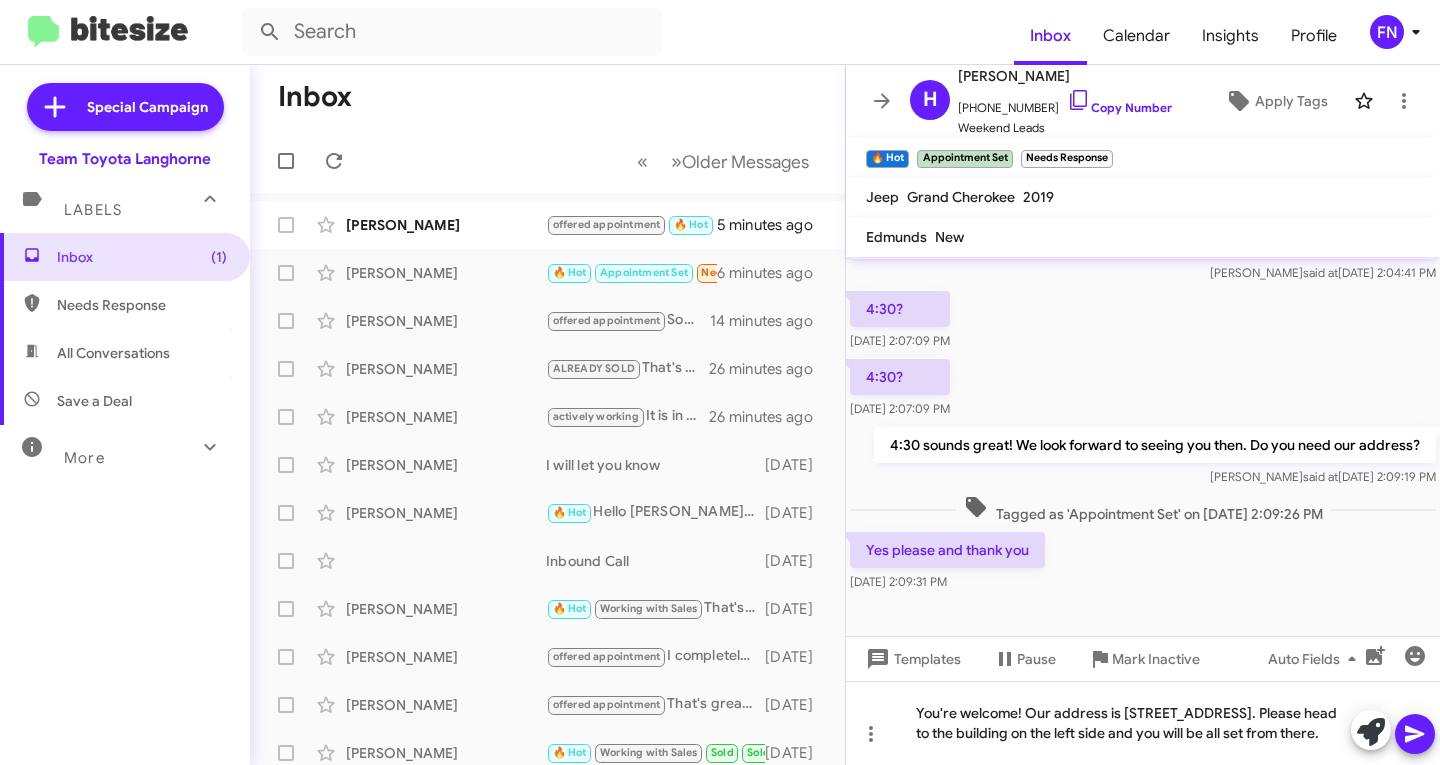 click 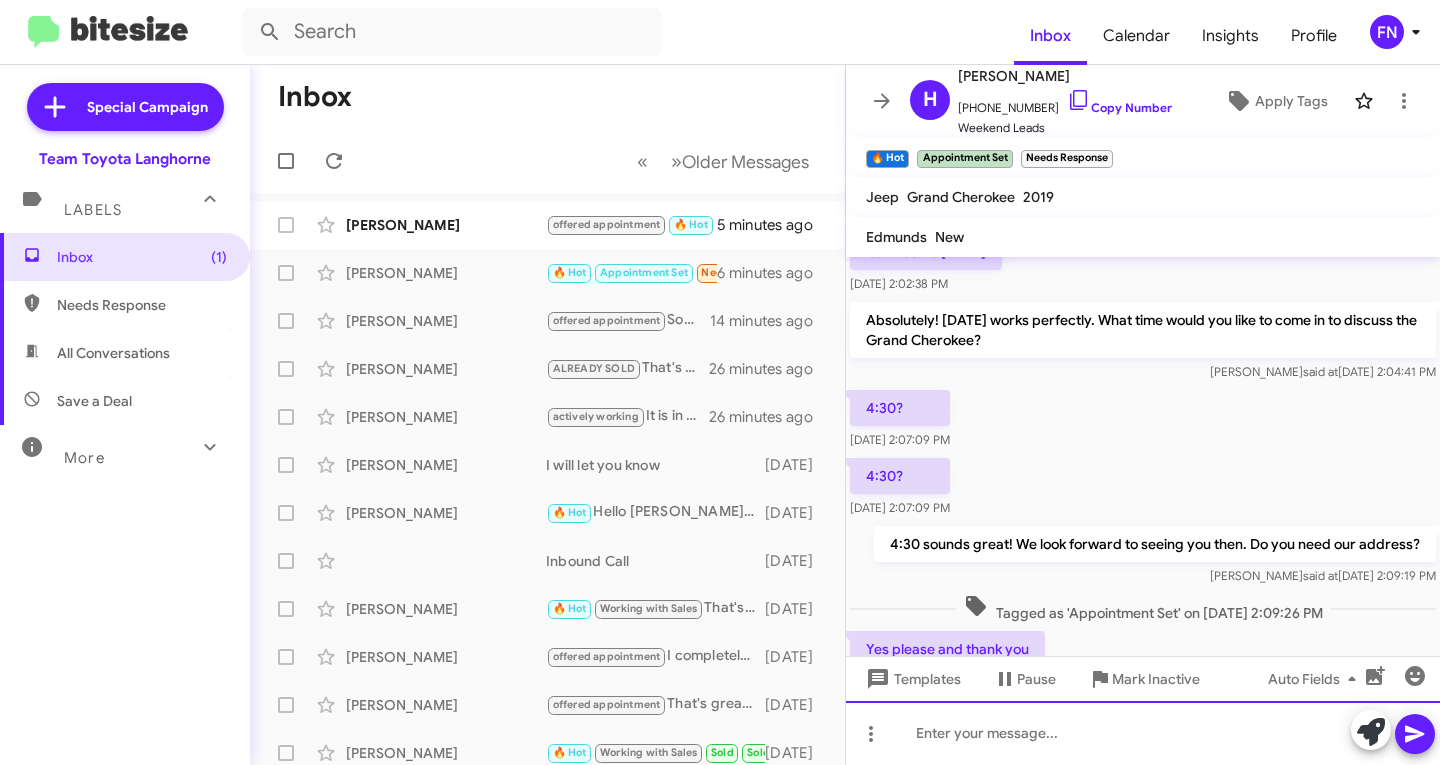 scroll, scrollTop: 287, scrollLeft: 0, axis: vertical 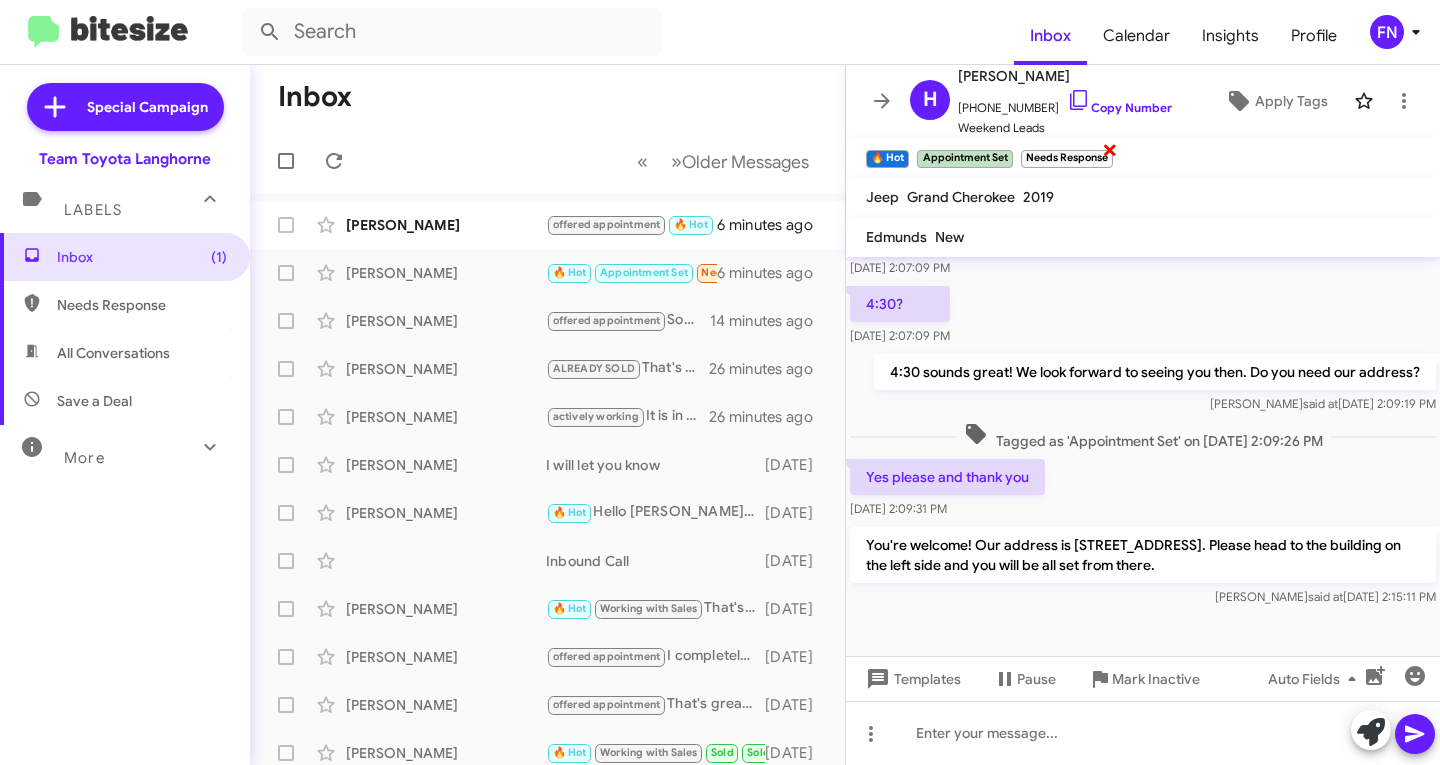 click on "×" 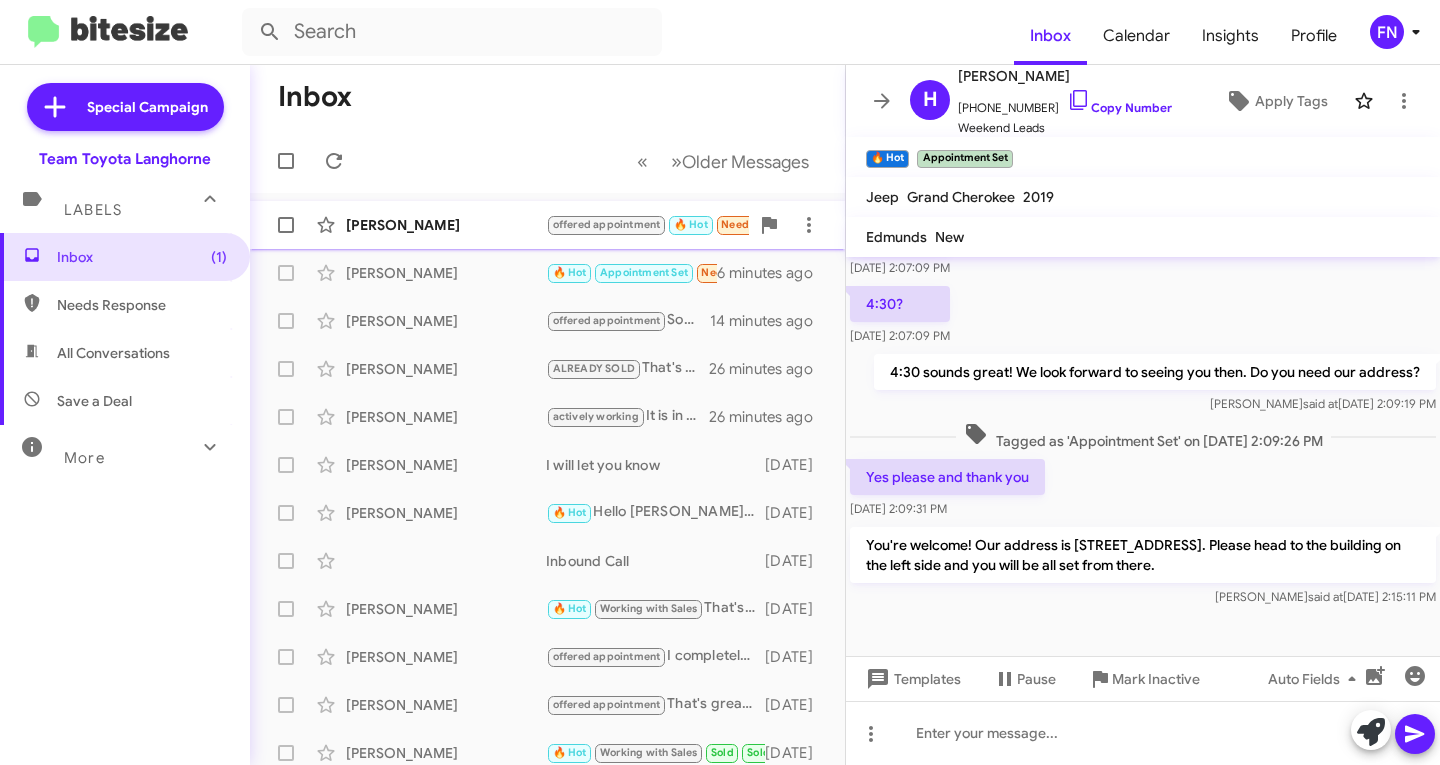 click on "[PERSON_NAME]  offered appointment   🔥 Hot   Needs Response   I am comparing another dealer price   6 minutes ago" 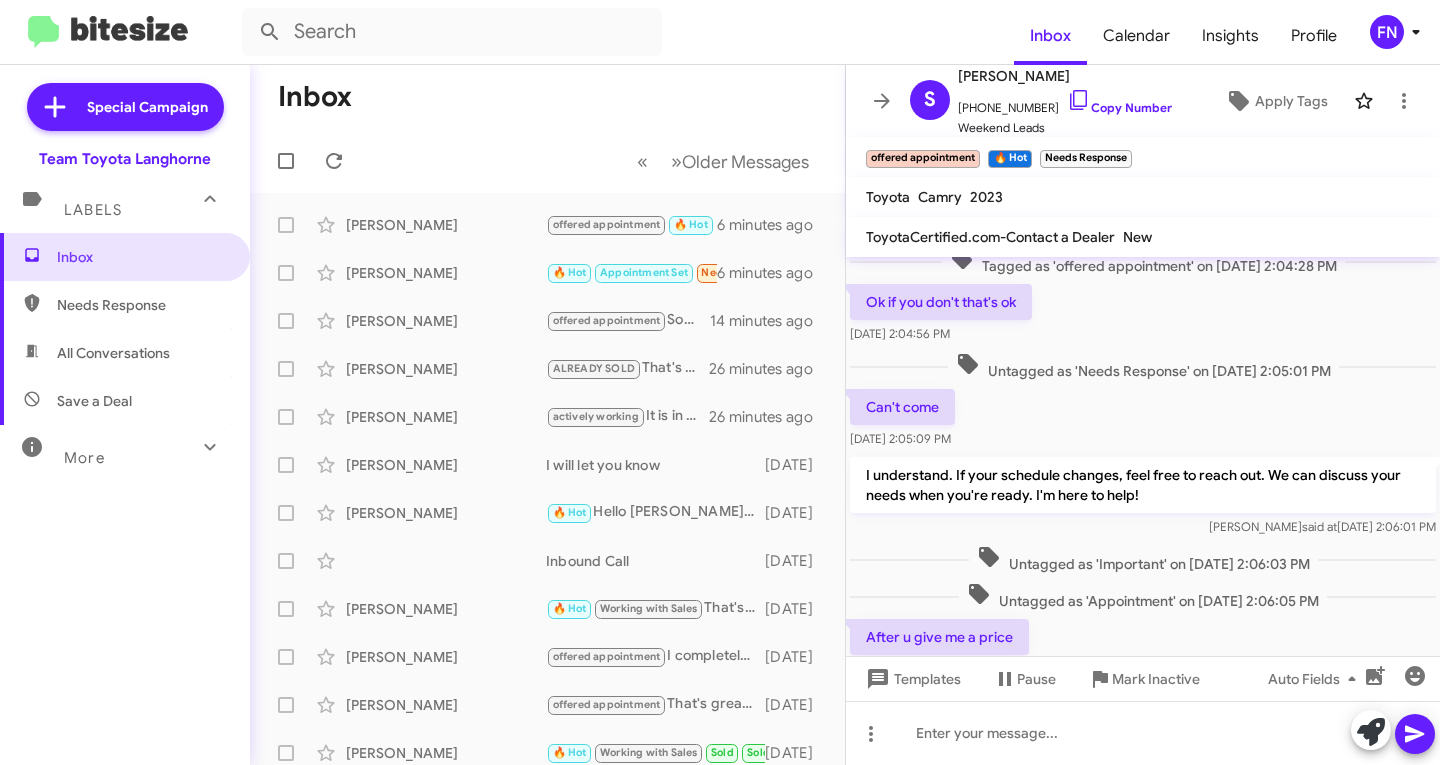 scroll, scrollTop: 632, scrollLeft: 0, axis: vertical 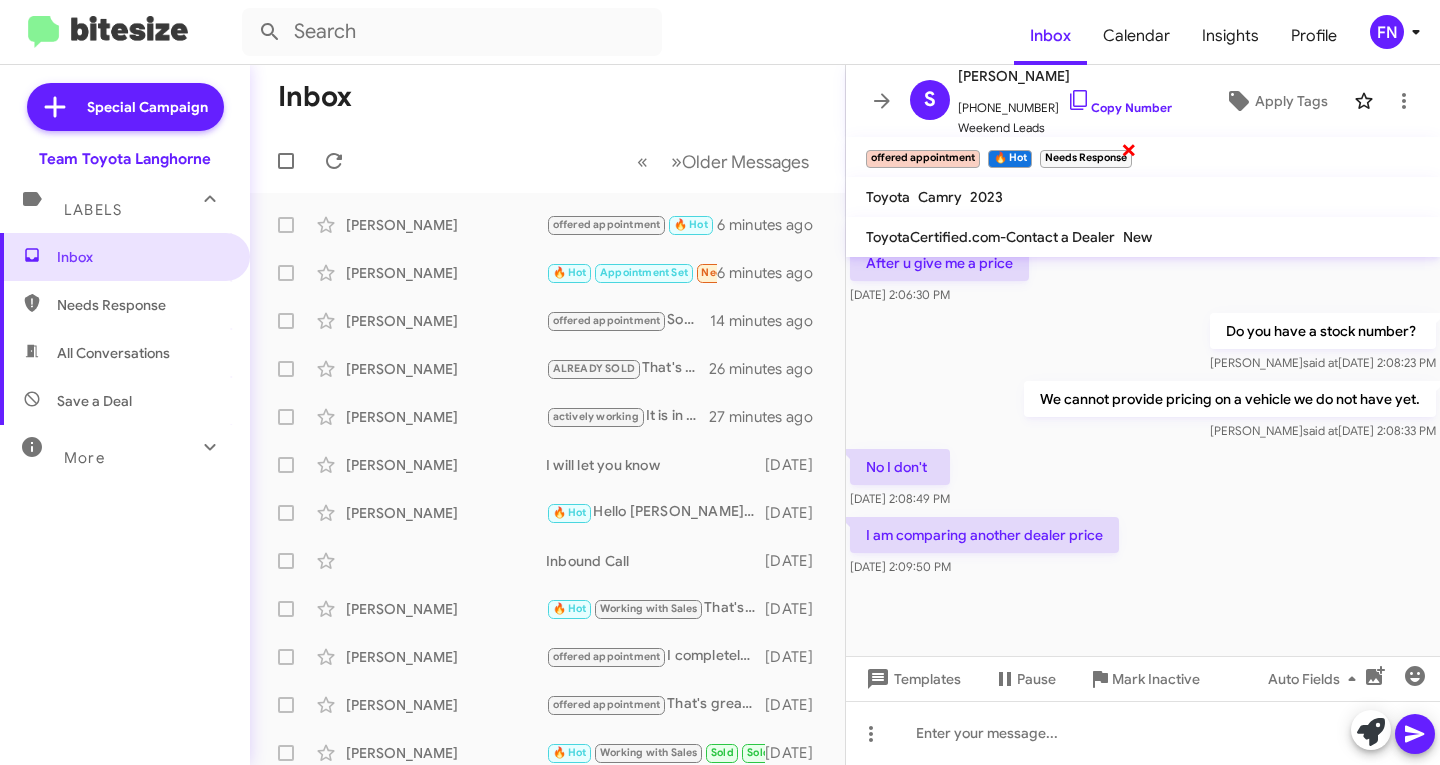 click on "Needs Response" 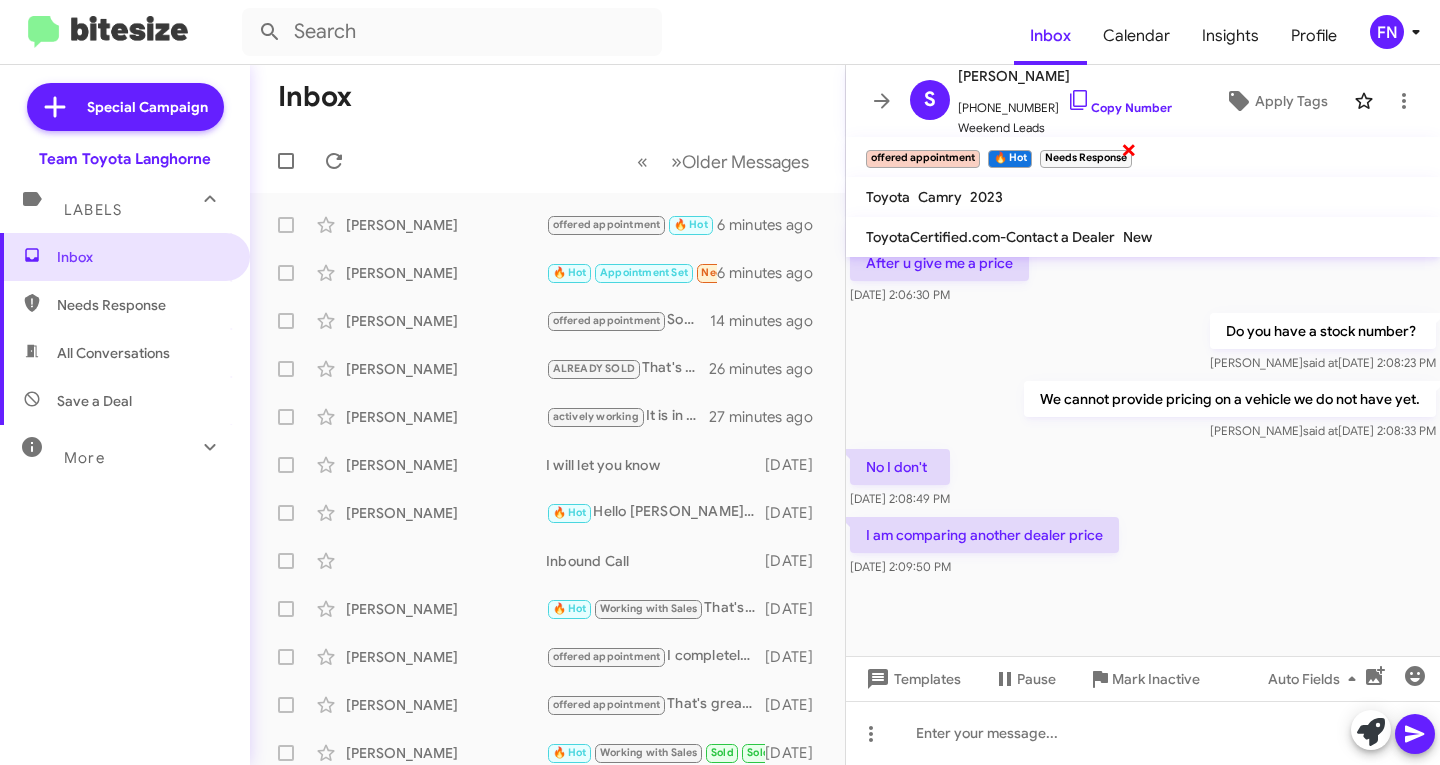 click on "×" 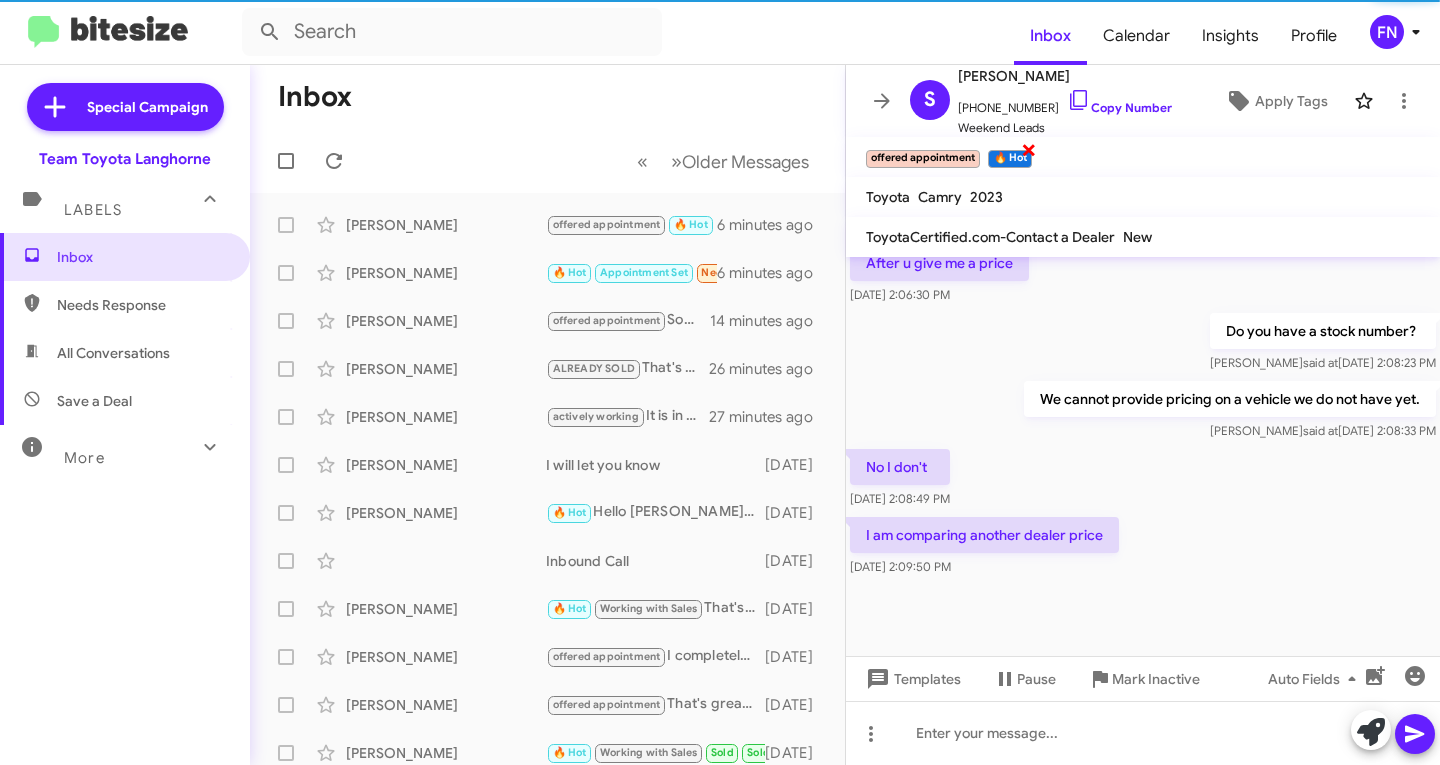 click on "×" 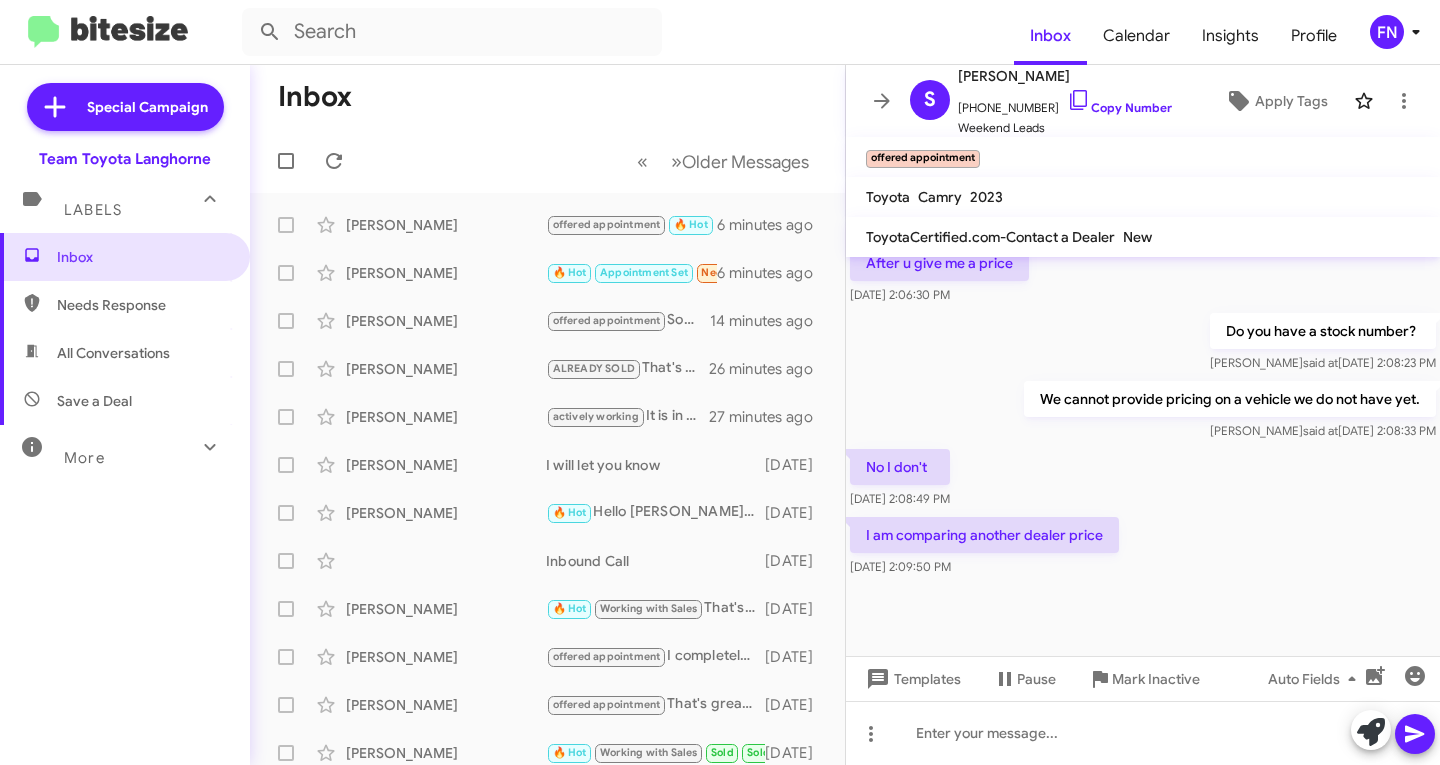 click 